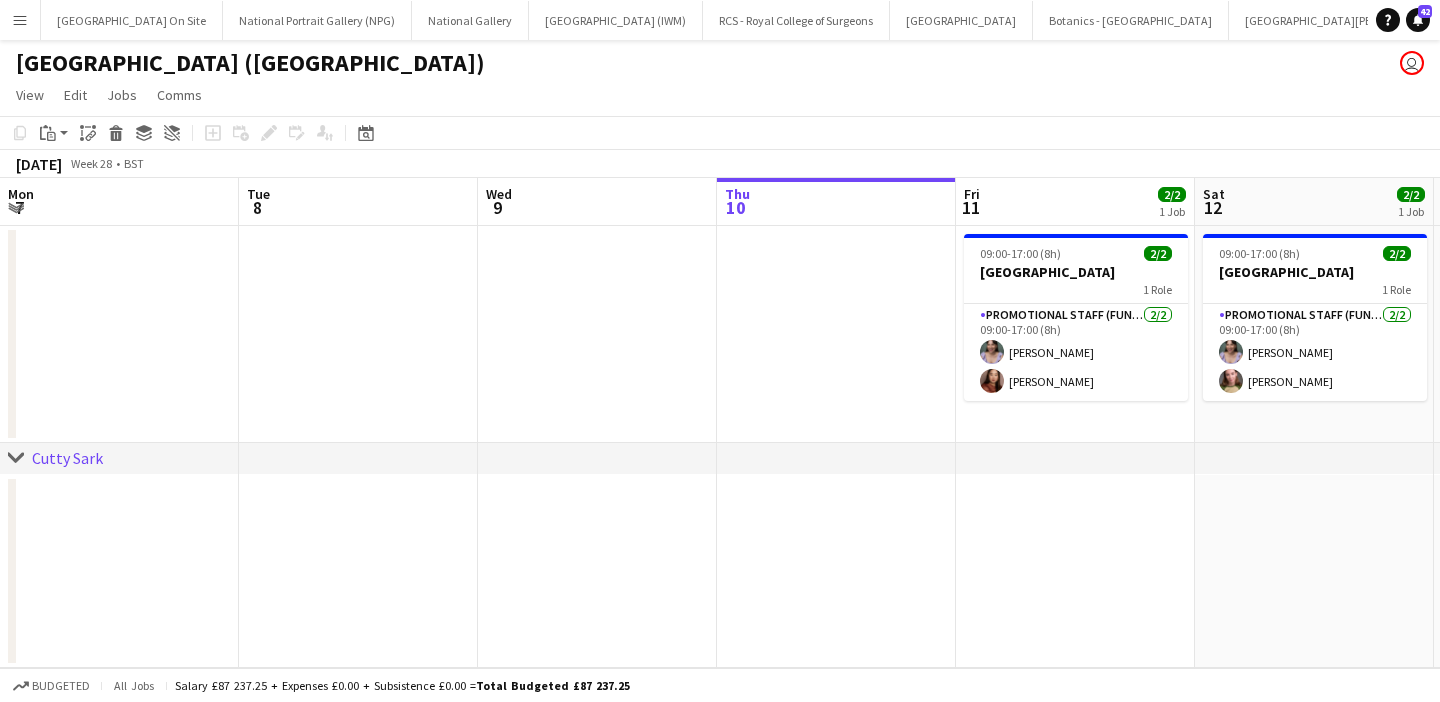 scroll, scrollTop: 0, scrollLeft: 0, axis: both 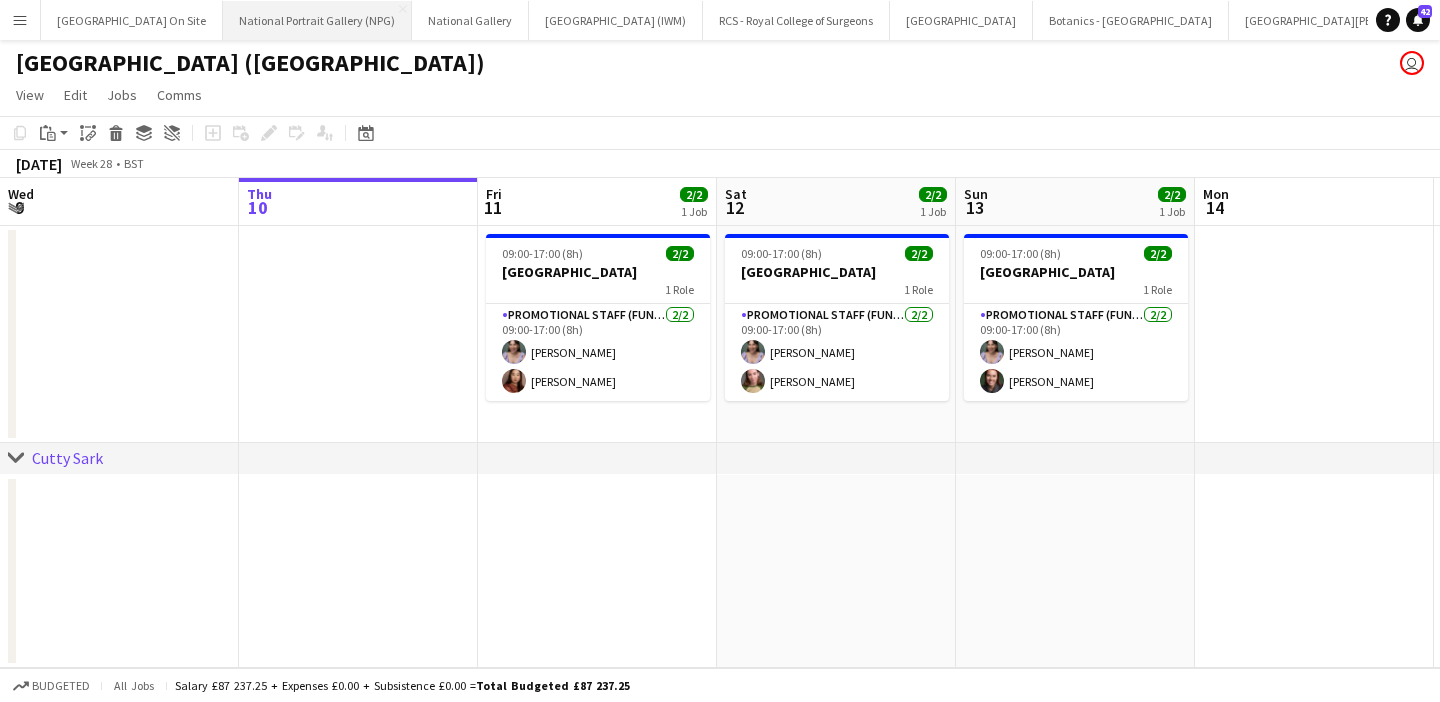 click on "National Portrait Gallery (NPG)
Close" at bounding box center (317, 20) 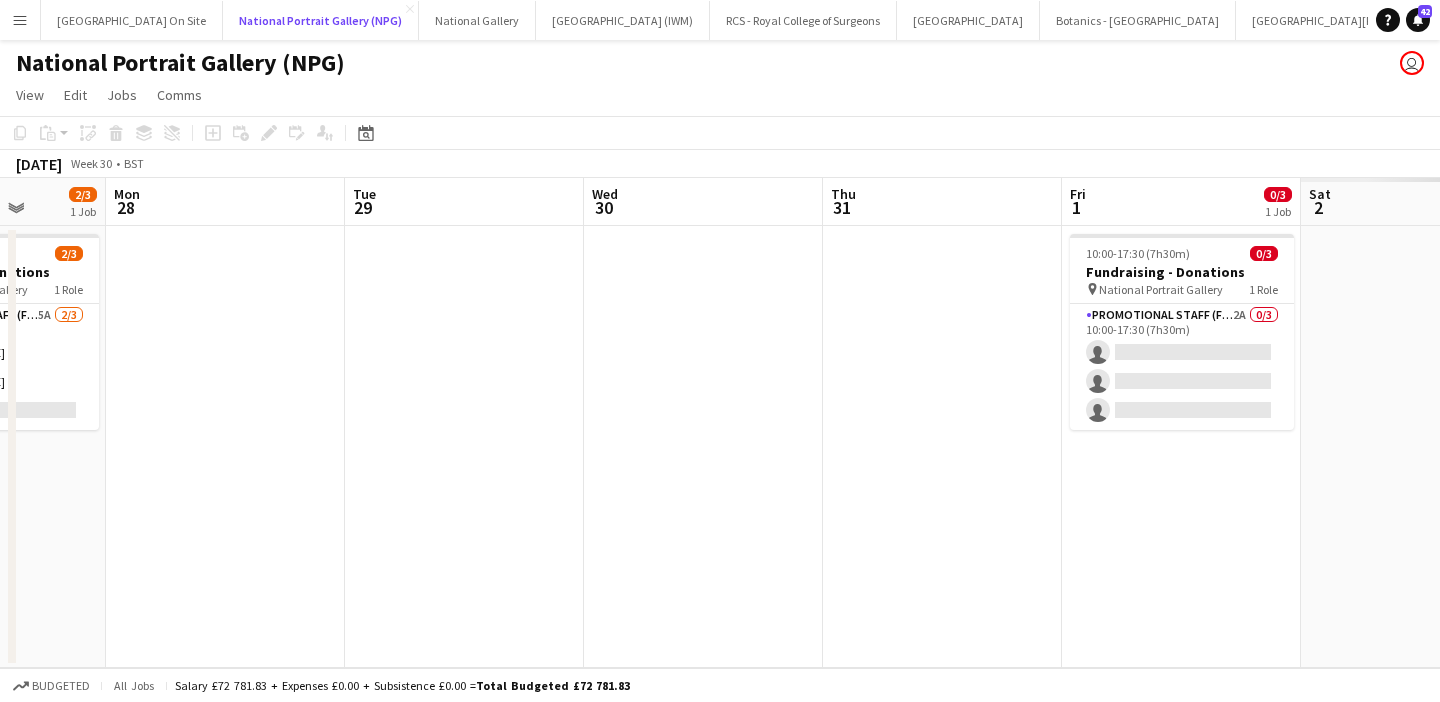 scroll, scrollTop: 0, scrollLeft: 611, axis: horizontal 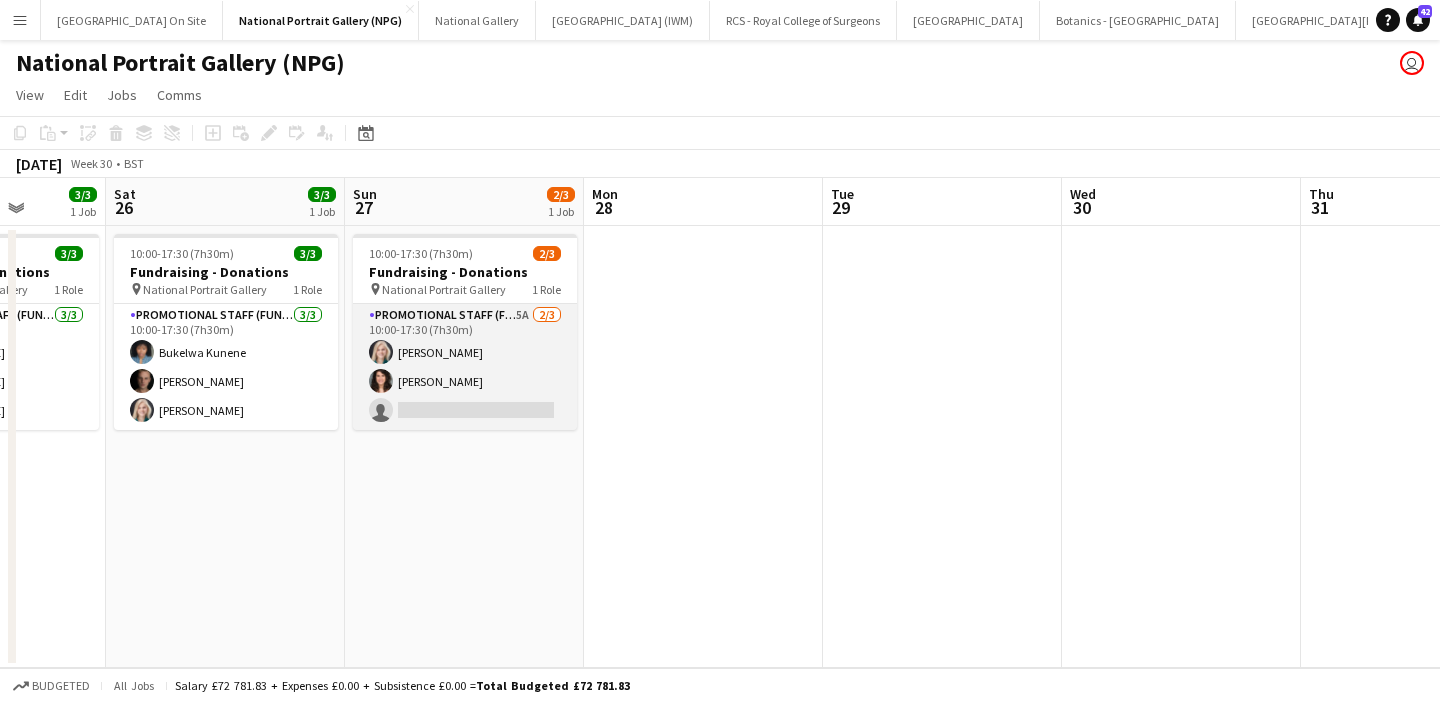click on "Promotional Staff (Fundraiser)   5A   [DATE]   10:00-17:30 (7h30m)
[PERSON_NAME] [PERSON_NAME]
single-neutral-actions" at bounding box center [465, 367] 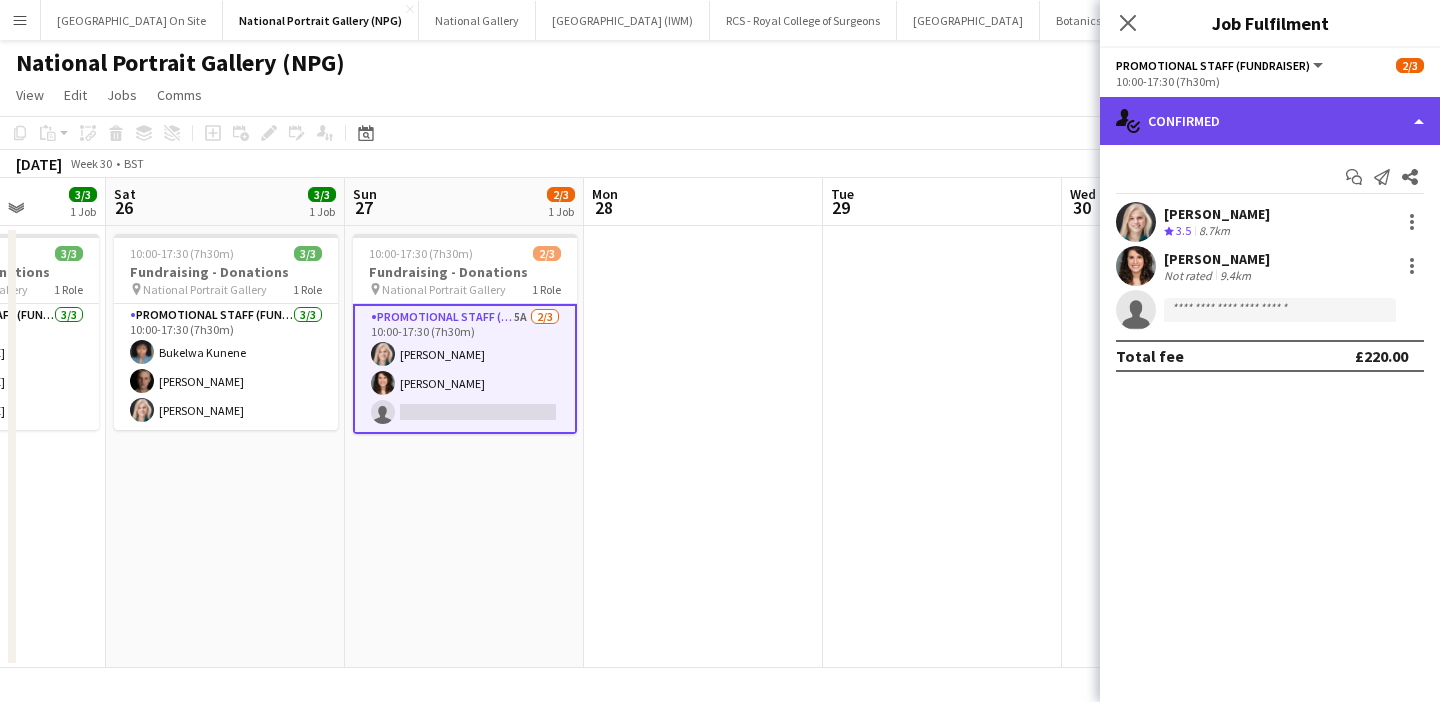 click on "single-neutral-actions-check-2
Confirmed" 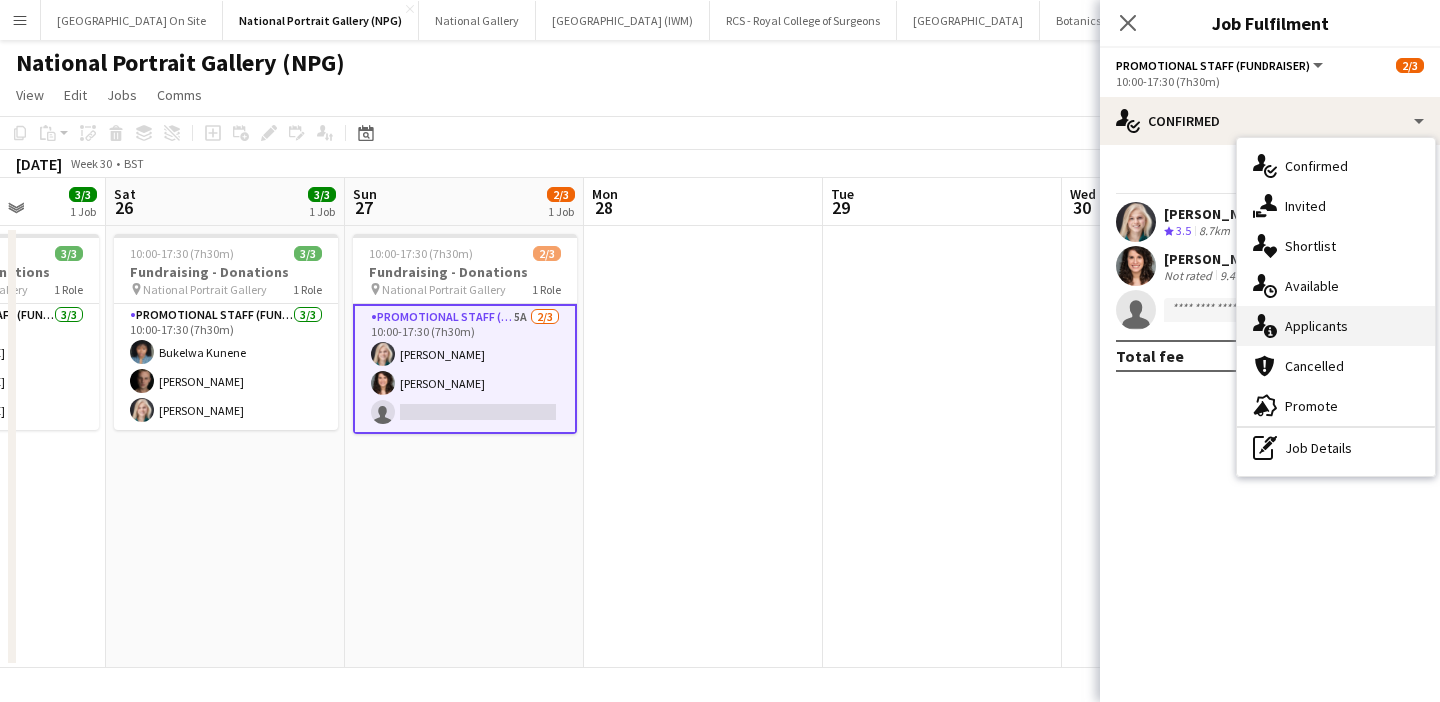 click on "single-neutral-actions-information
Applicants" at bounding box center [1336, 326] 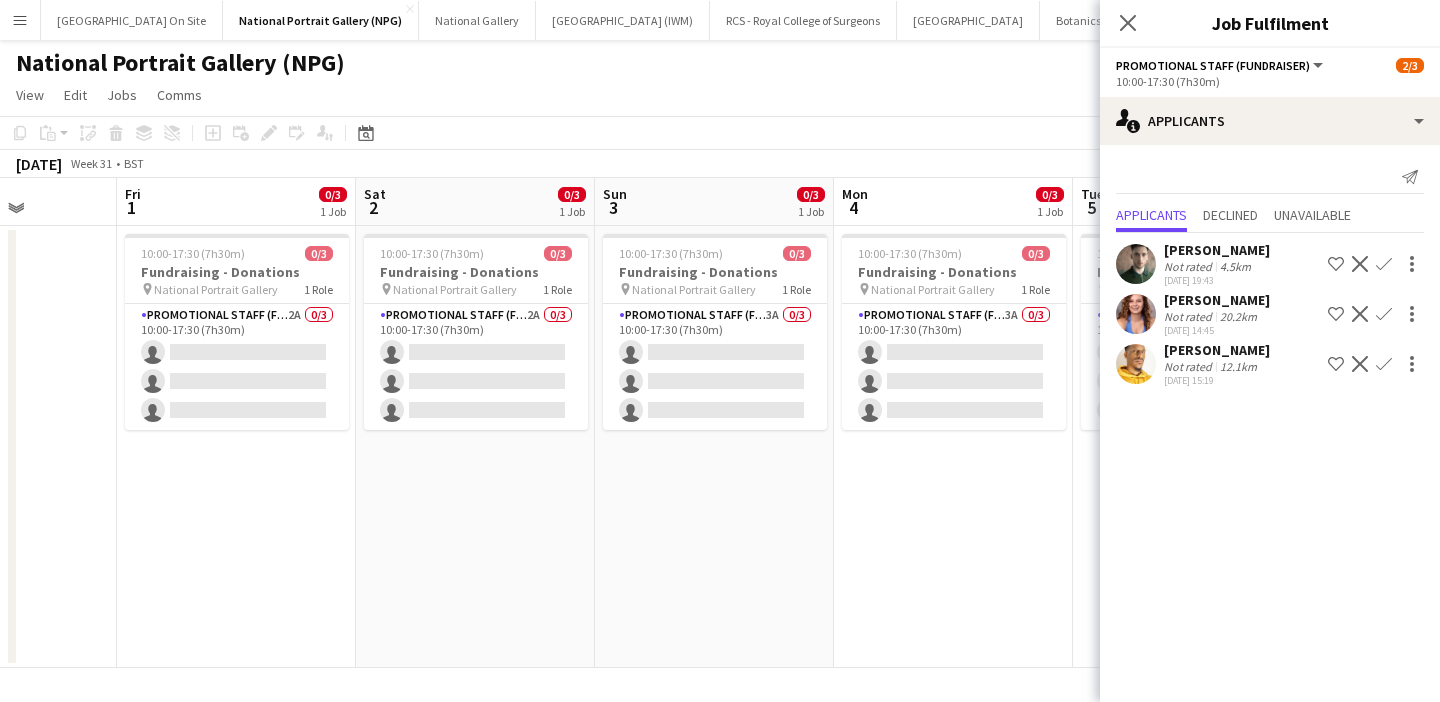 scroll, scrollTop: 0, scrollLeft: 884, axis: horizontal 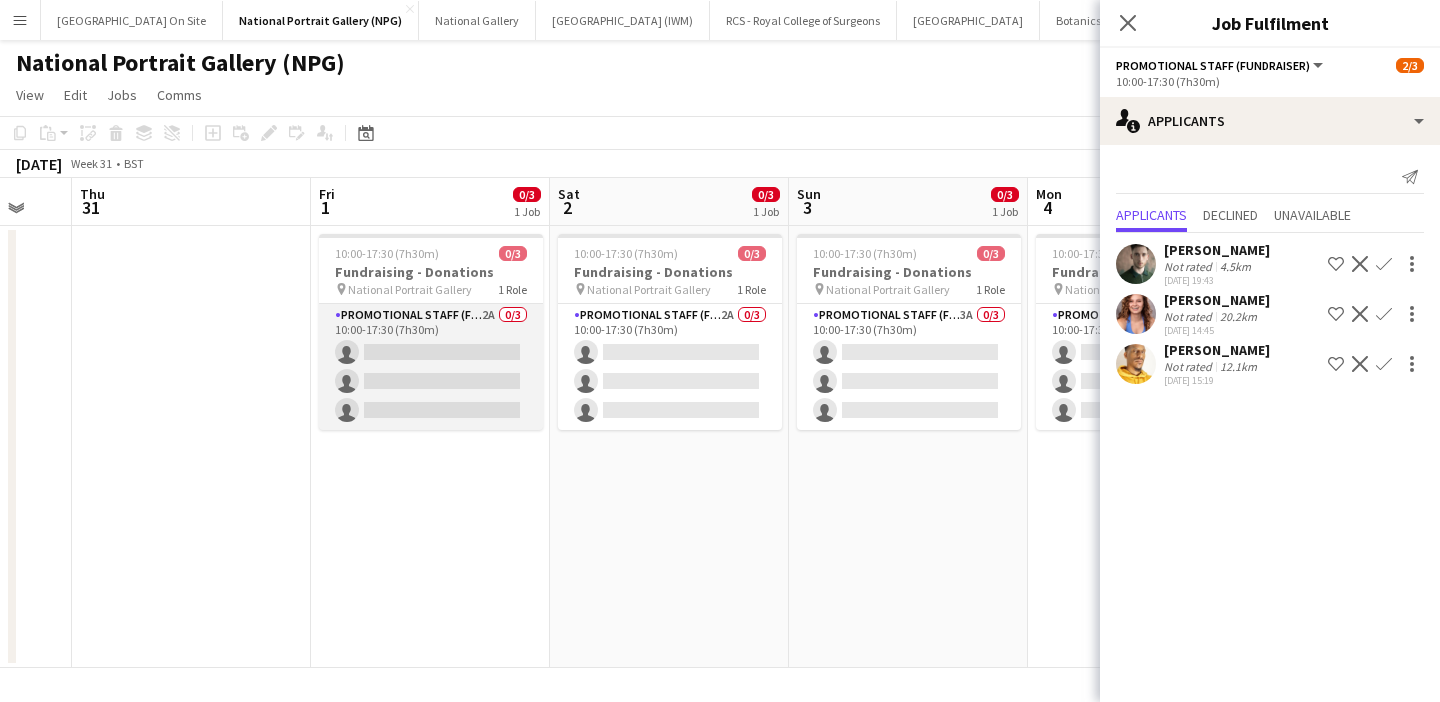 click on "Promotional Staff (Fundraiser)   2A   0/3   10:00-17:30 (7h30m)
single-neutral-actions
single-neutral-actions
single-neutral-actions" at bounding box center (431, 367) 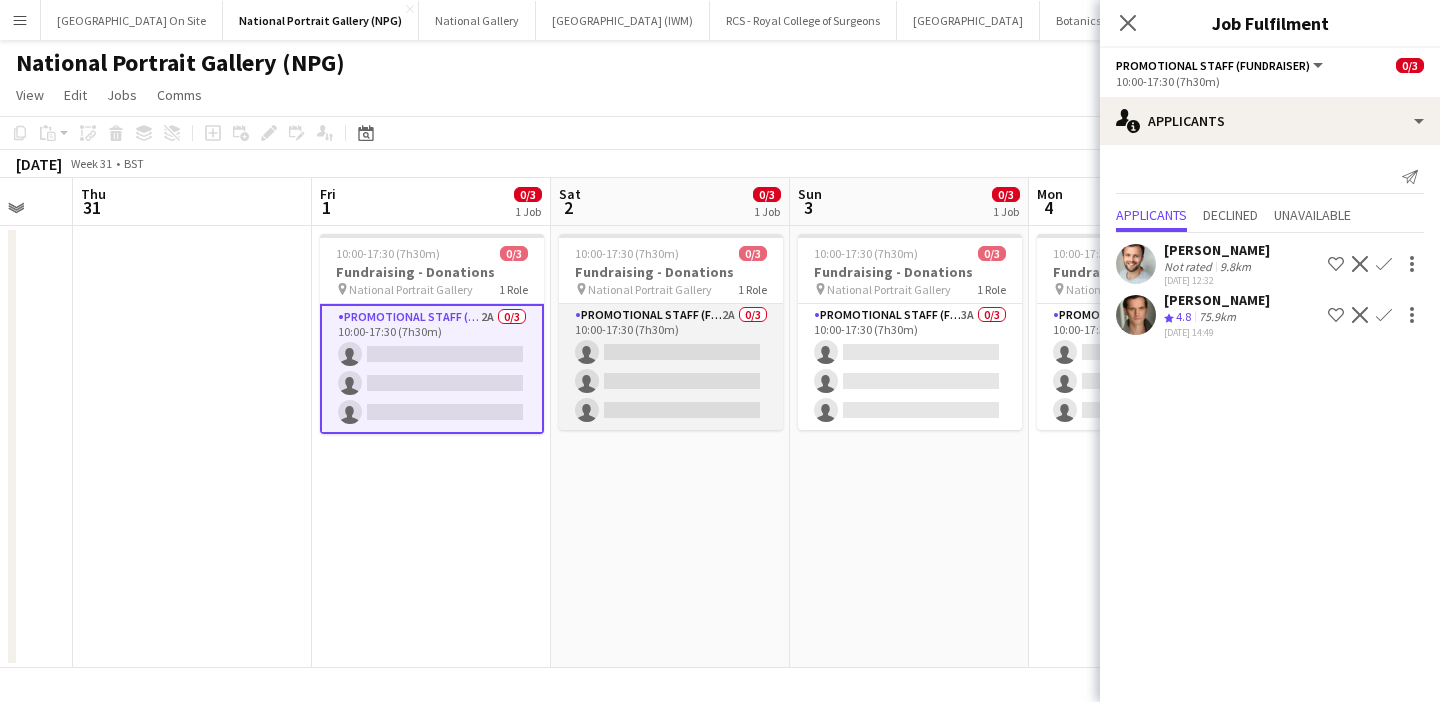 click on "Promotional Staff (Fundraiser)   2A   0/3   10:00-17:30 (7h30m)
single-neutral-actions
single-neutral-actions
single-neutral-actions" at bounding box center (671, 367) 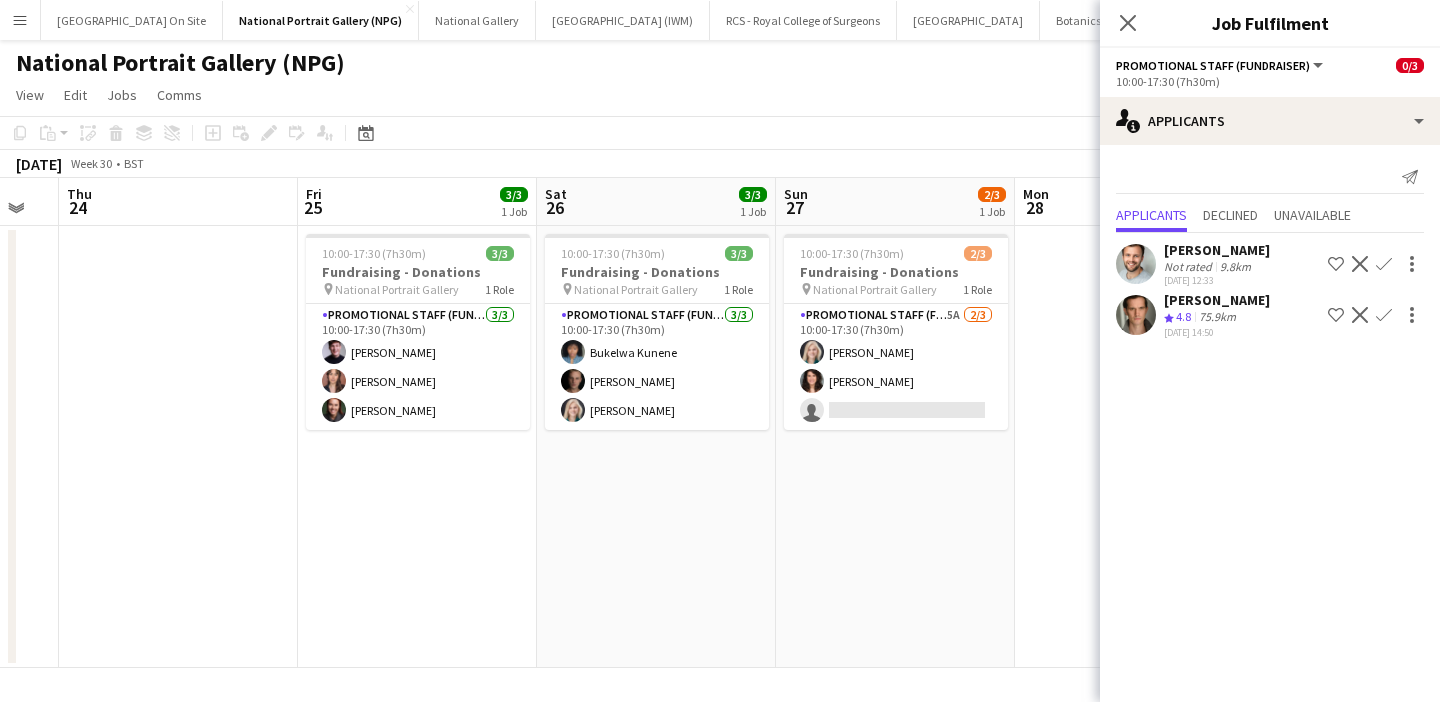 scroll, scrollTop: 0, scrollLeft: 800, axis: horizontal 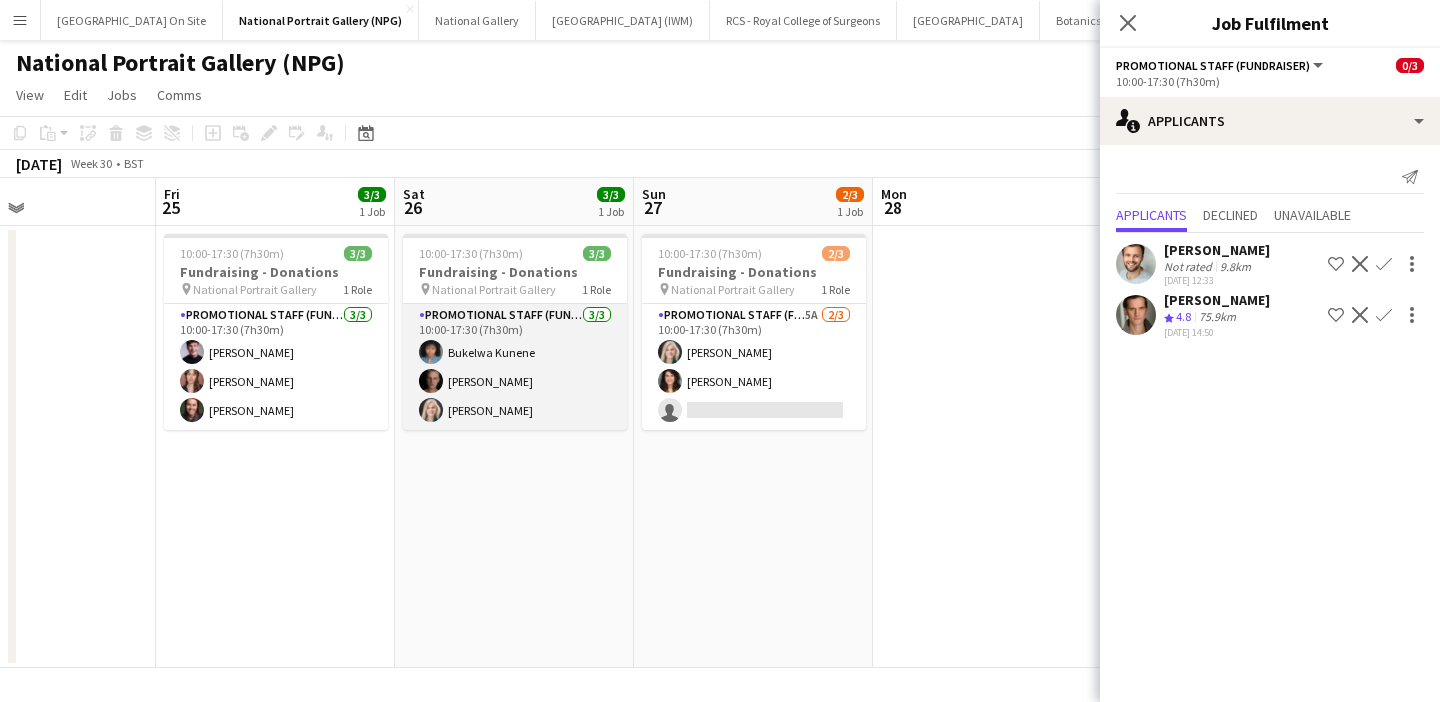 click on "Promotional Staff (Fundraiser)   [DATE]   10:00-17:30 (7h30m)
[PERSON_NAME] [PERSON_NAME] [PERSON_NAME]" at bounding box center [515, 367] 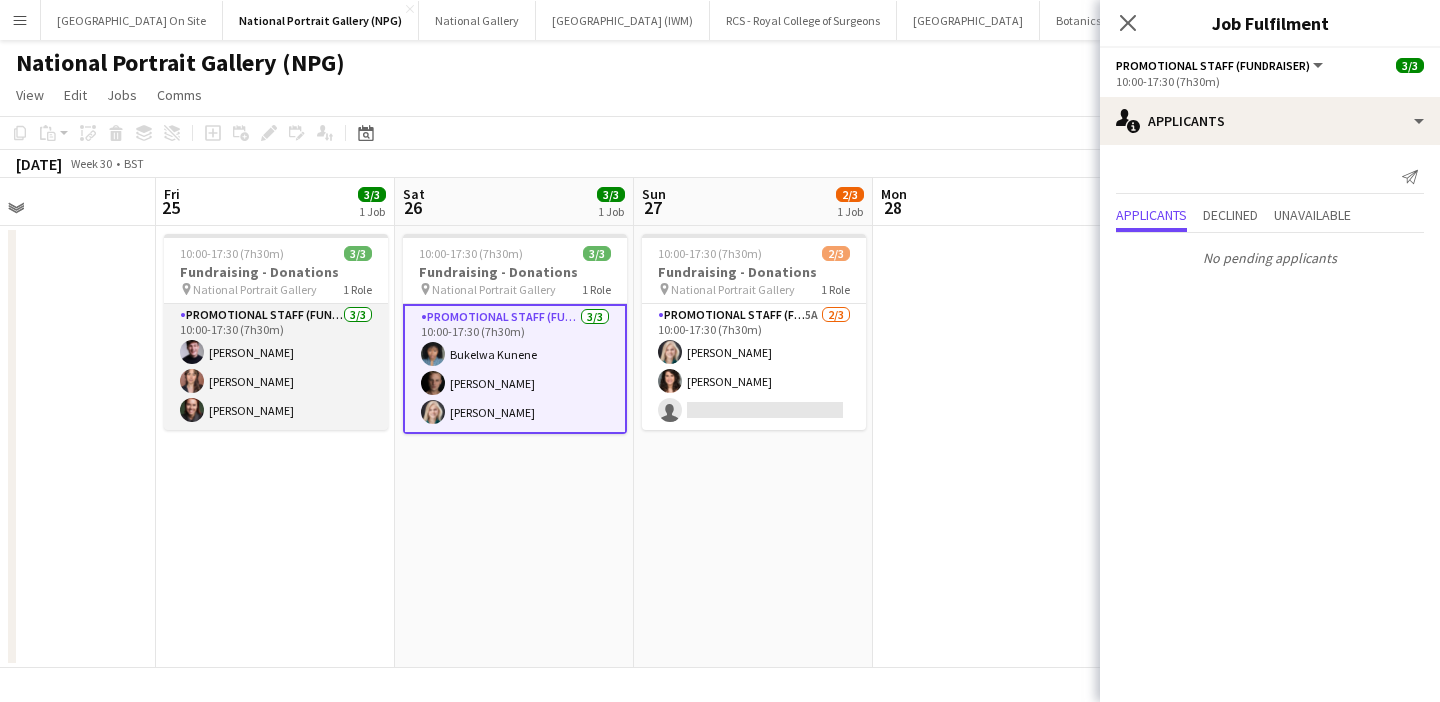 click on "Promotional Staff (Fundraiser)   [DATE]   10:00-17:30 (7h30m)
[PERSON_NAME] [PERSON_NAME]" at bounding box center [276, 367] 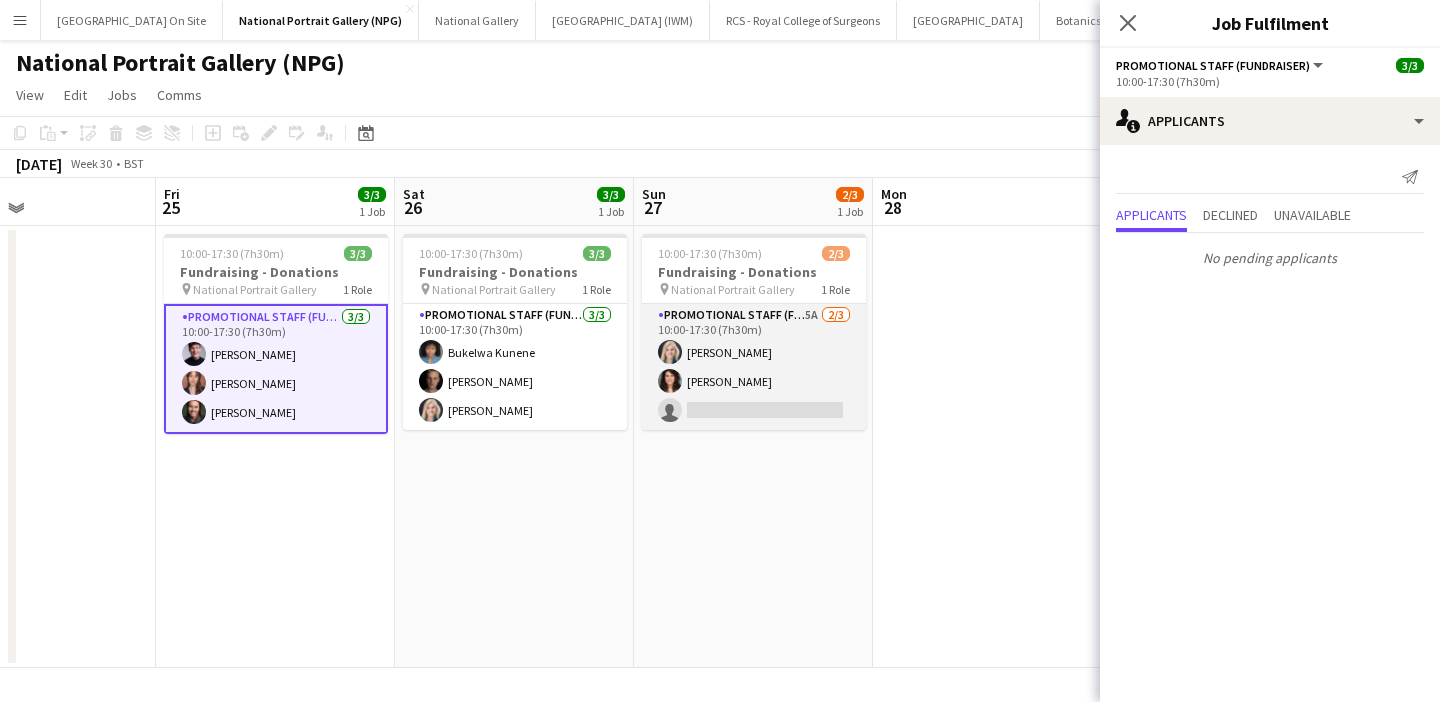 click on "Promotional Staff (Fundraiser)   5A   [DATE]   10:00-17:30 (7h30m)
[PERSON_NAME] [PERSON_NAME]
single-neutral-actions" at bounding box center [754, 367] 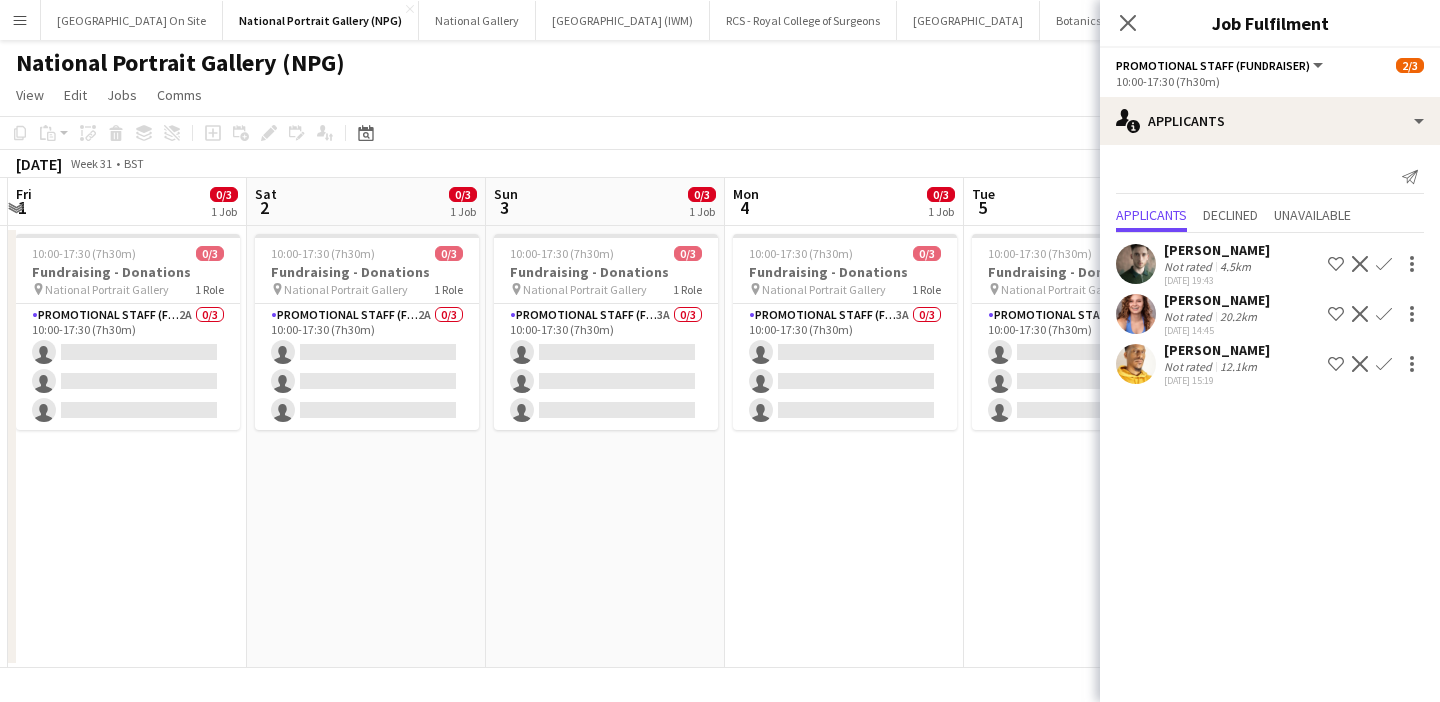 scroll, scrollTop: 0, scrollLeft: 620, axis: horizontal 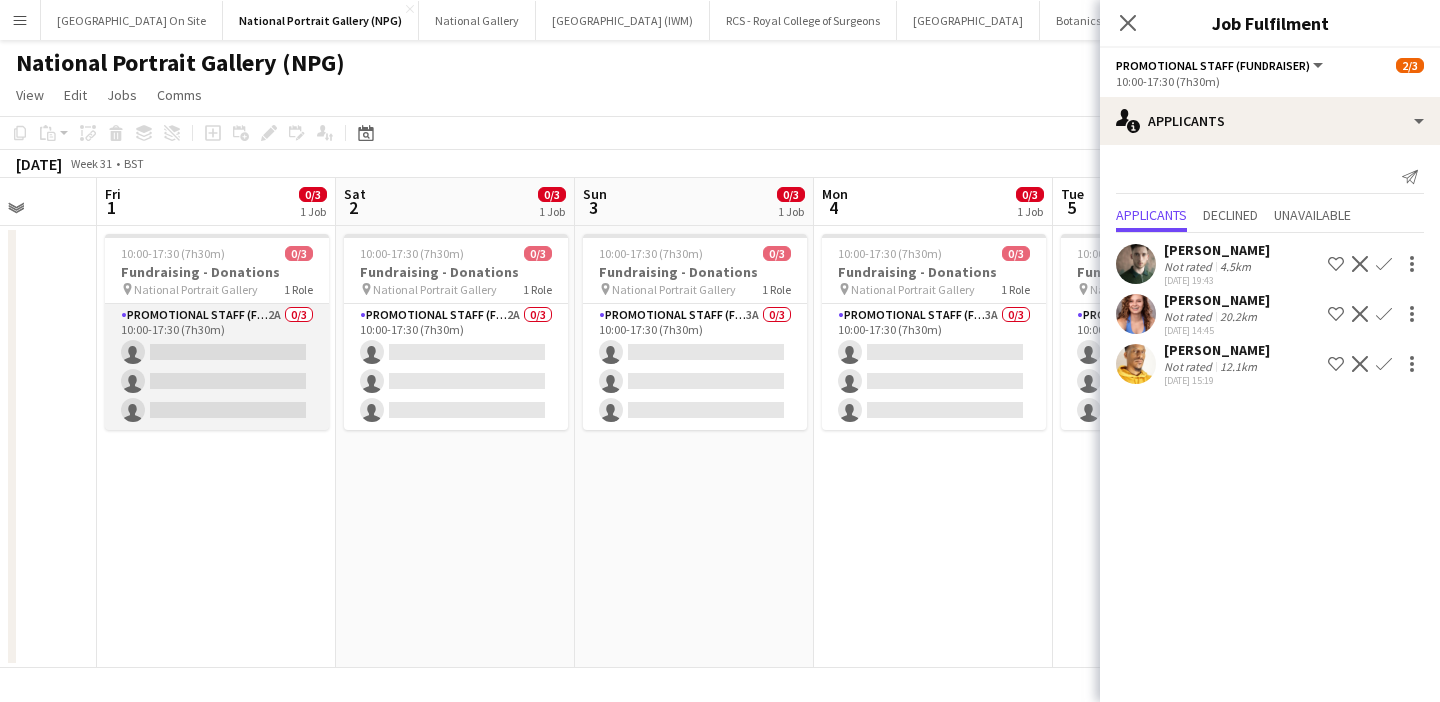click on "Promotional Staff (Fundraiser)   2A   0/3   10:00-17:30 (7h30m)
single-neutral-actions
single-neutral-actions
single-neutral-actions" at bounding box center (217, 367) 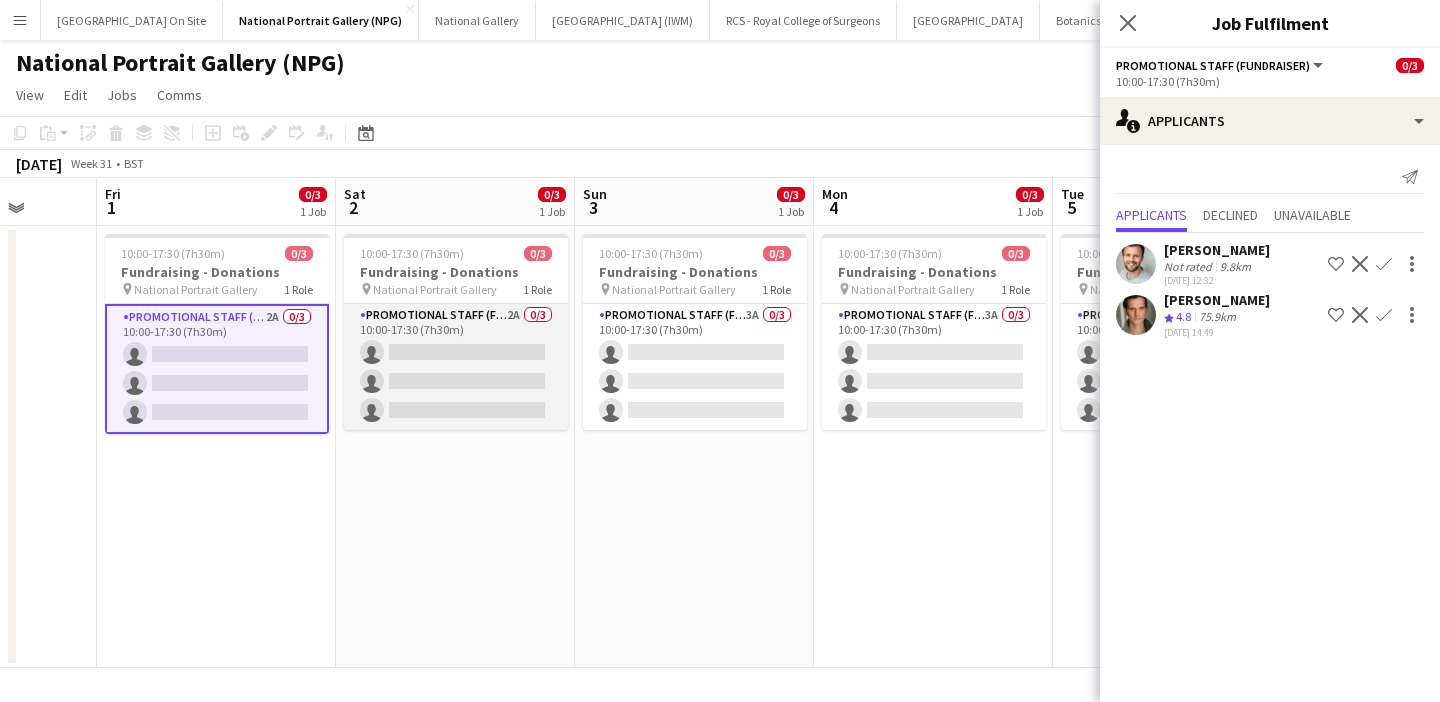 click on "Promotional Staff (Fundraiser)   2A   0/3   10:00-17:30 (7h30m)
single-neutral-actions
single-neutral-actions
single-neutral-actions" at bounding box center [456, 367] 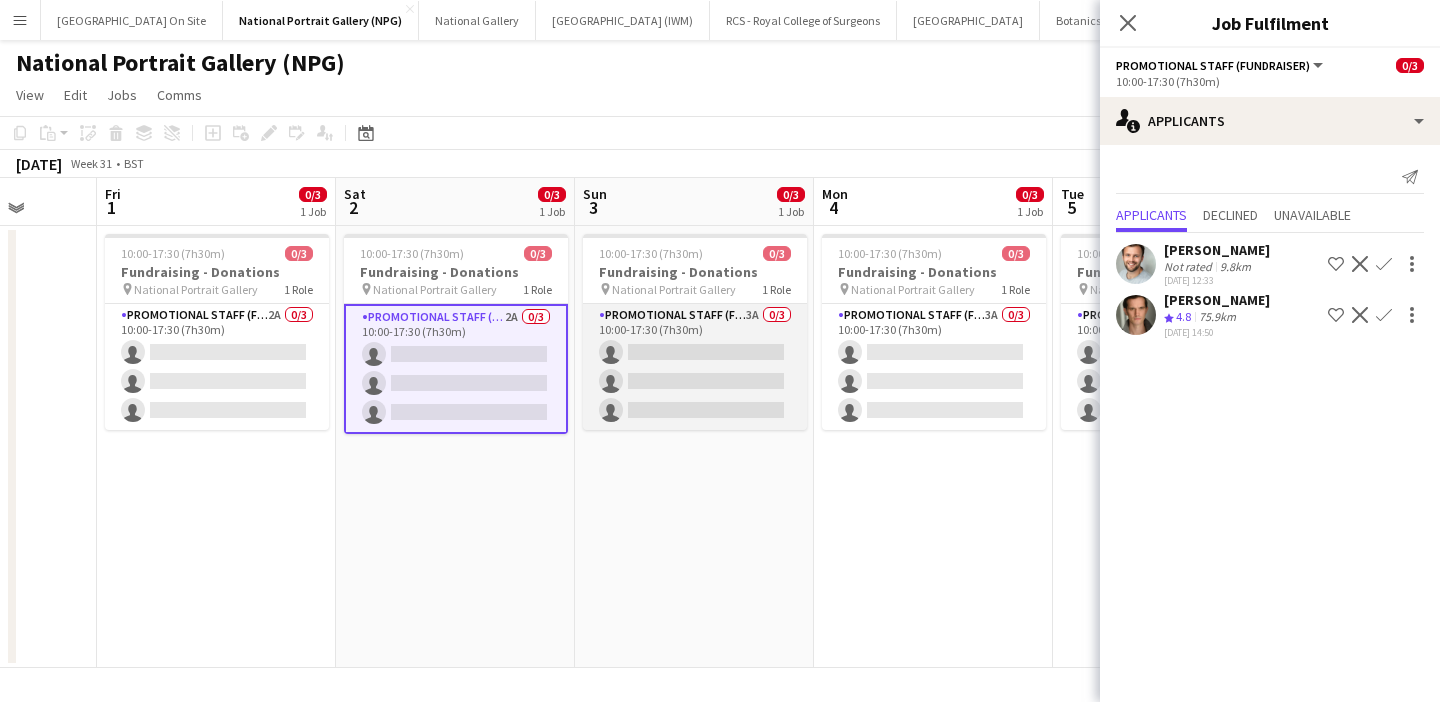 click on "Promotional Staff (Fundraiser)   3A   0/3   10:00-17:30 (7h30m)
single-neutral-actions
single-neutral-actions
single-neutral-actions" at bounding box center [695, 367] 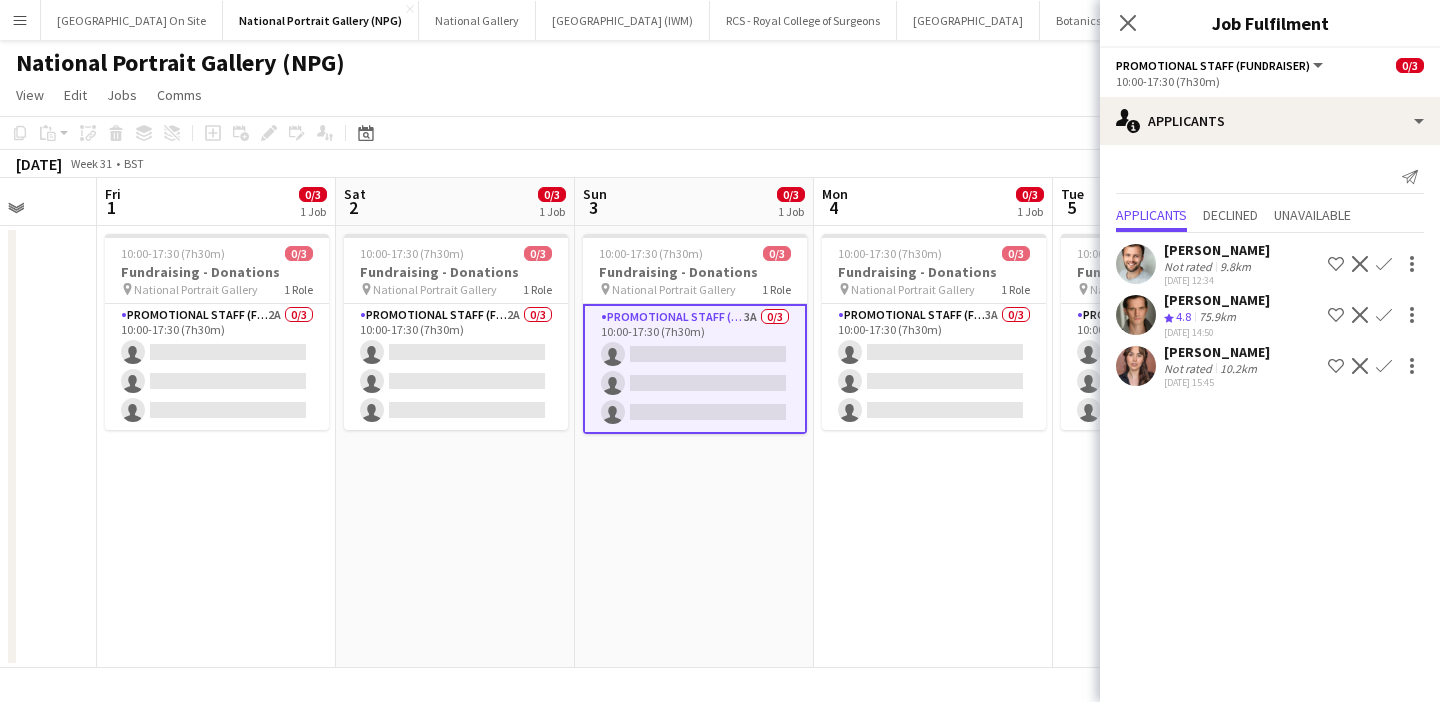scroll, scrollTop: 0, scrollLeft: 1000, axis: horizontal 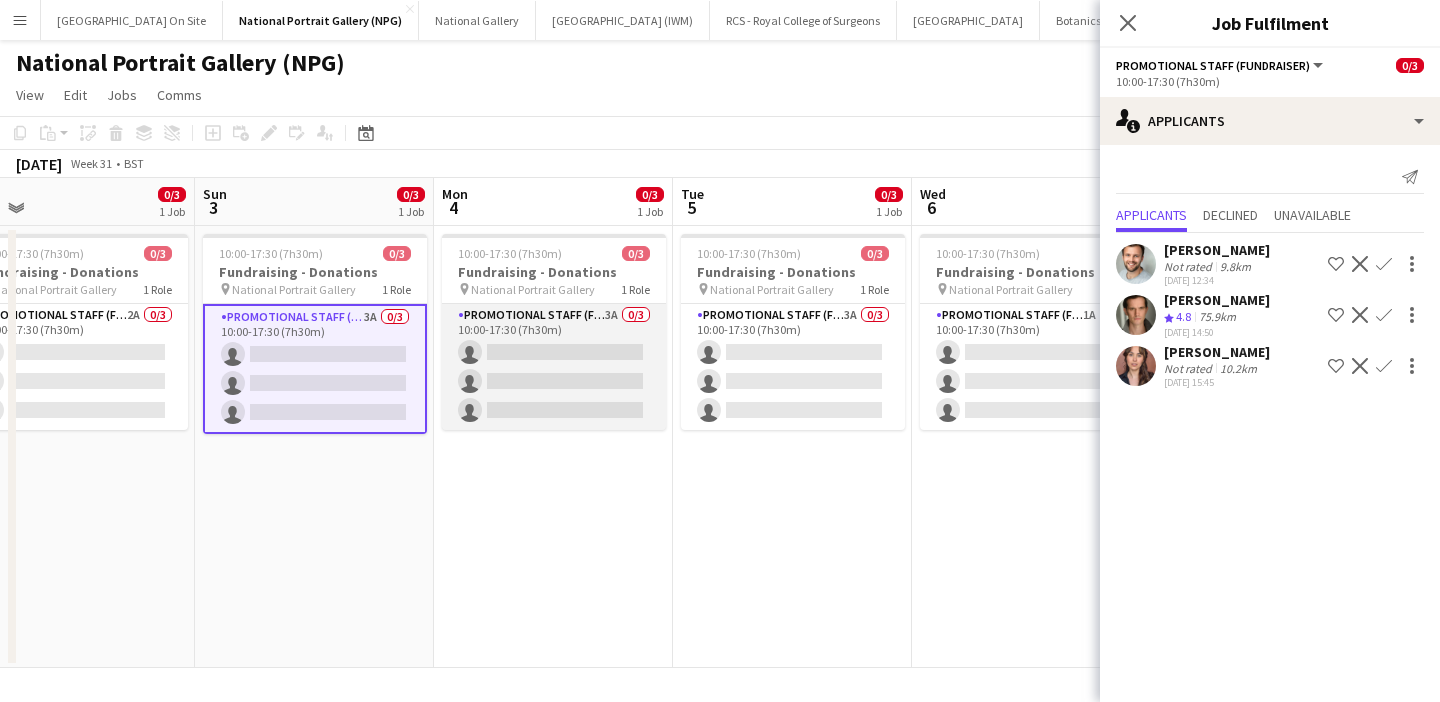 click on "Promotional Staff (Fundraiser)   3A   0/3   10:00-17:30 (7h30m)
single-neutral-actions
single-neutral-actions
single-neutral-actions" at bounding box center (554, 367) 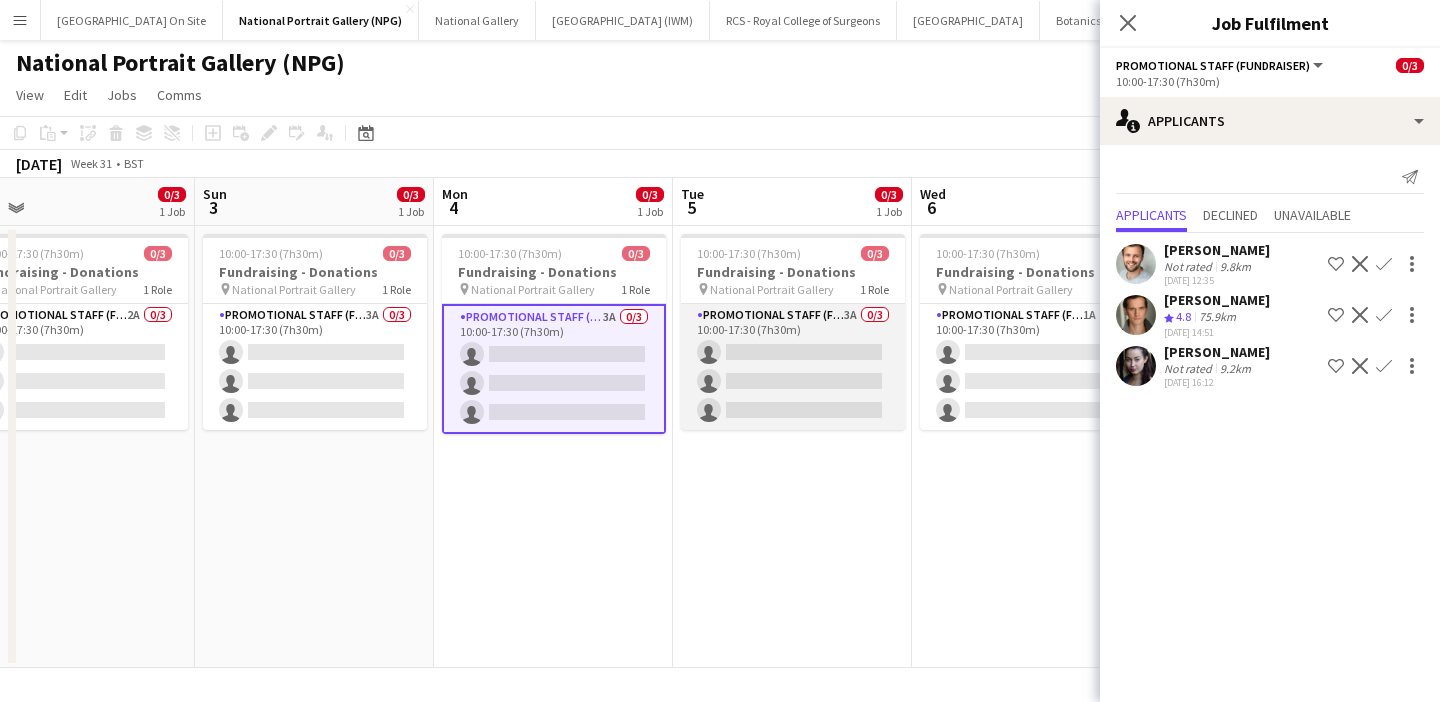 click on "Promotional Staff (Fundraiser)   3A   0/3   10:00-17:30 (7h30m)
single-neutral-actions
single-neutral-actions
single-neutral-actions" at bounding box center (793, 367) 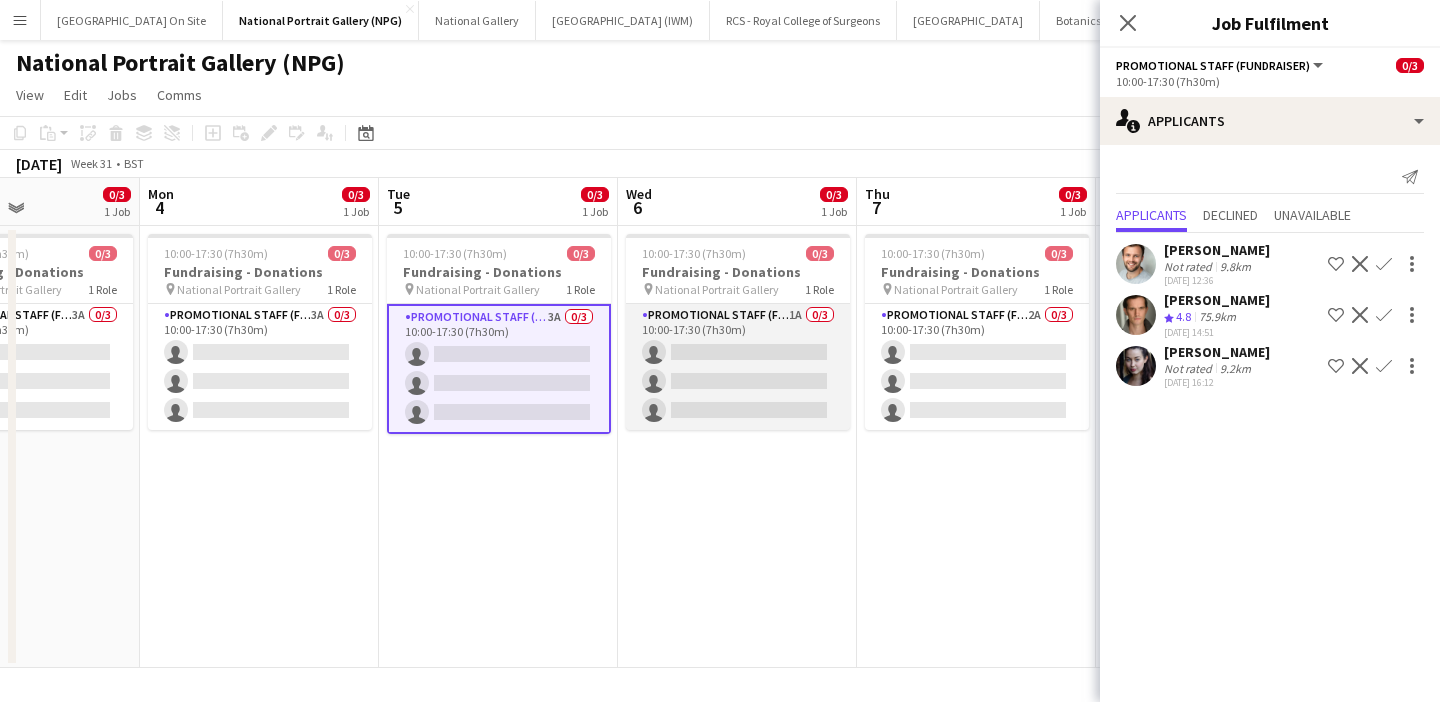 click on "Promotional Staff (Fundraiser)   1A   0/3   10:00-17:30 (7h30m)
single-neutral-actions
single-neutral-actions
single-neutral-actions" at bounding box center (738, 367) 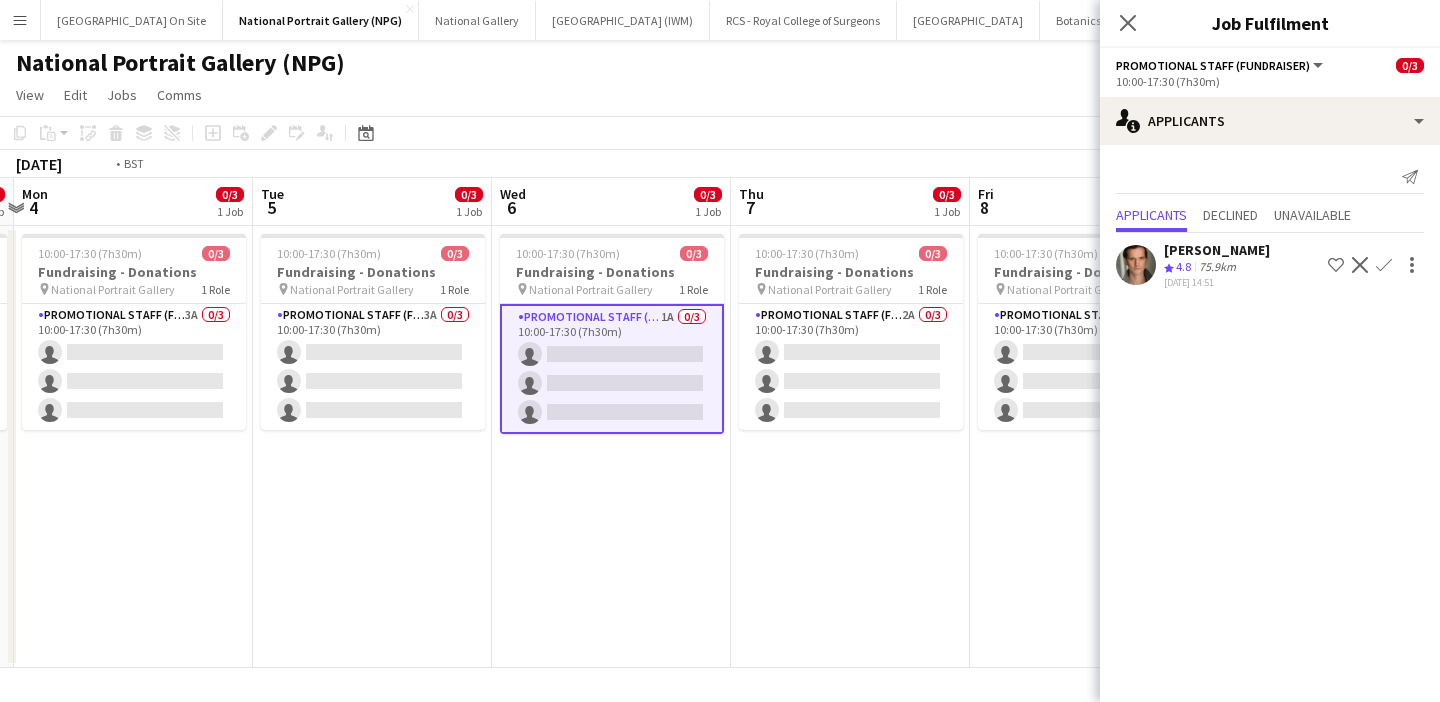 scroll, scrollTop: 0, scrollLeft: 610, axis: horizontal 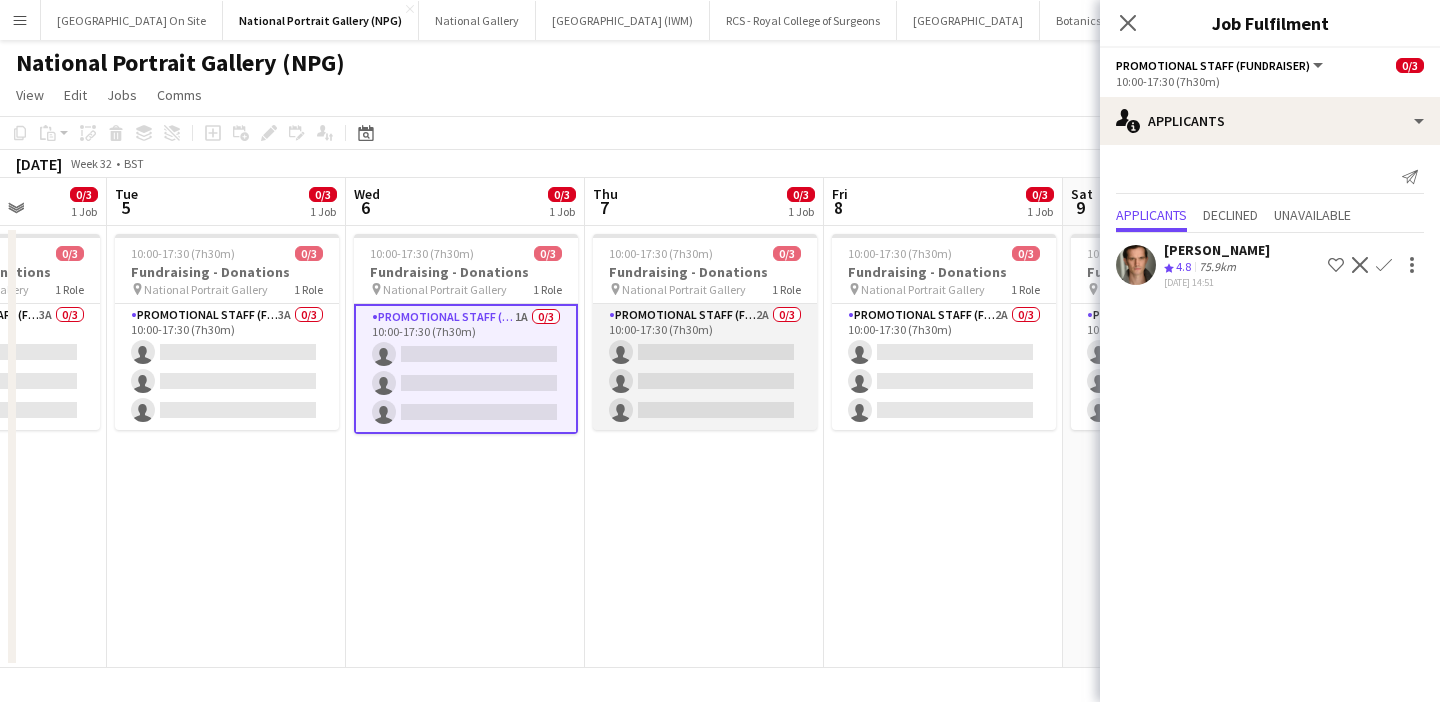 click on "Promotional Staff (Fundraiser)   2A   0/3   10:00-17:30 (7h30m)
single-neutral-actions
single-neutral-actions
single-neutral-actions" at bounding box center (705, 367) 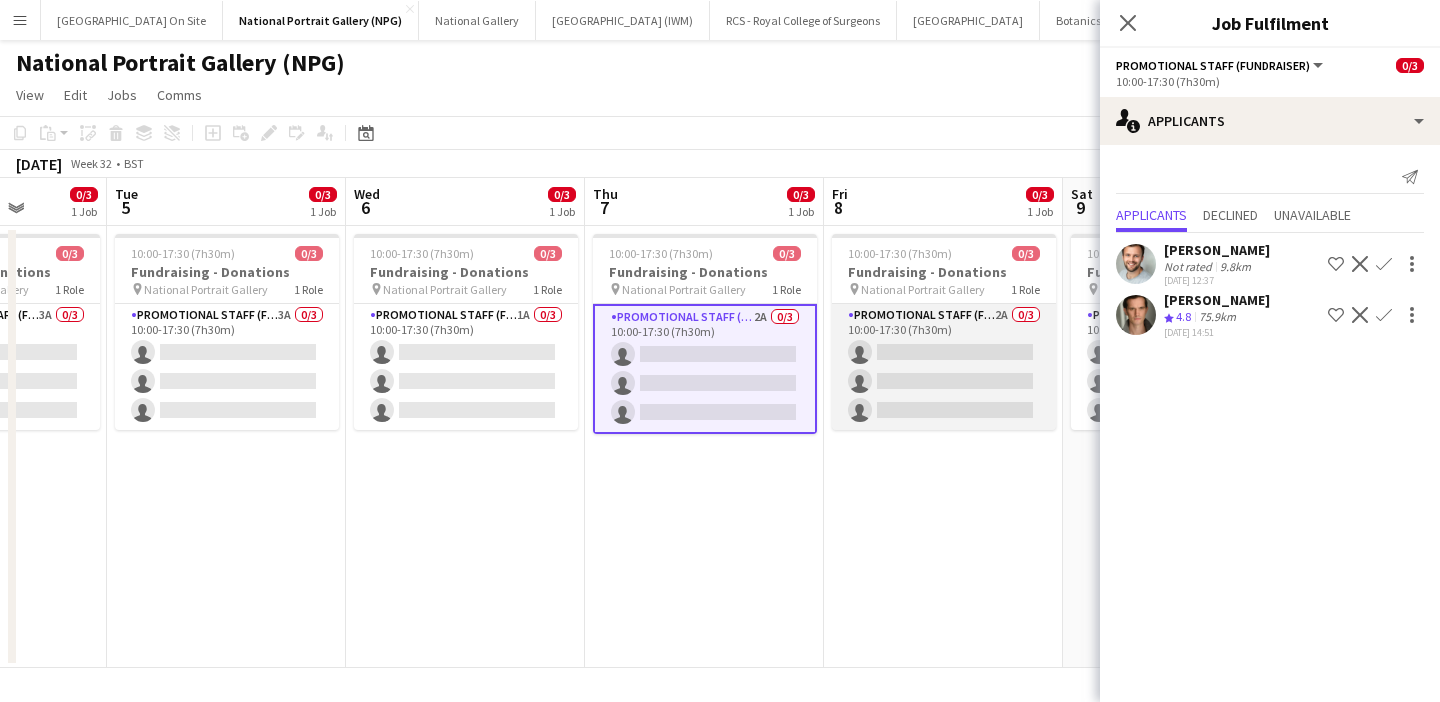 click on "Promotional Staff (Fundraiser)   2A   0/3   10:00-17:30 (7h30m)
single-neutral-actions
single-neutral-actions
single-neutral-actions" at bounding box center (944, 367) 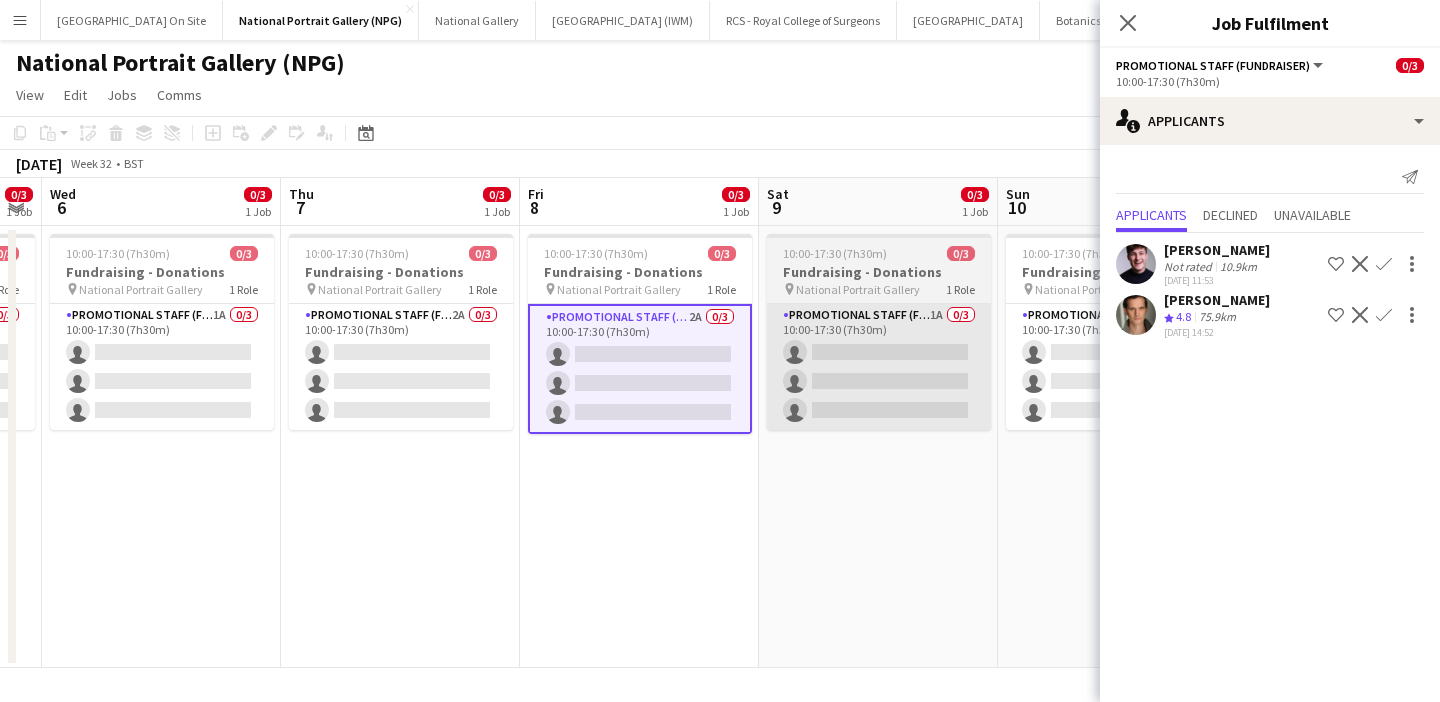 scroll, scrollTop: 0, scrollLeft: 957, axis: horizontal 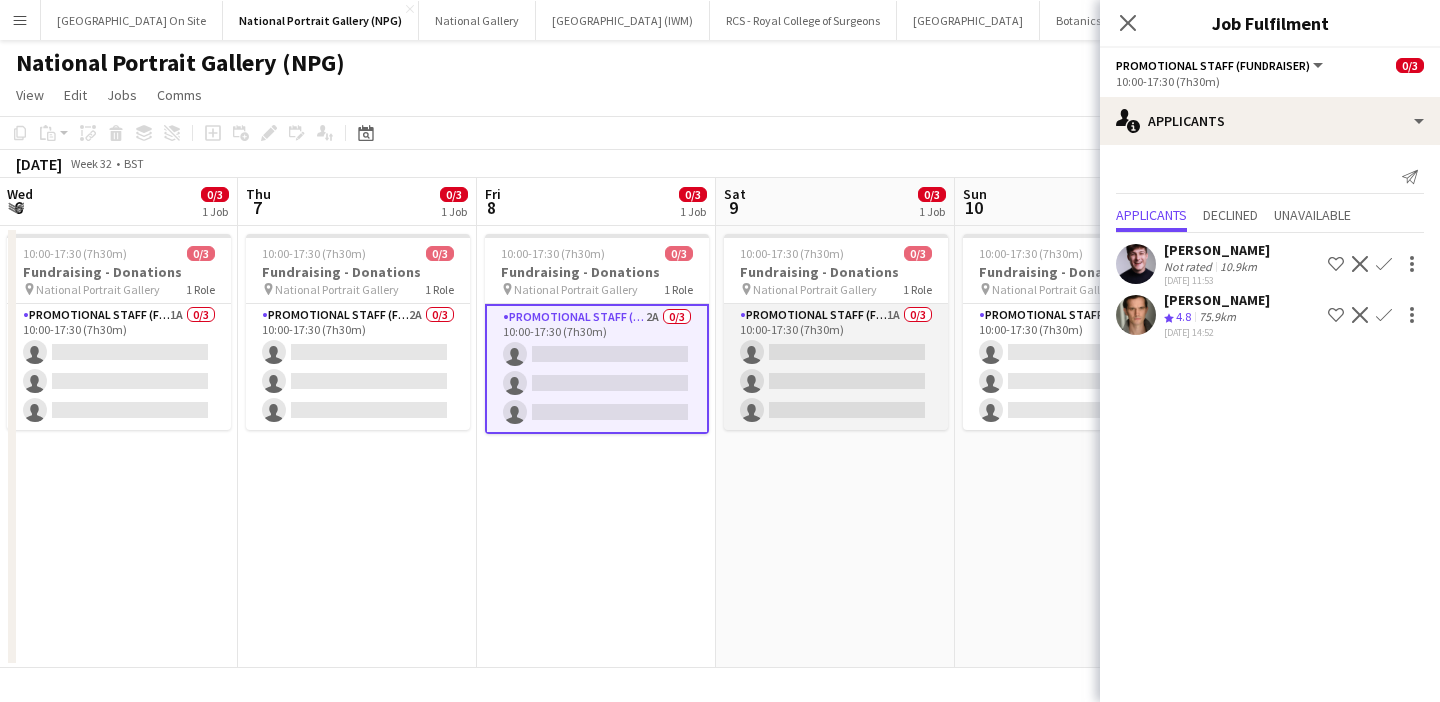 click on "Promotional Staff (Fundraiser)   1A   0/3   10:00-17:30 (7h30m)
single-neutral-actions
single-neutral-actions
single-neutral-actions" at bounding box center [836, 367] 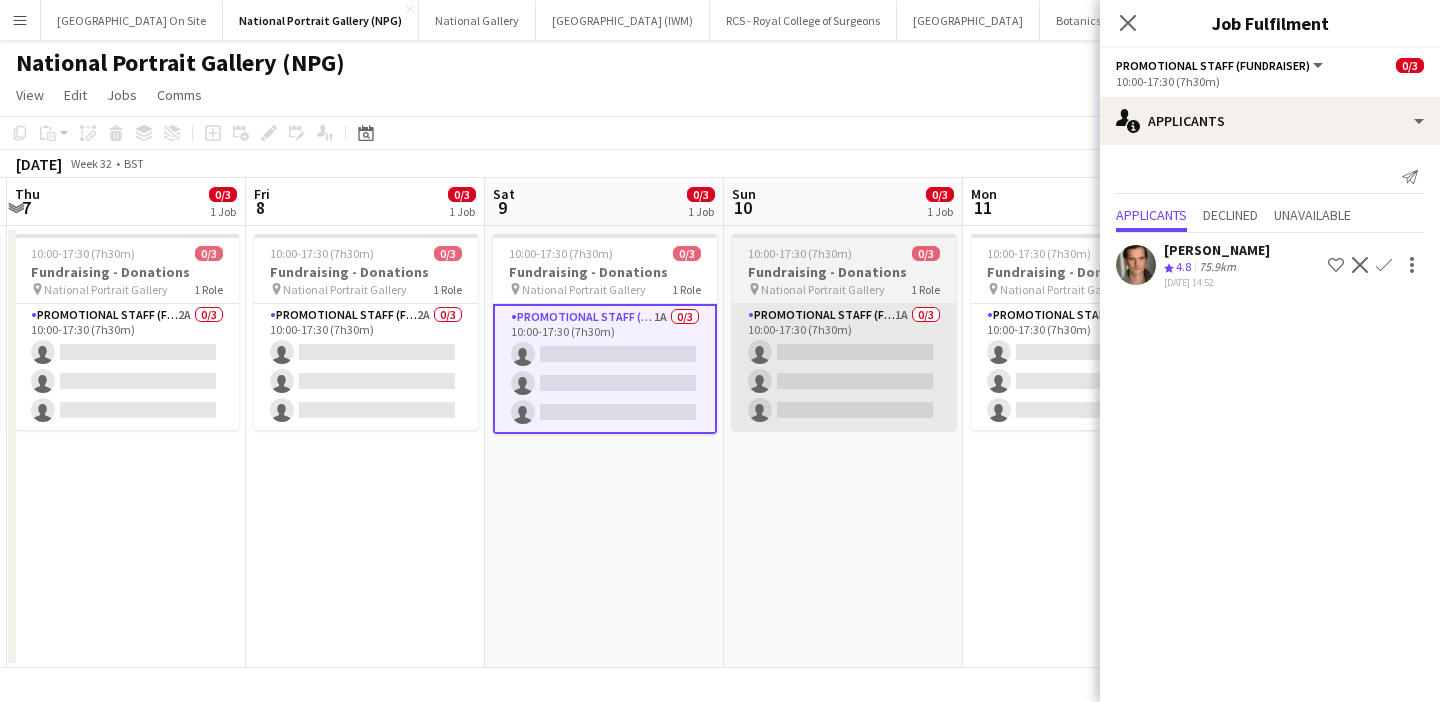 scroll, scrollTop: 0, scrollLeft: 761, axis: horizontal 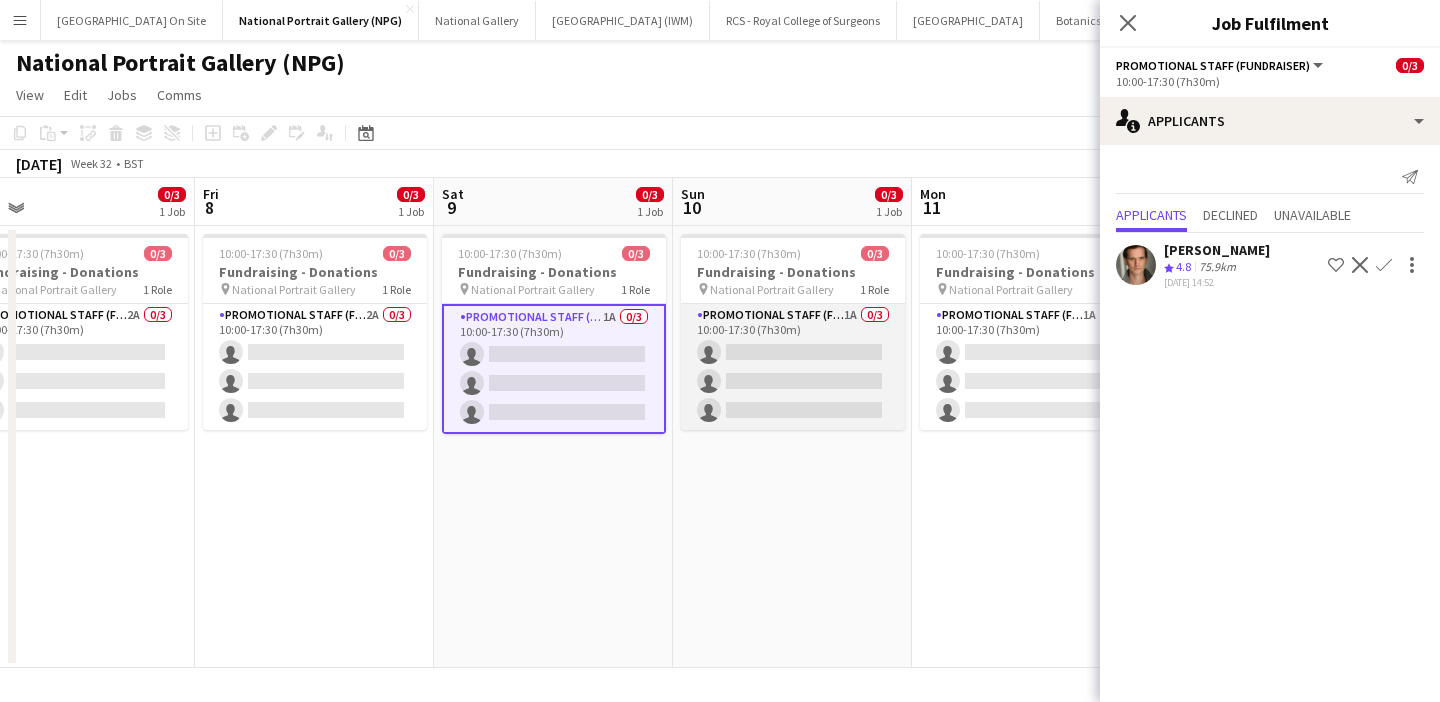 click on "Promotional Staff (Fundraiser)   1A   0/3   10:00-17:30 (7h30m)
single-neutral-actions
single-neutral-actions
single-neutral-actions" at bounding box center (793, 367) 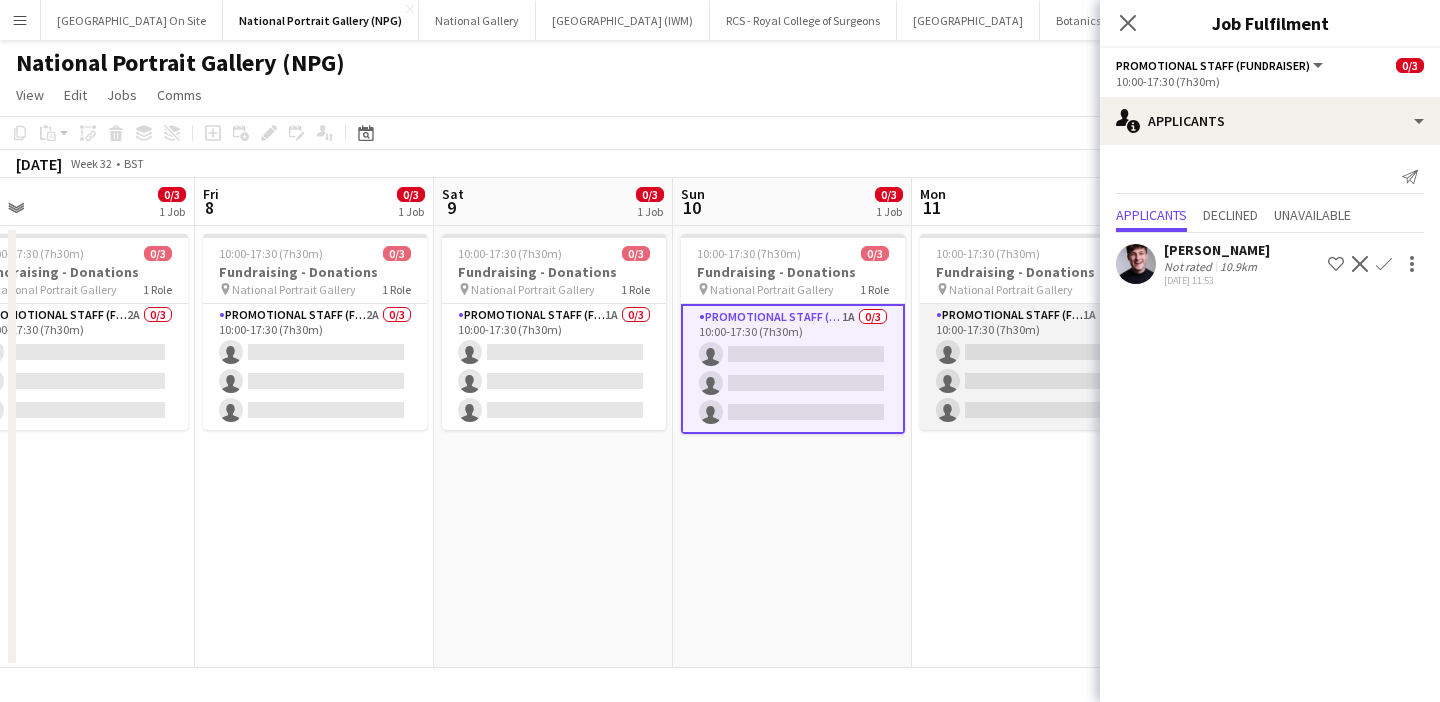 click on "Promotional Staff (Fundraiser)   1A   0/3   10:00-17:30 (7h30m)
single-neutral-actions
single-neutral-actions
single-neutral-actions" at bounding box center [1032, 367] 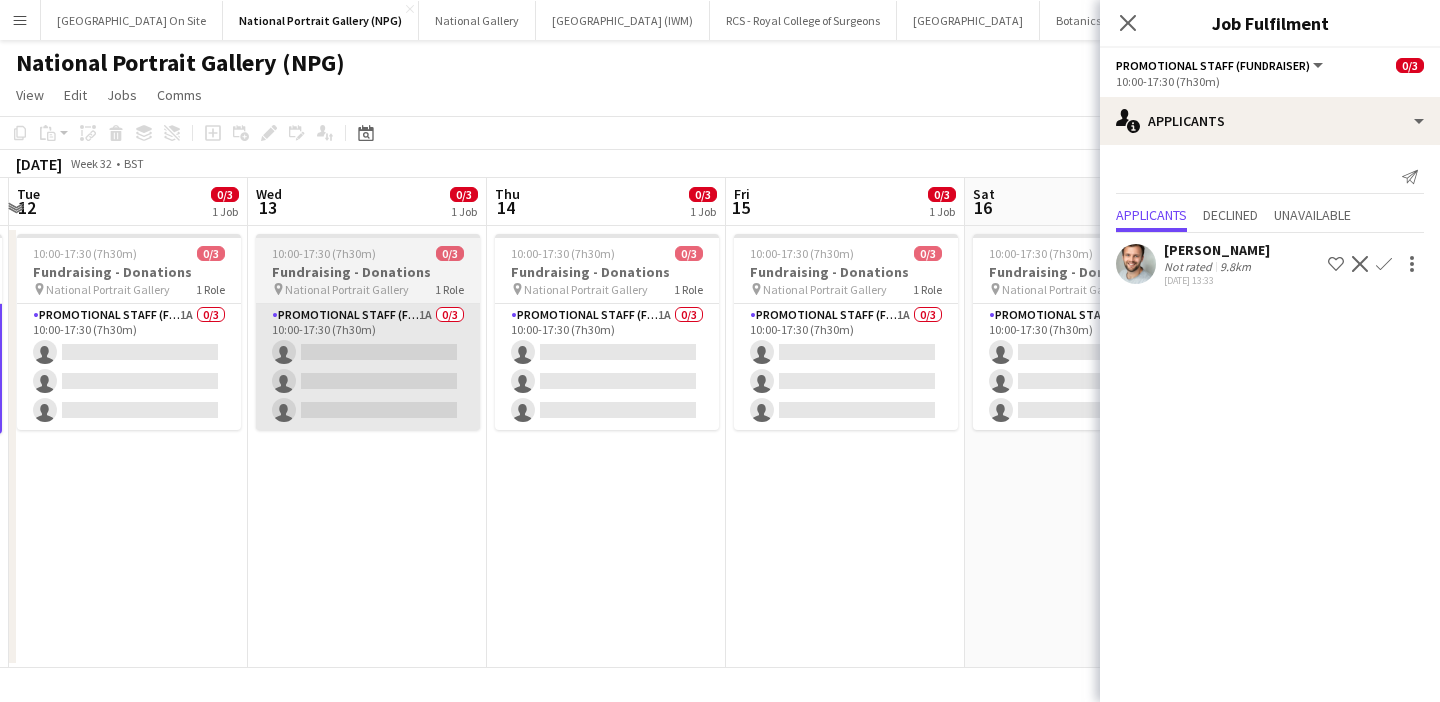 scroll, scrollTop: 0, scrollLeft: 659, axis: horizontal 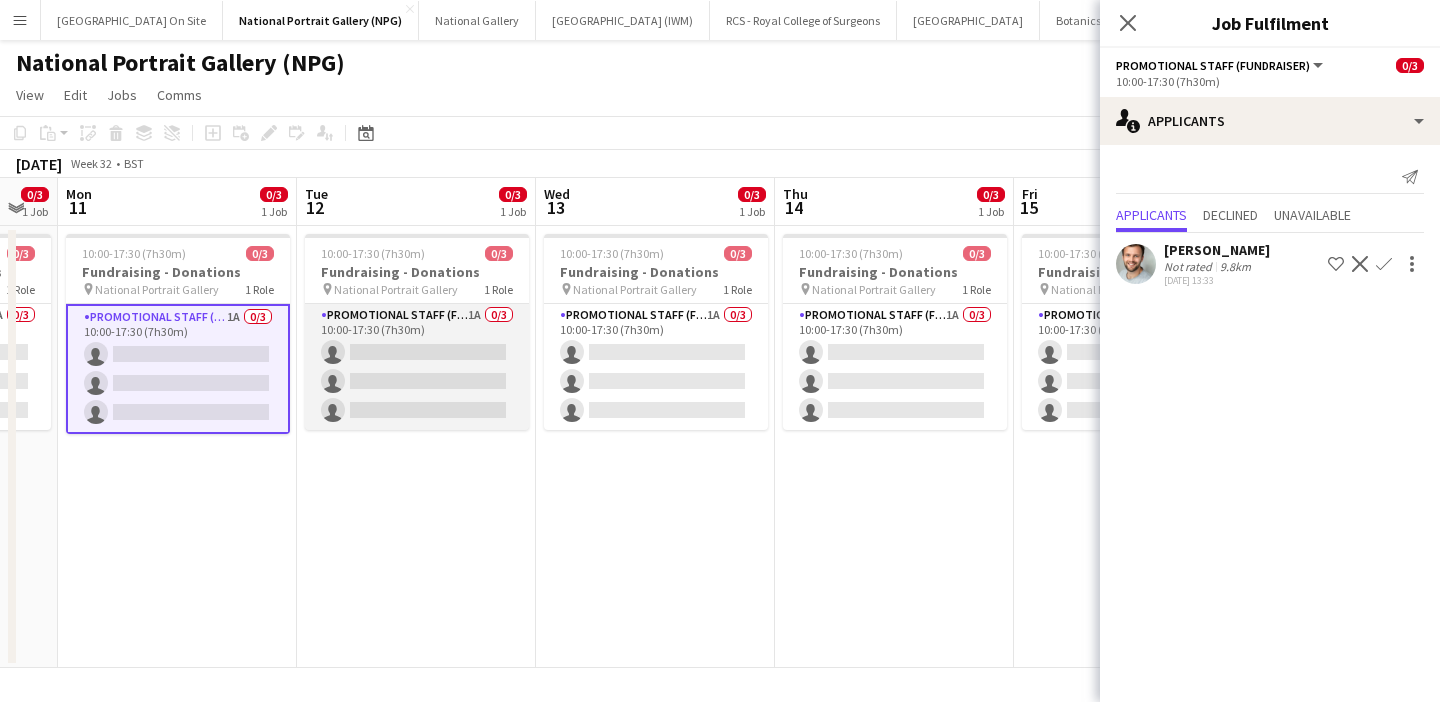 click on "Promotional Staff (Fundraiser)   1A   0/3   10:00-17:30 (7h30m)
single-neutral-actions
single-neutral-actions
single-neutral-actions" at bounding box center [417, 367] 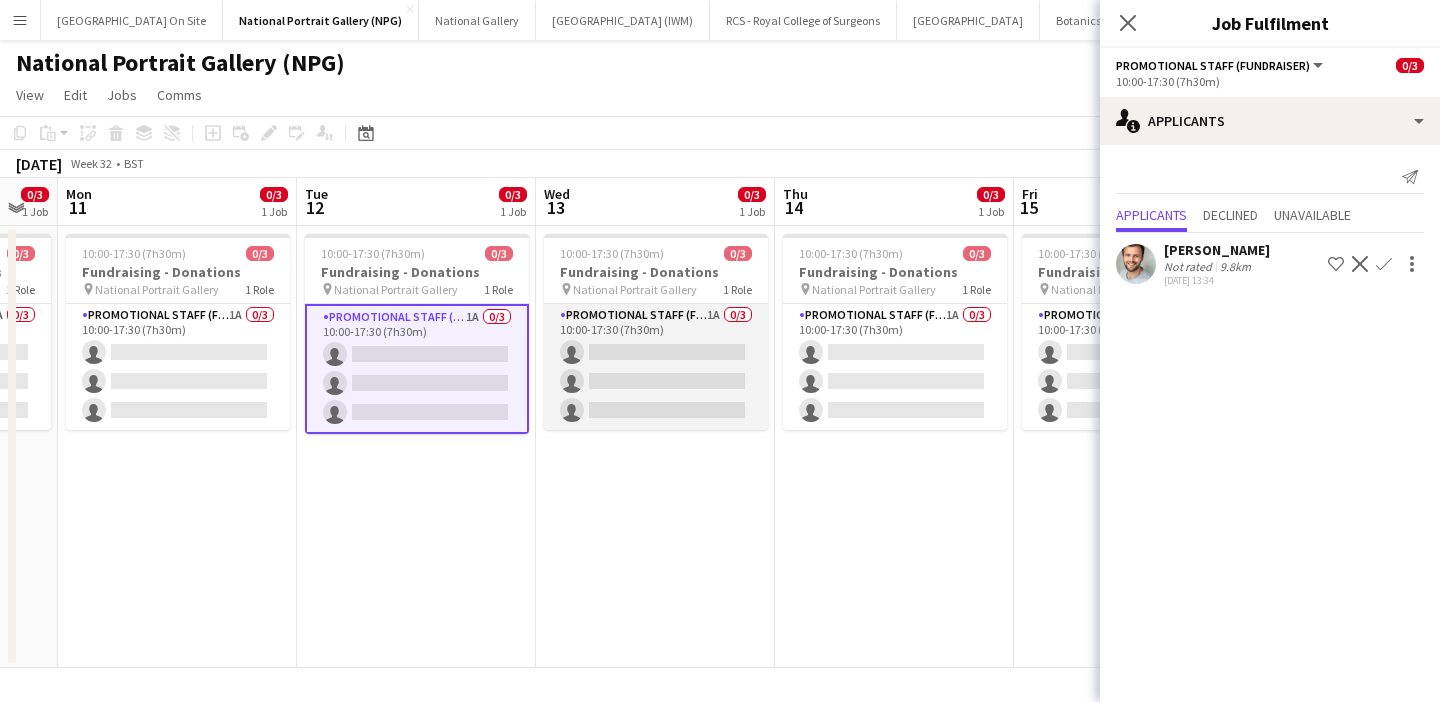 click on "Promotional Staff (Fundraiser)   1A   0/3   10:00-17:30 (7h30m)
single-neutral-actions
single-neutral-actions
single-neutral-actions" at bounding box center (656, 367) 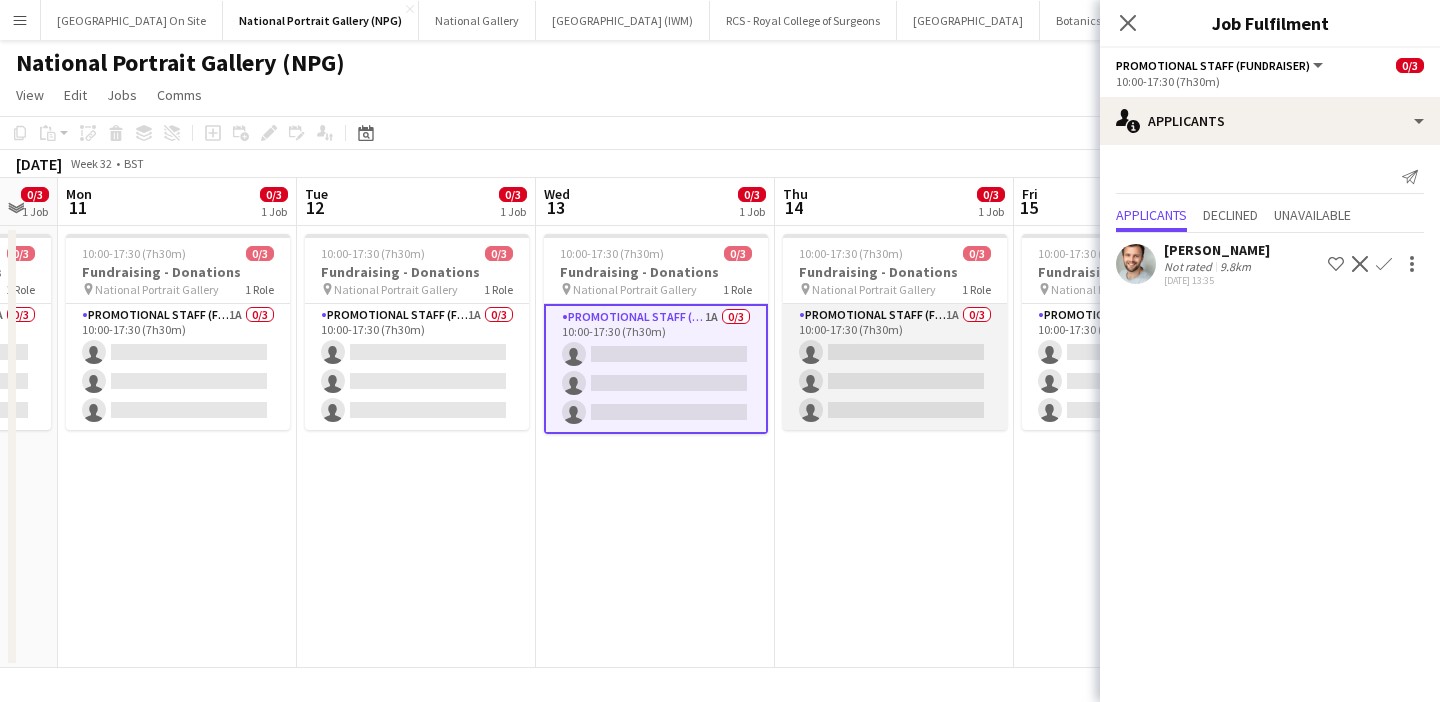 click on "Promotional Staff (Fundraiser)   1A   0/3   10:00-17:30 (7h30m)
single-neutral-actions
single-neutral-actions
single-neutral-actions" at bounding box center (895, 367) 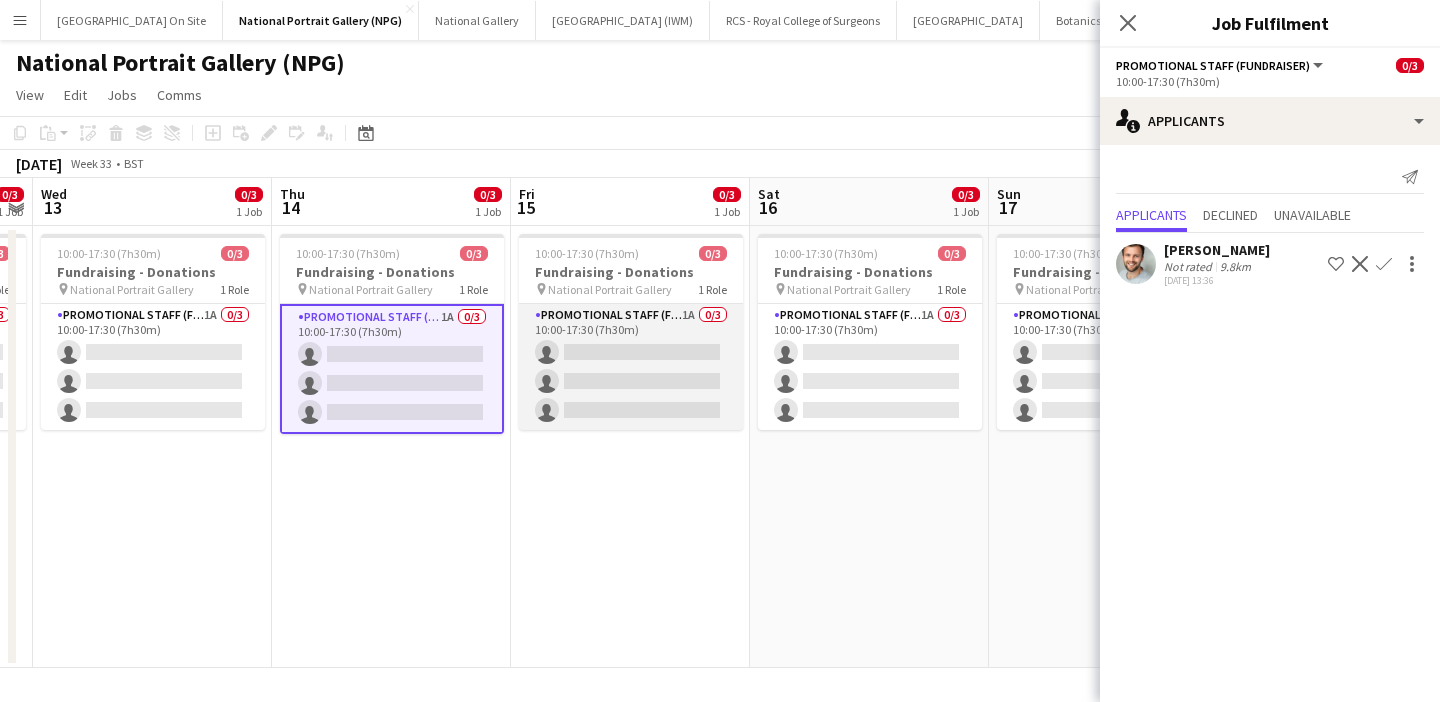 click on "Promotional Staff (Fundraiser)   1A   0/3   10:00-17:30 (7h30m)
single-neutral-actions
single-neutral-actions
single-neutral-actions" at bounding box center [631, 367] 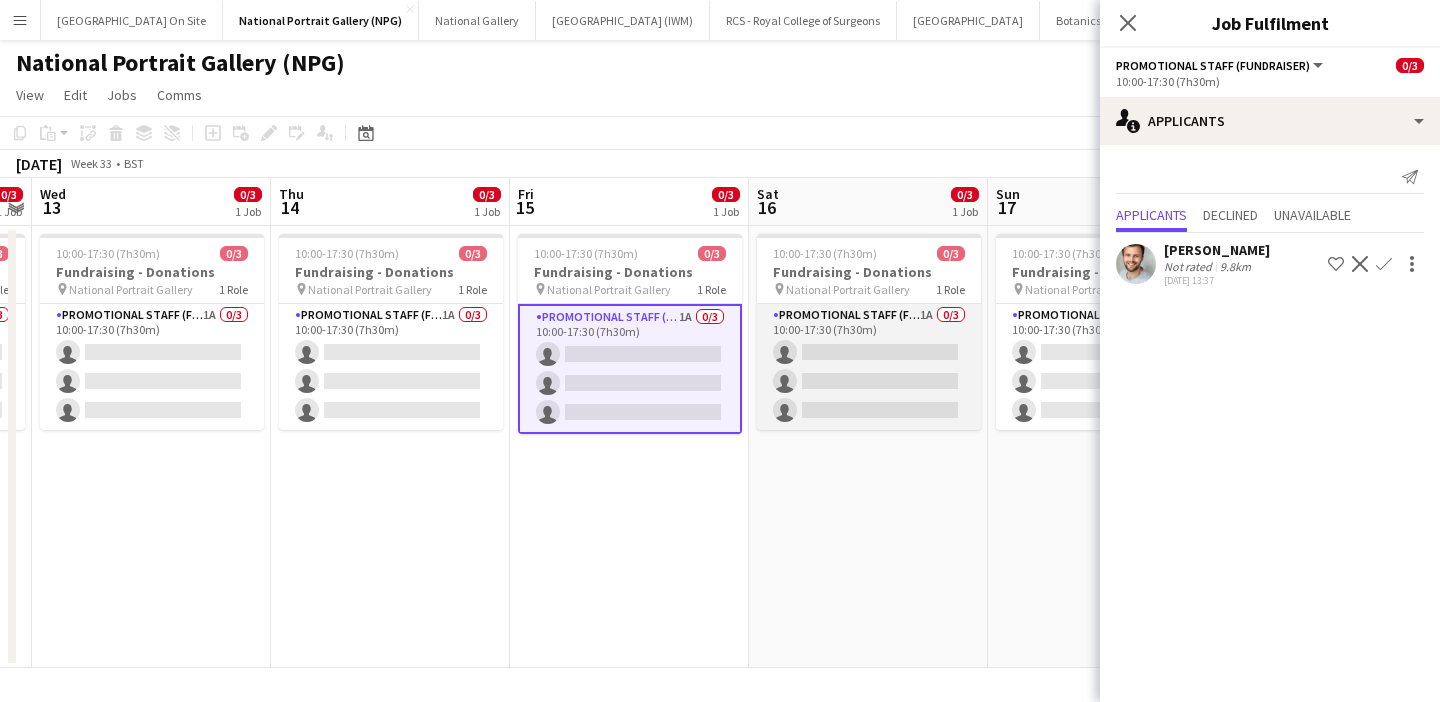 click on "Promotional Staff (Fundraiser)   1A   0/3   10:00-17:30 (7h30m)
single-neutral-actions
single-neutral-actions
single-neutral-actions" at bounding box center [869, 367] 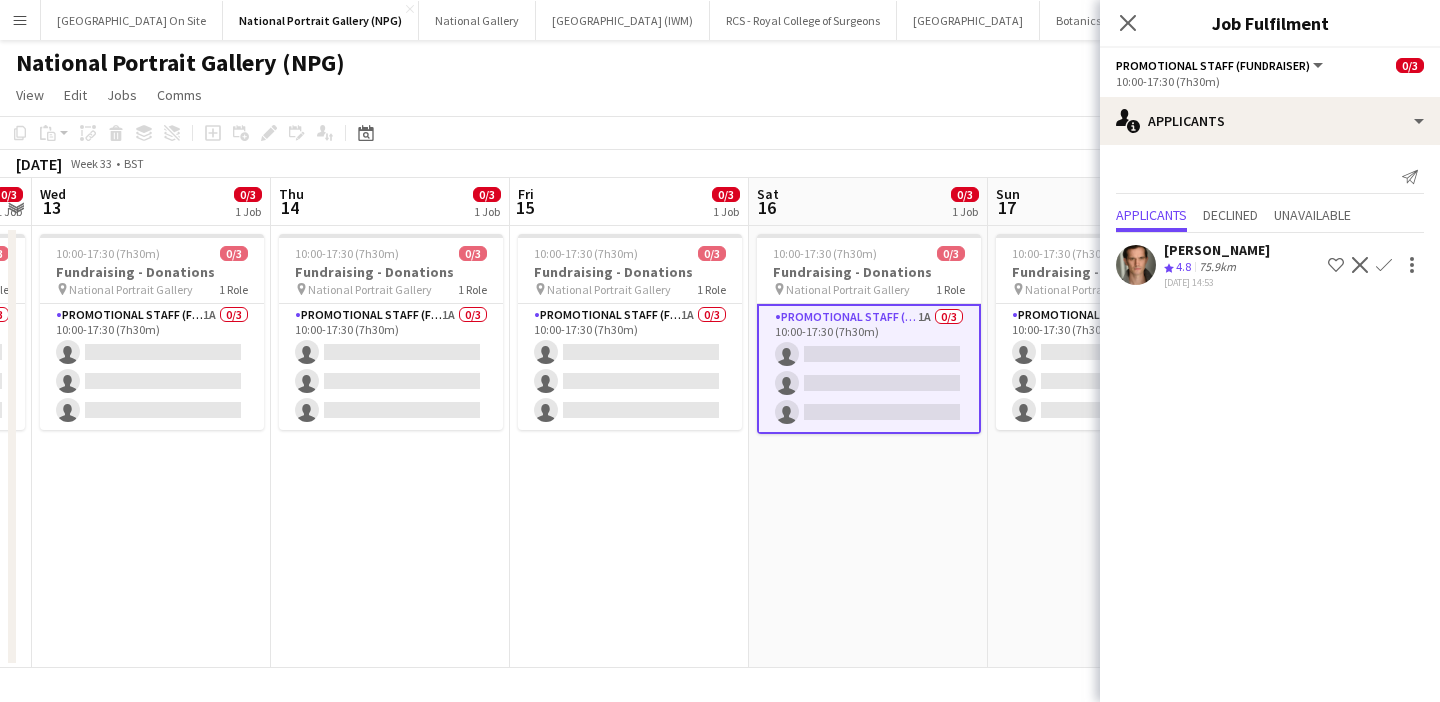 scroll, scrollTop: 0, scrollLeft: 581, axis: horizontal 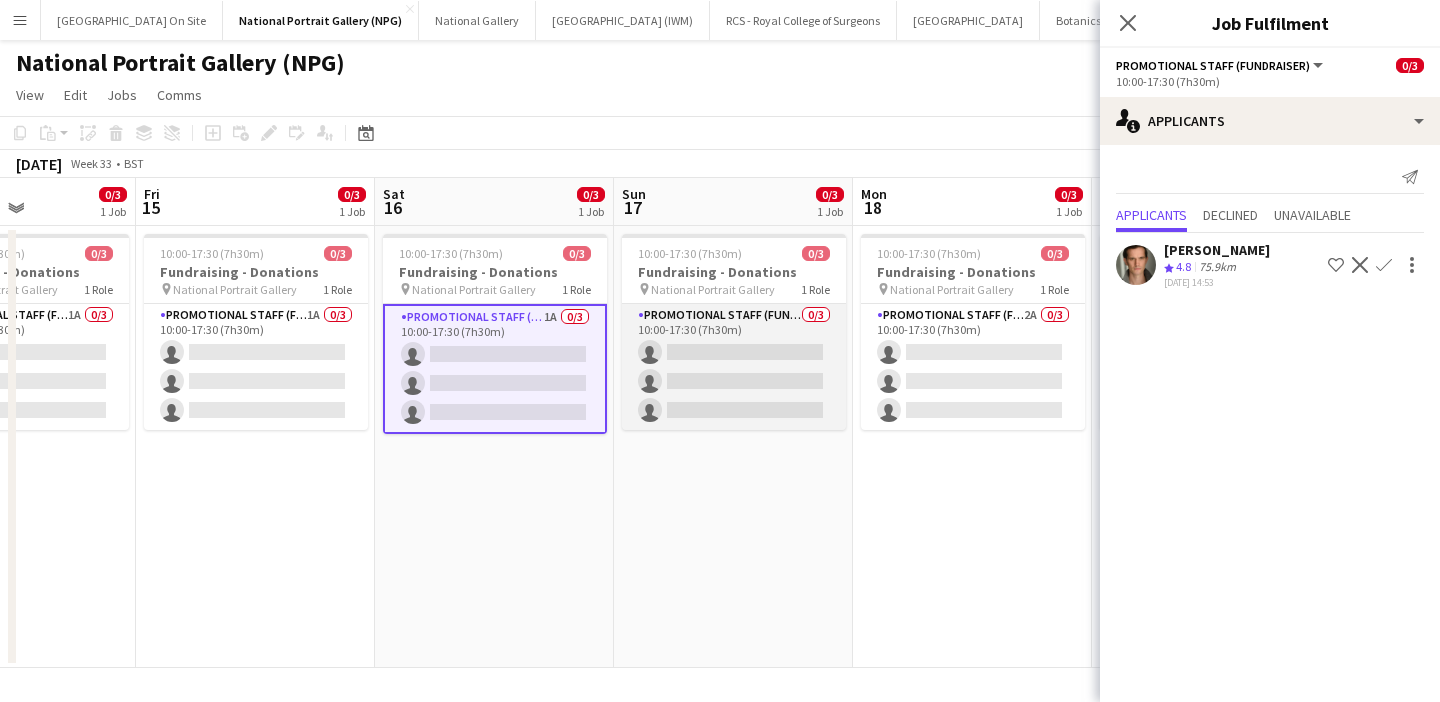 click on "Promotional Staff (Fundraiser)   0/3   10:00-17:30 (7h30m)
single-neutral-actions
single-neutral-actions
single-neutral-actions" at bounding box center (734, 367) 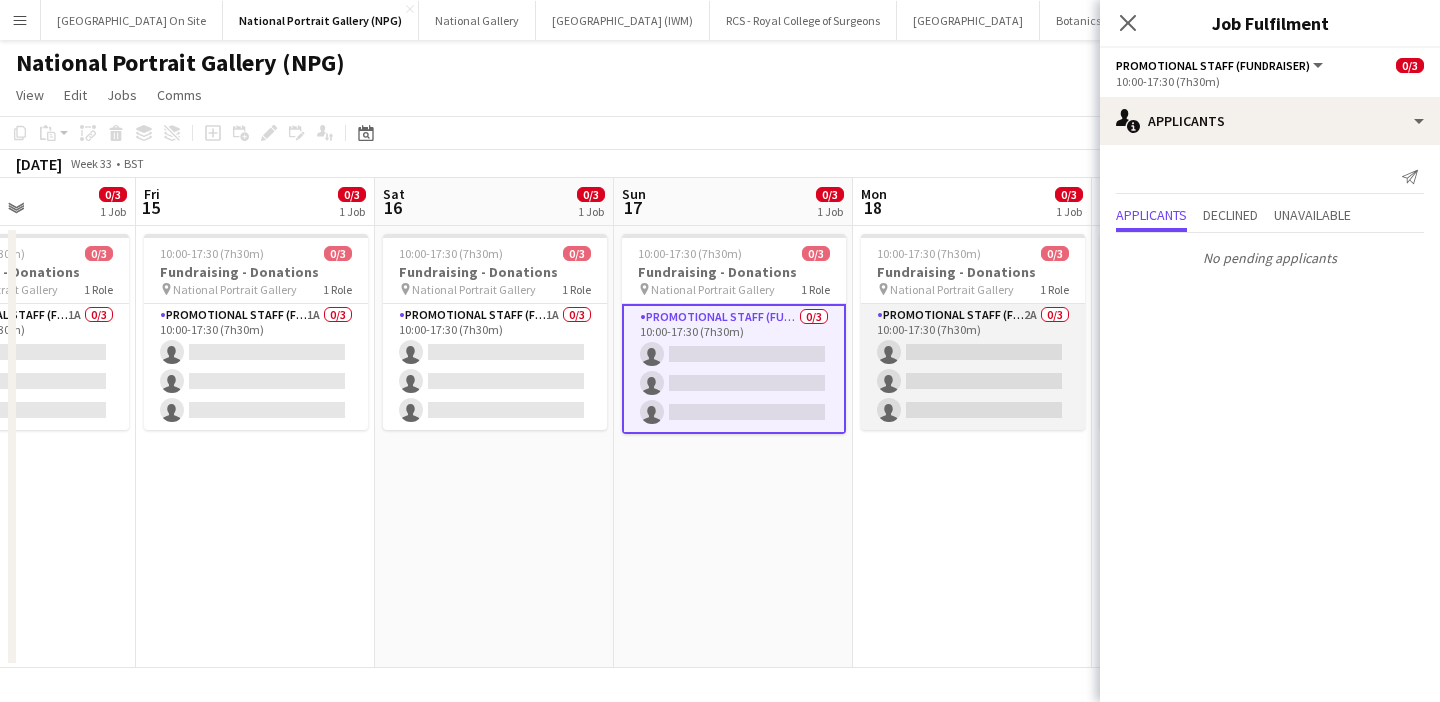 click on "Promotional Staff (Fundraiser)   2A   0/3   10:00-17:30 (7h30m)
single-neutral-actions
single-neutral-actions
single-neutral-actions" at bounding box center (973, 367) 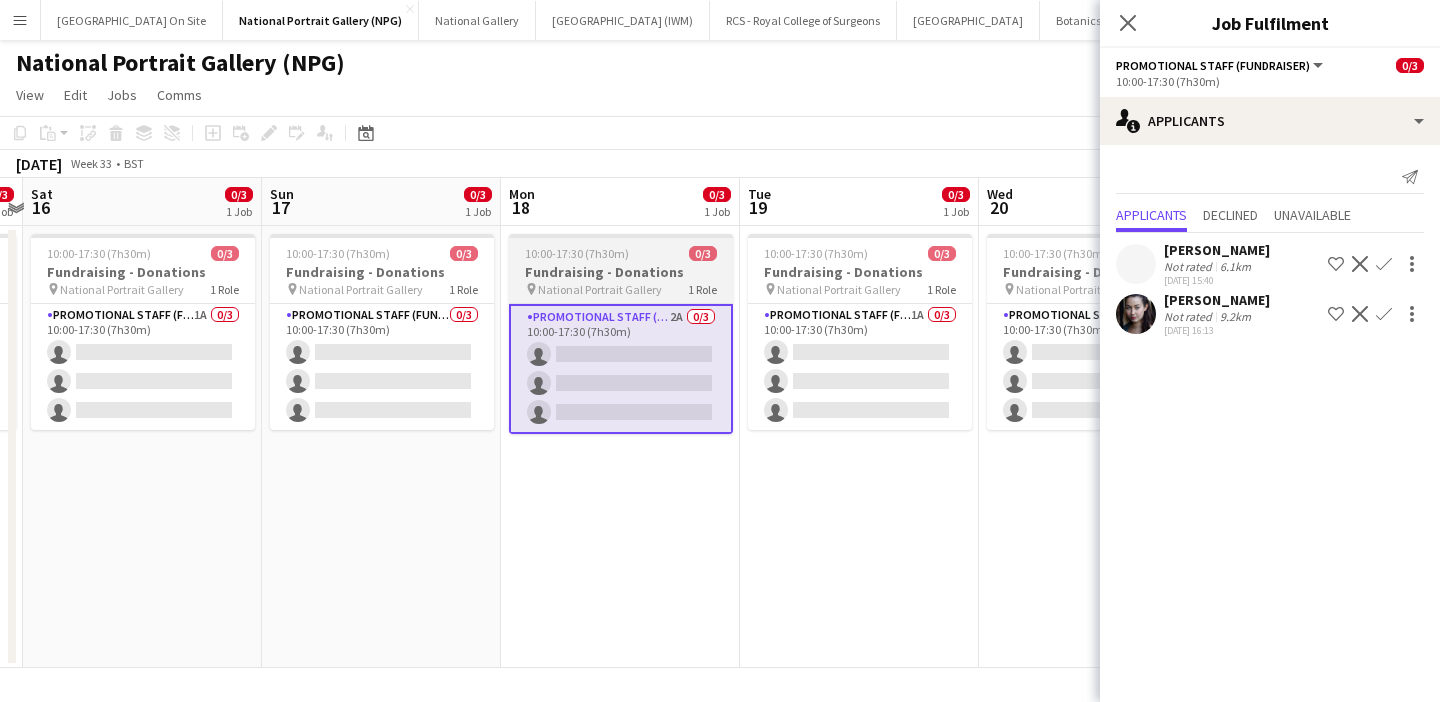 scroll, scrollTop: 0, scrollLeft: 972, axis: horizontal 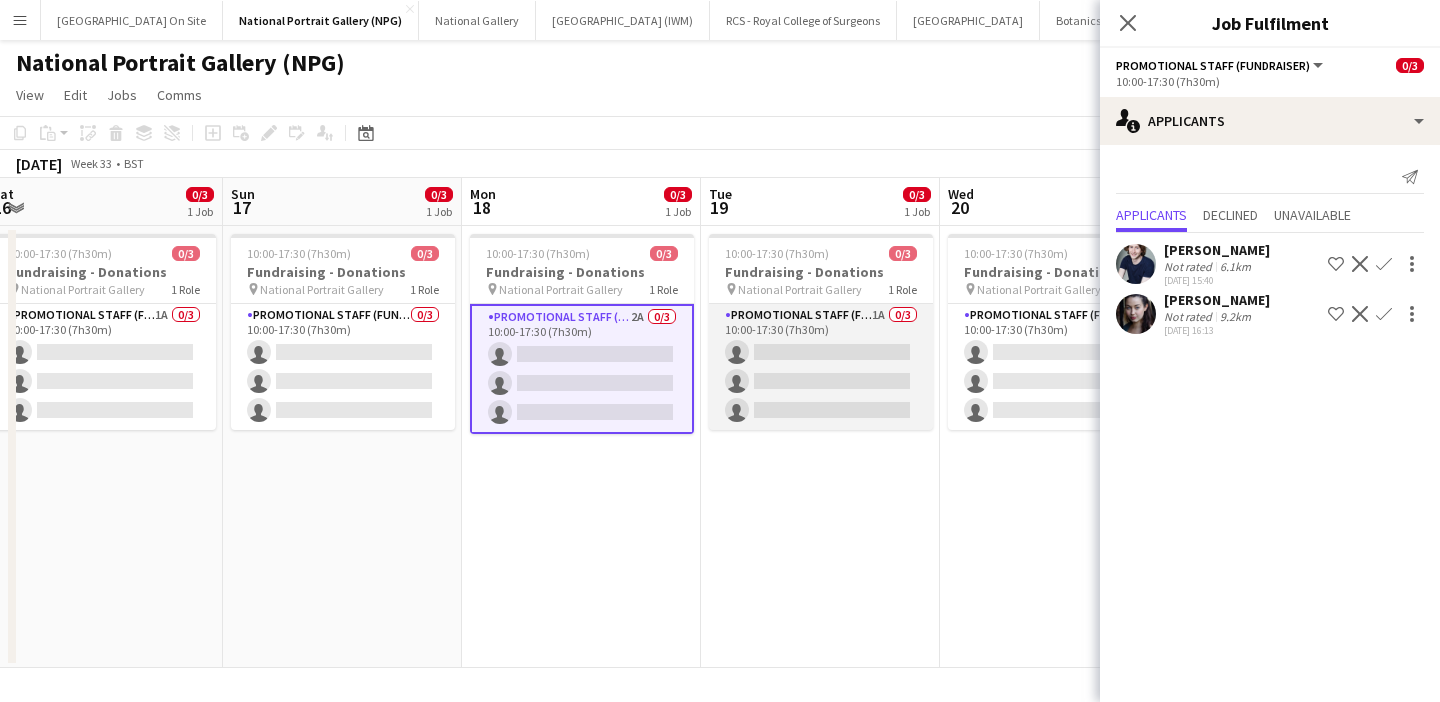 click on "Promotional Staff (Fundraiser)   1A   0/3   10:00-17:30 (7h30m)
single-neutral-actions
single-neutral-actions
single-neutral-actions" at bounding box center (821, 367) 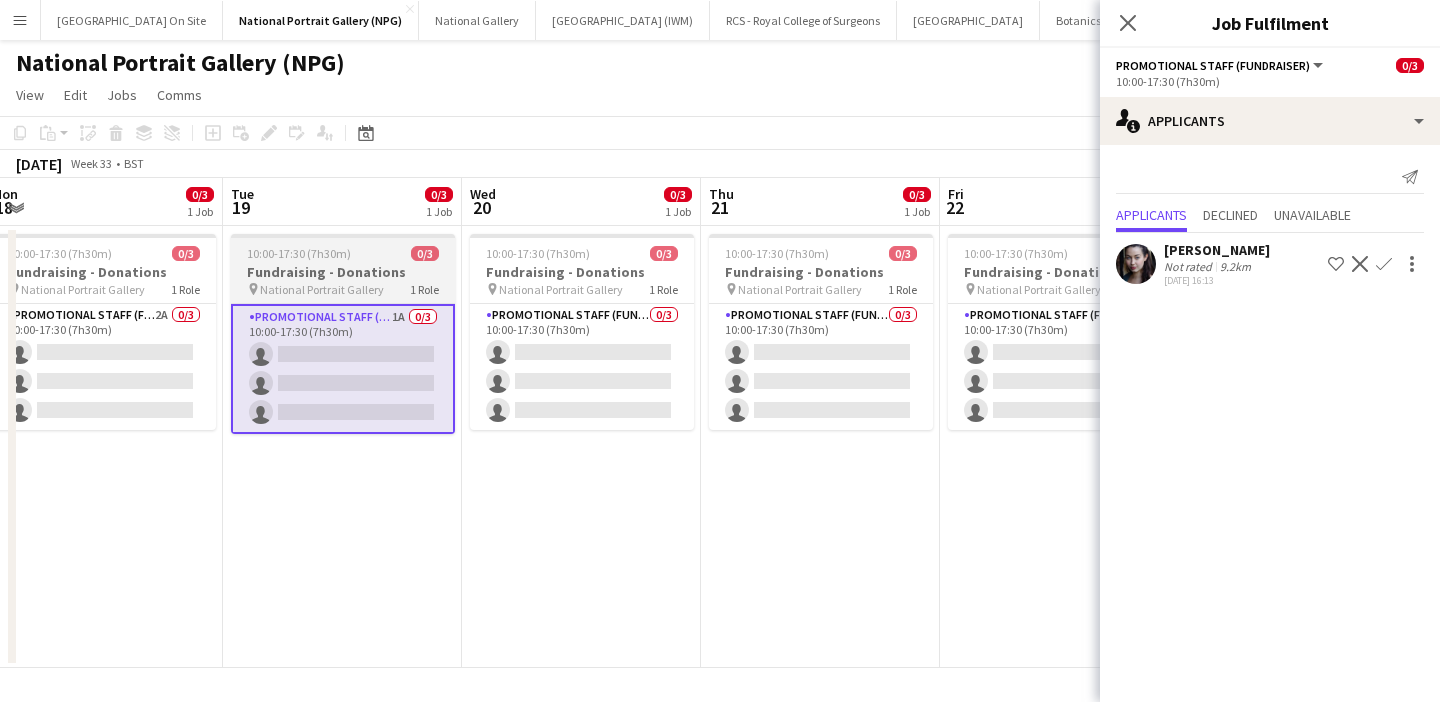 scroll, scrollTop: 0, scrollLeft: 773, axis: horizontal 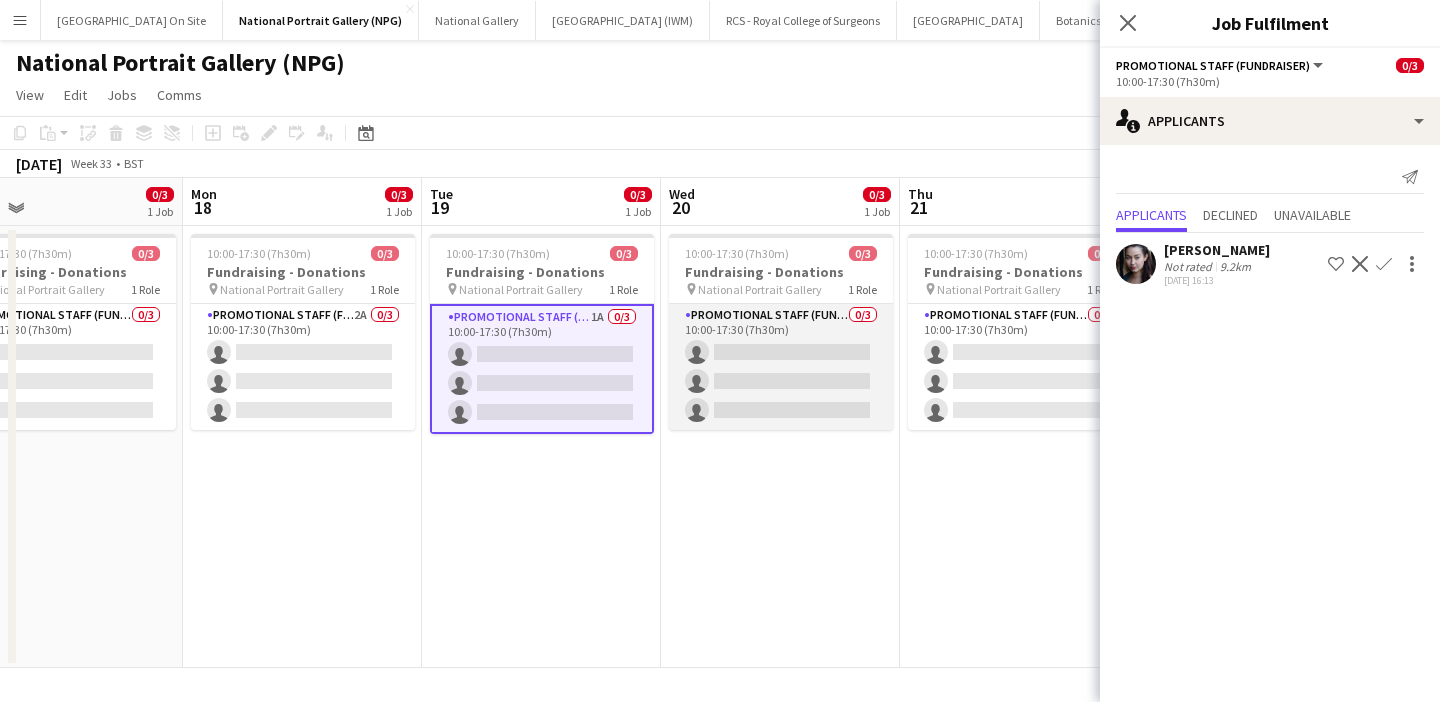click on "Promotional Staff (Fundraiser)   0/3   10:00-17:30 (7h30m)
single-neutral-actions
single-neutral-actions
single-neutral-actions" at bounding box center [781, 367] 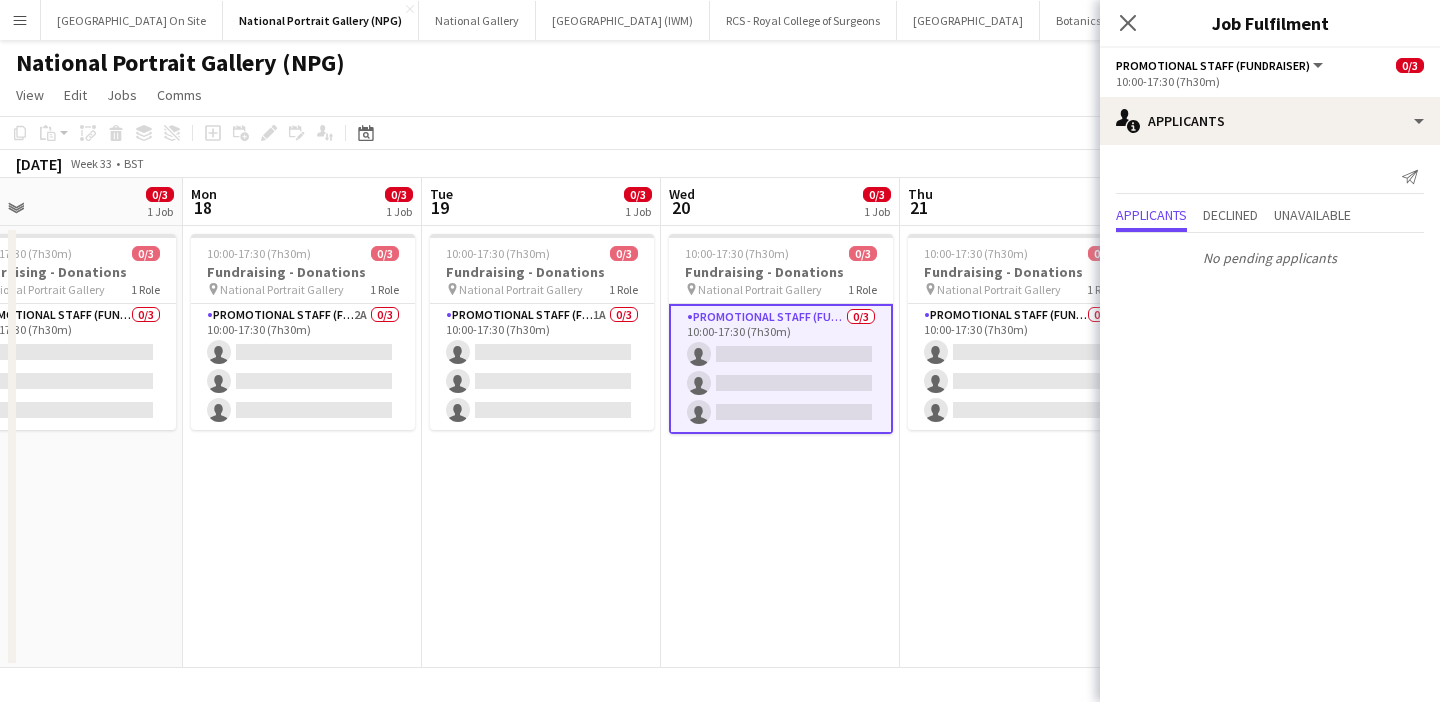 scroll, scrollTop: 0, scrollLeft: 977, axis: horizontal 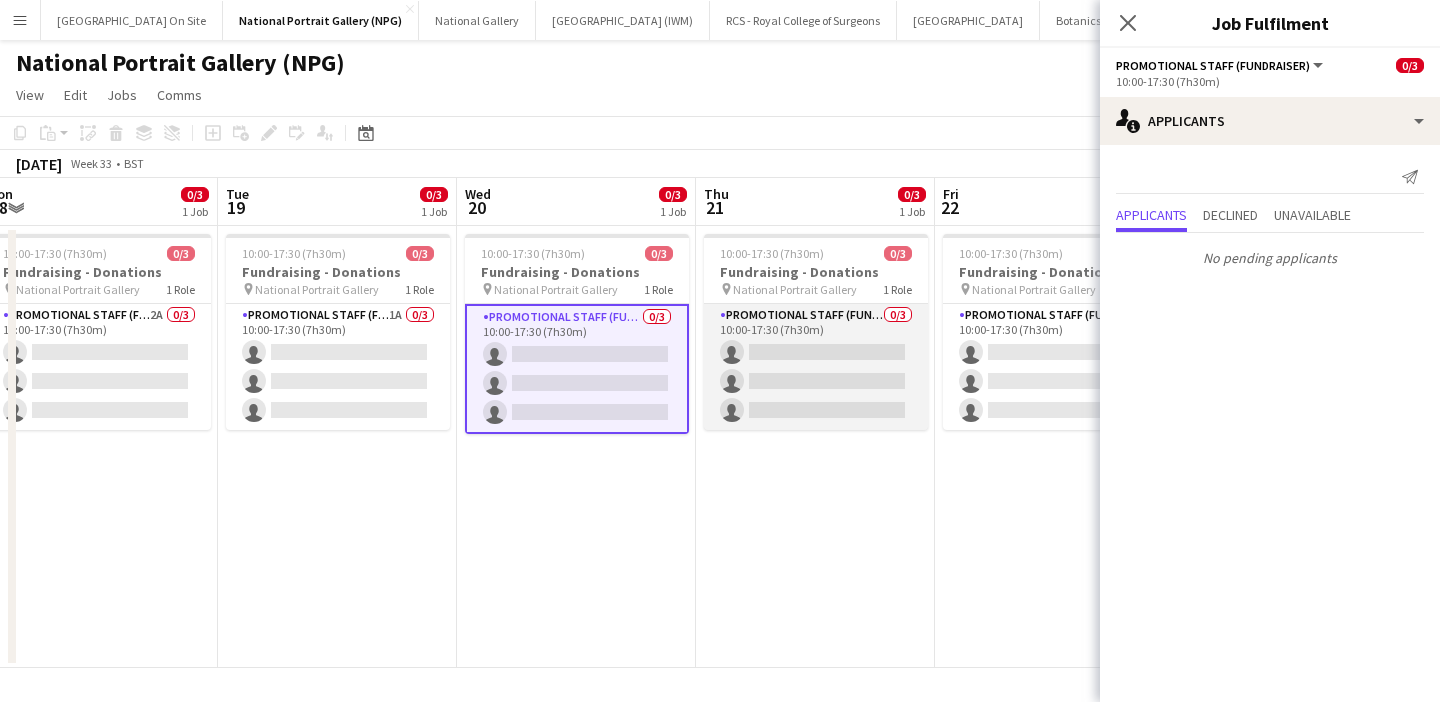 click on "Promotional Staff (Fundraiser)   0/3   10:00-17:30 (7h30m)
single-neutral-actions
single-neutral-actions
single-neutral-actions" at bounding box center (816, 367) 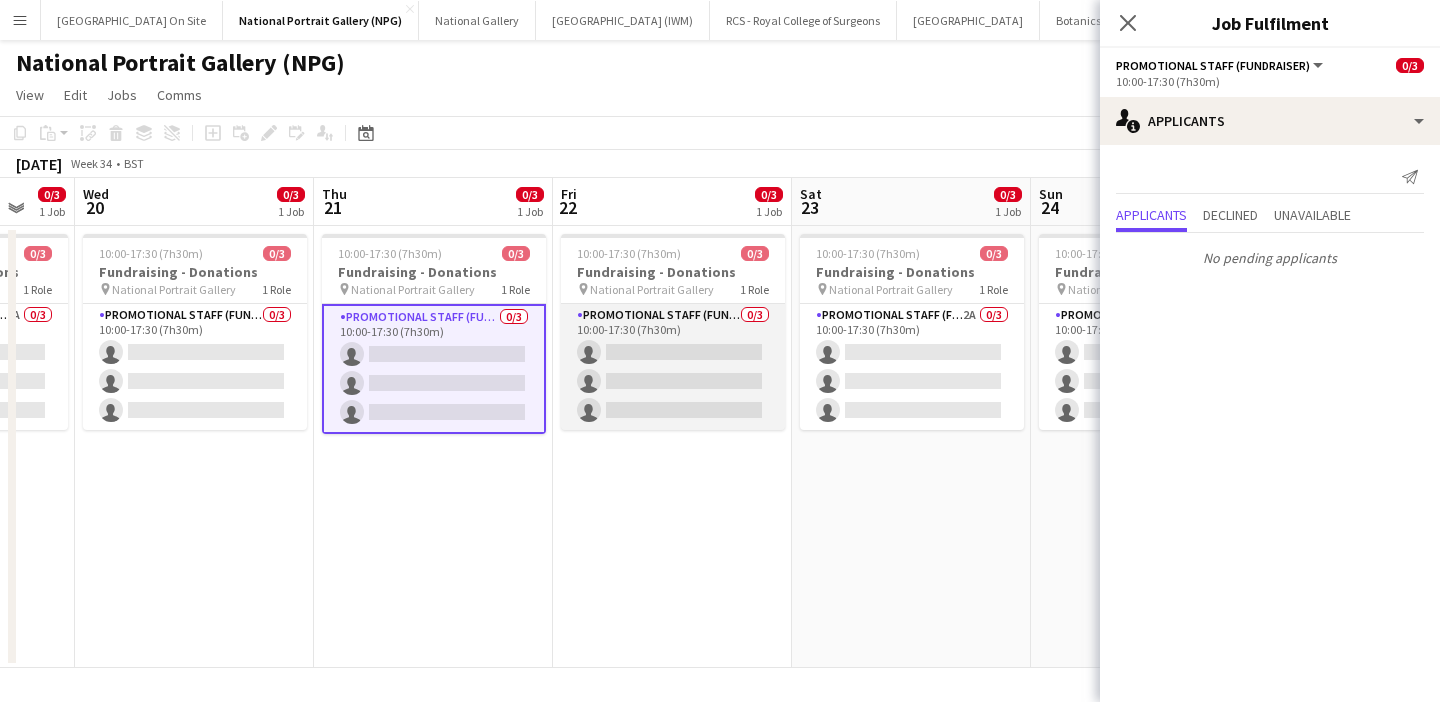 scroll, scrollTop: 0, scrollLeft: 905, axis: horizontal 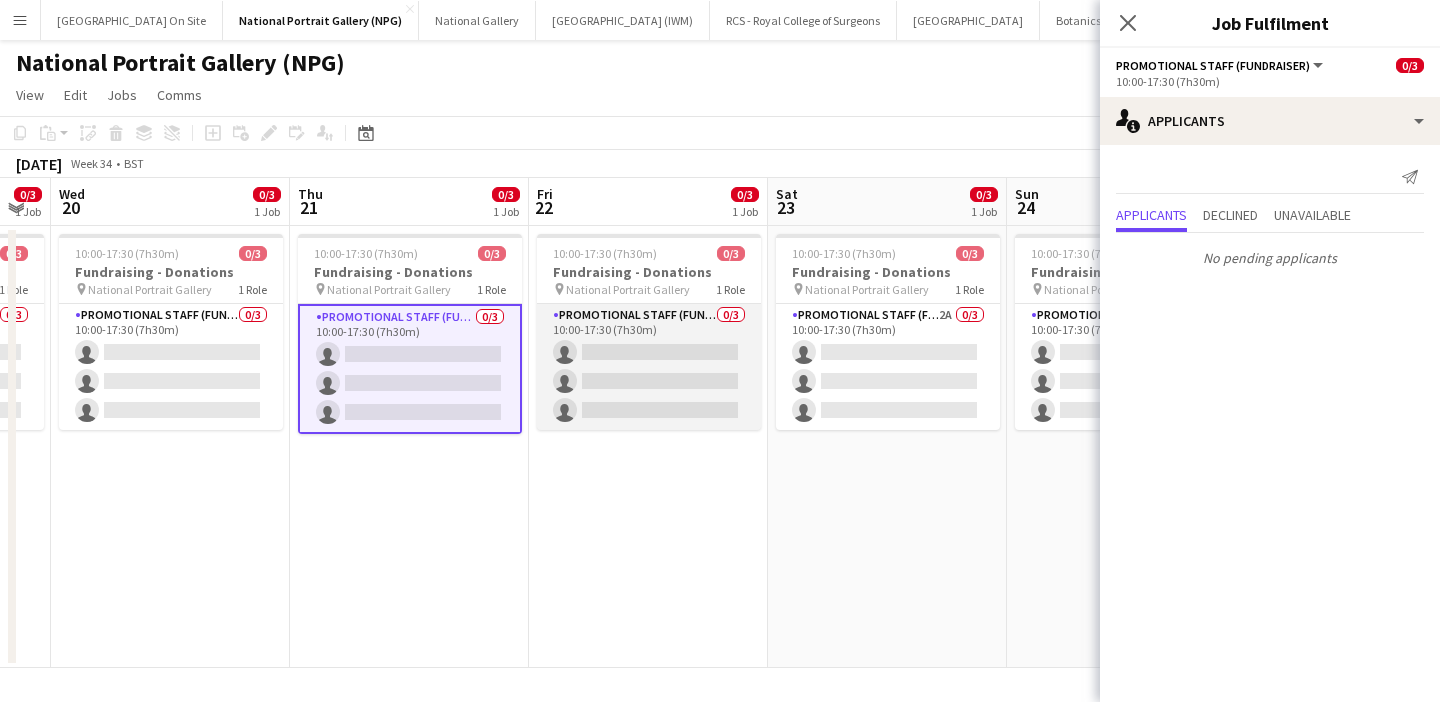 click on "Promotional Staff (Fundraiser)   0/3   10:00-17:30 (7h30m)
single-neutral-actions
single-neutral-actions
single-neutral-actions" at bounding box center (649, 367) 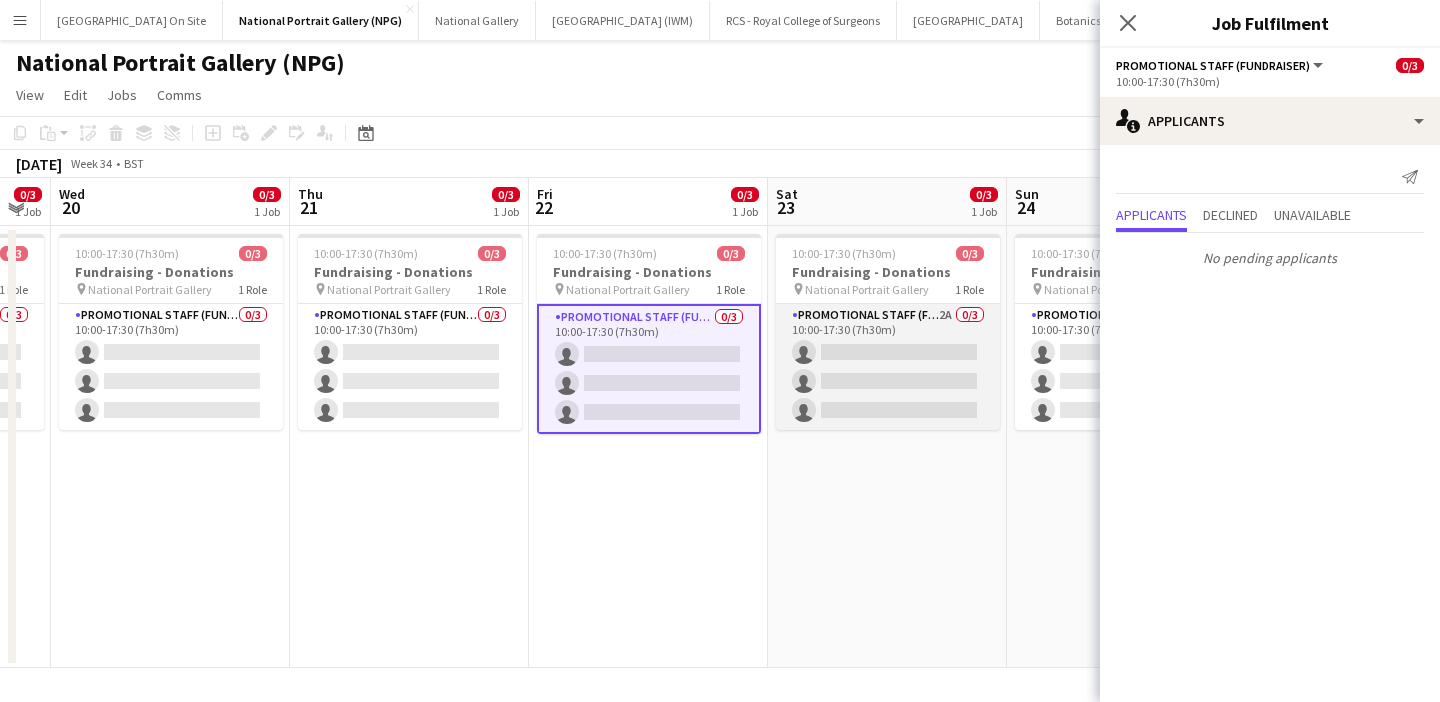 click on "Promotional Staff (Fundraiser)   2A   0/3   10:00-17:30 (7h30m)
single-neutral-actions
single-neutral-actions
single-neutral-actions" at bounding box center [888, 367] 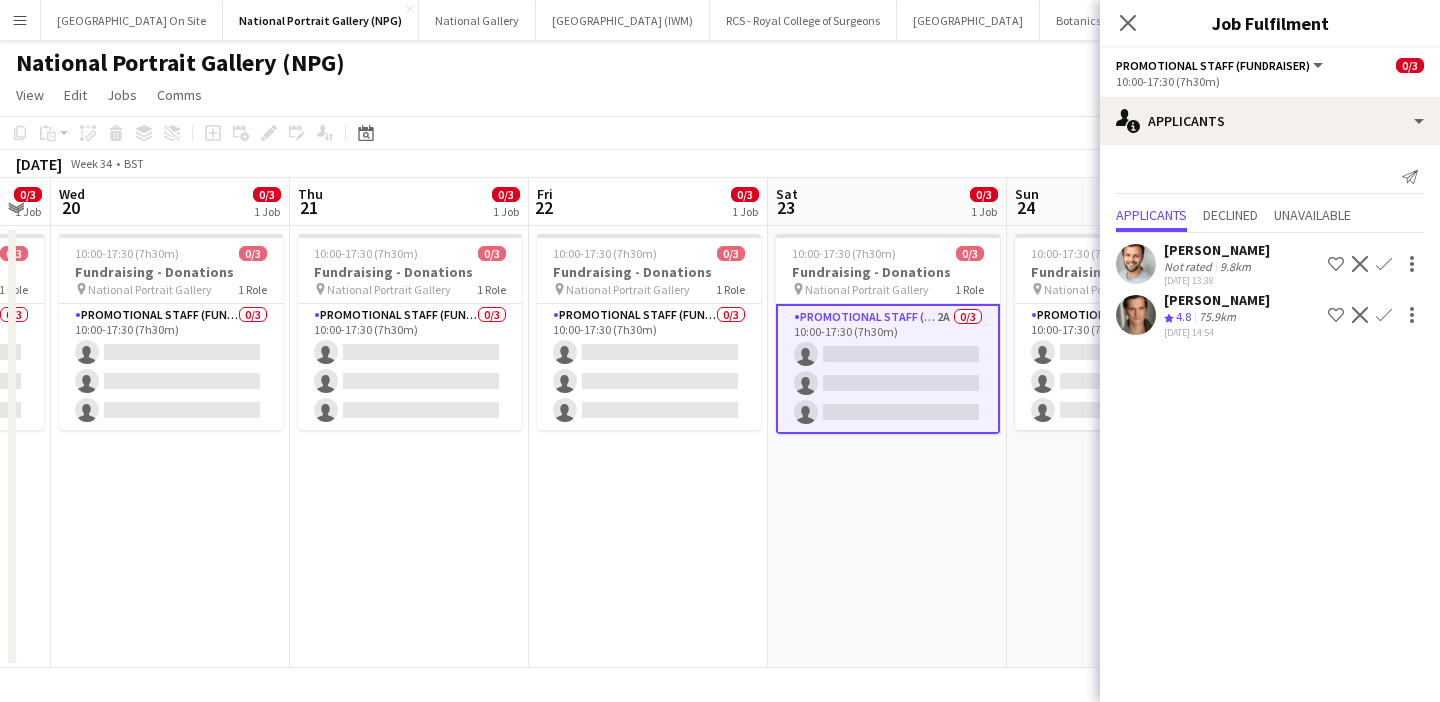 scroll, scrollTop: 0, scrollLeft: 912, axis: horizontal 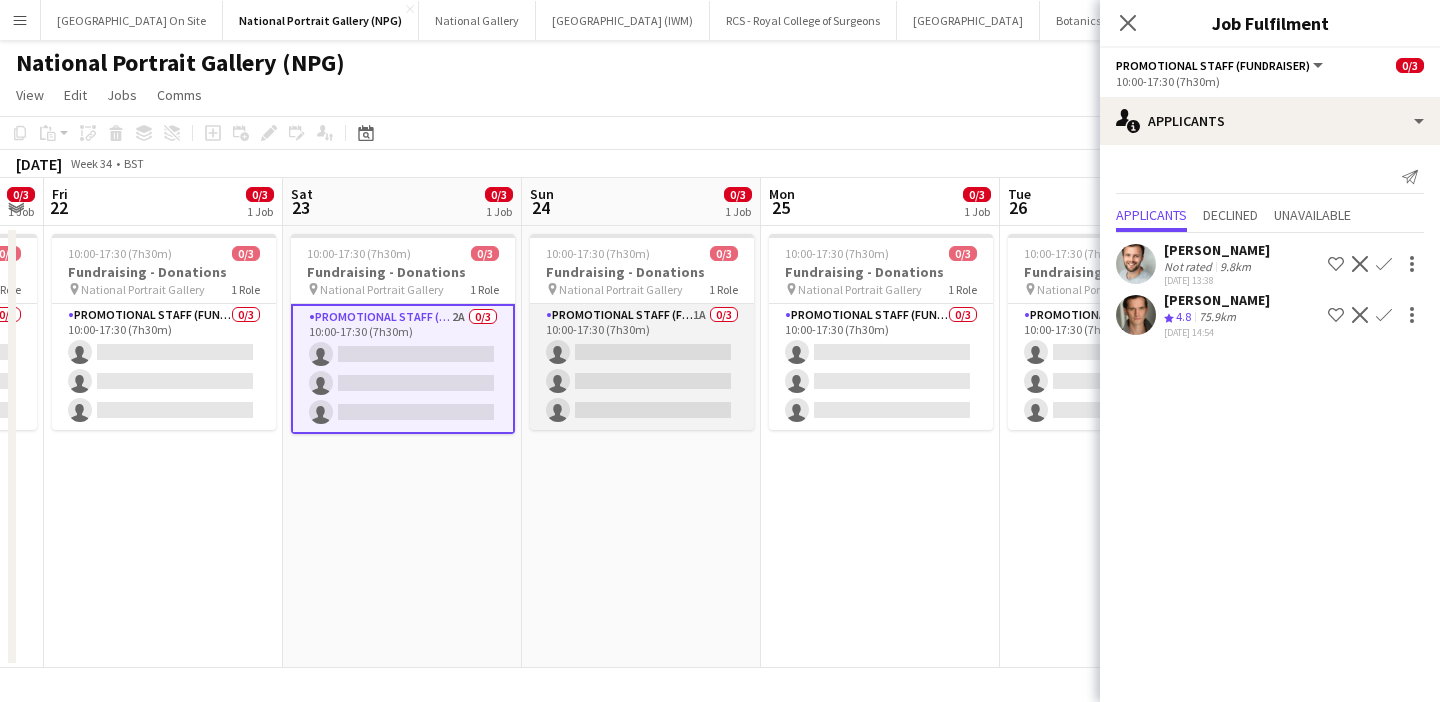 click on "Promotional Staff (Fundraiser)   1A   0/3   10:00-17:30 (7h30m)
single-neutral-actions
single-neutral-actions
single-neutral-actions" at bounding box center [642, 367] 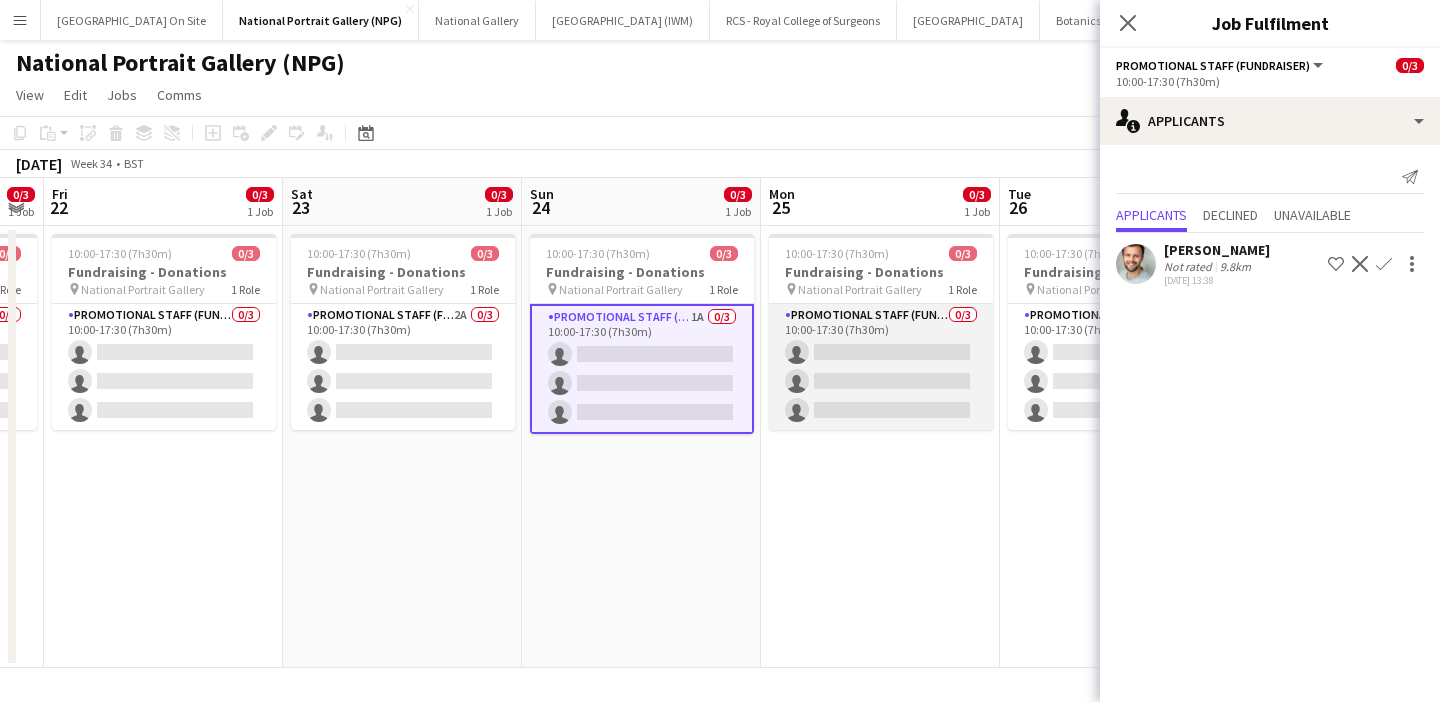 click on "Promotional Staff (Fundraiser)   0/3   10:00-17:30 (7h30m)
single-neutral-actions
single-neutral-actions
single-neutral-actions" at bounding box center (881, 367) 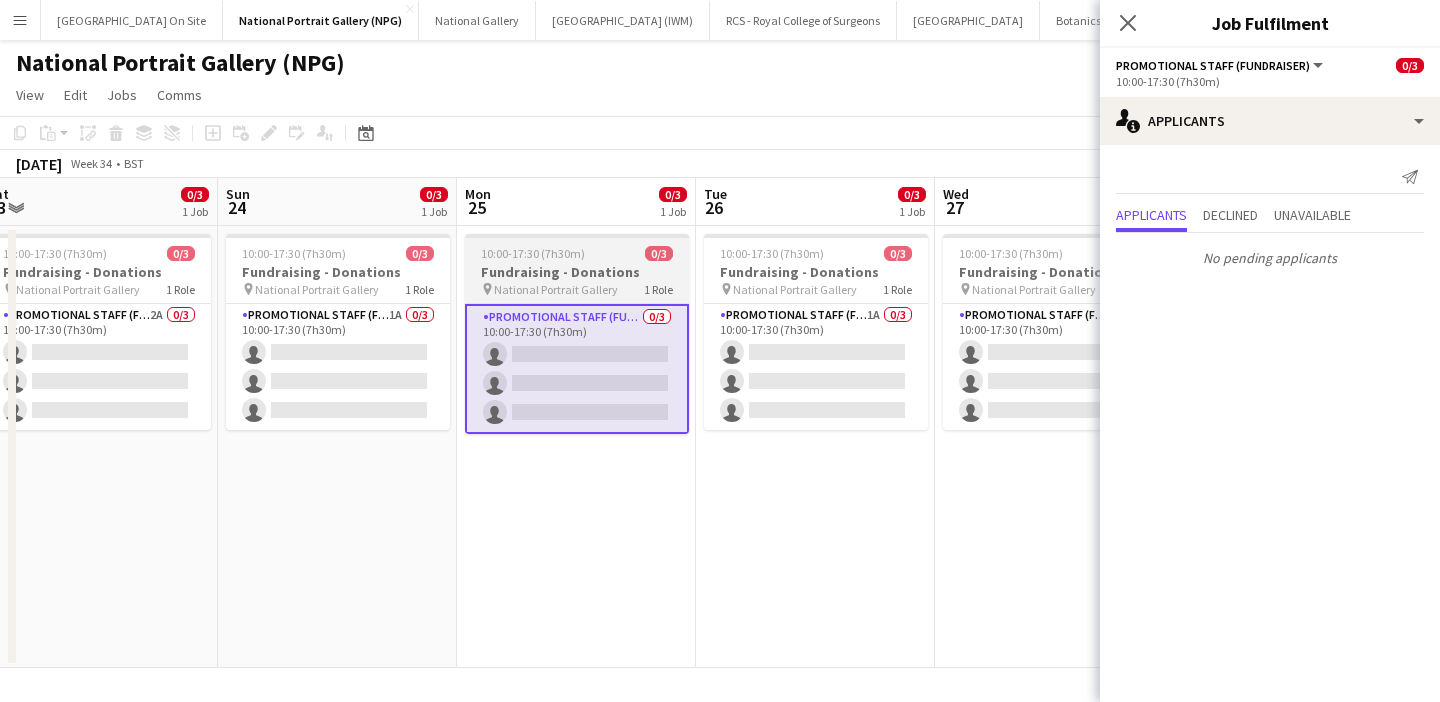 scroll, scrollTop: 0, scrollLeft: 556, axis: horizontal 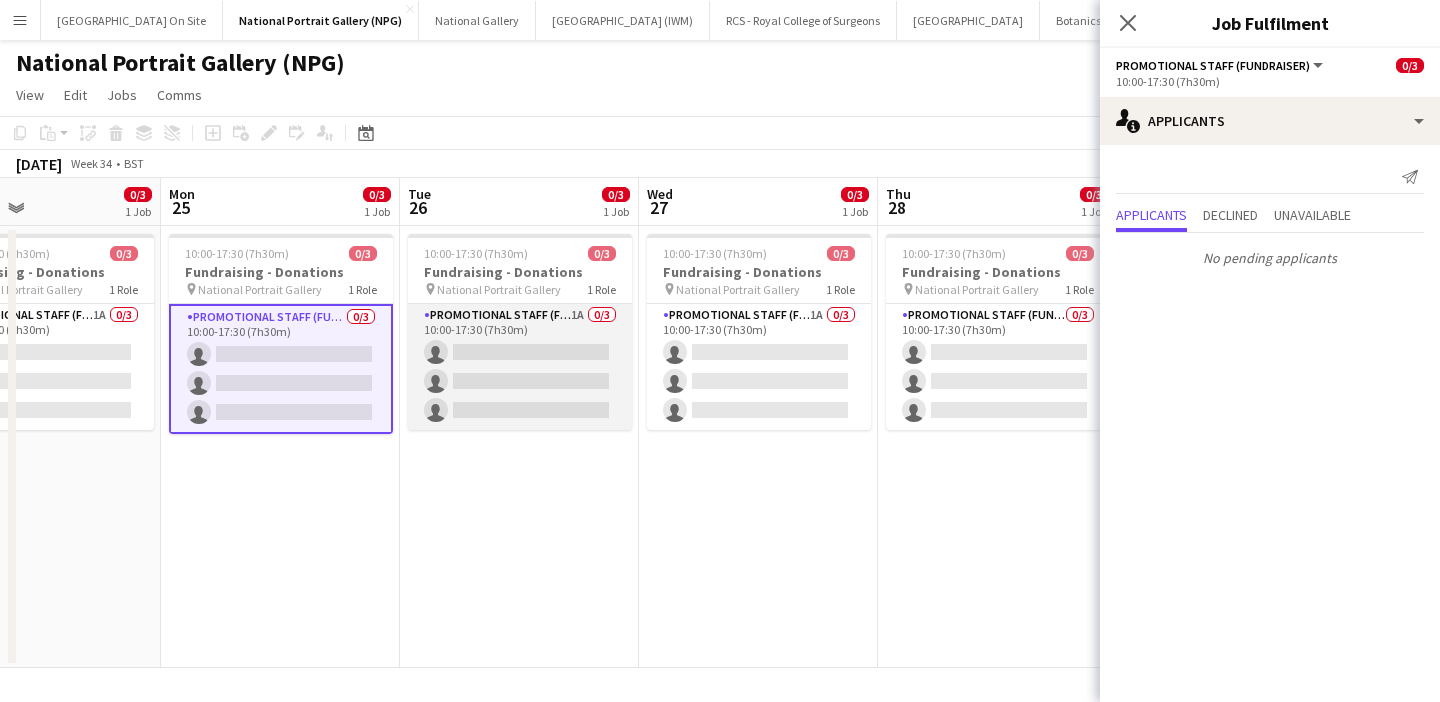 click on "Promotional Staff (Fundraiser)   1A   0/3   10:00-17:30 (7h30m)
single-neutral-actions
single-neutral-actions
single-neutral-actions" at bounding box center (520, 367) 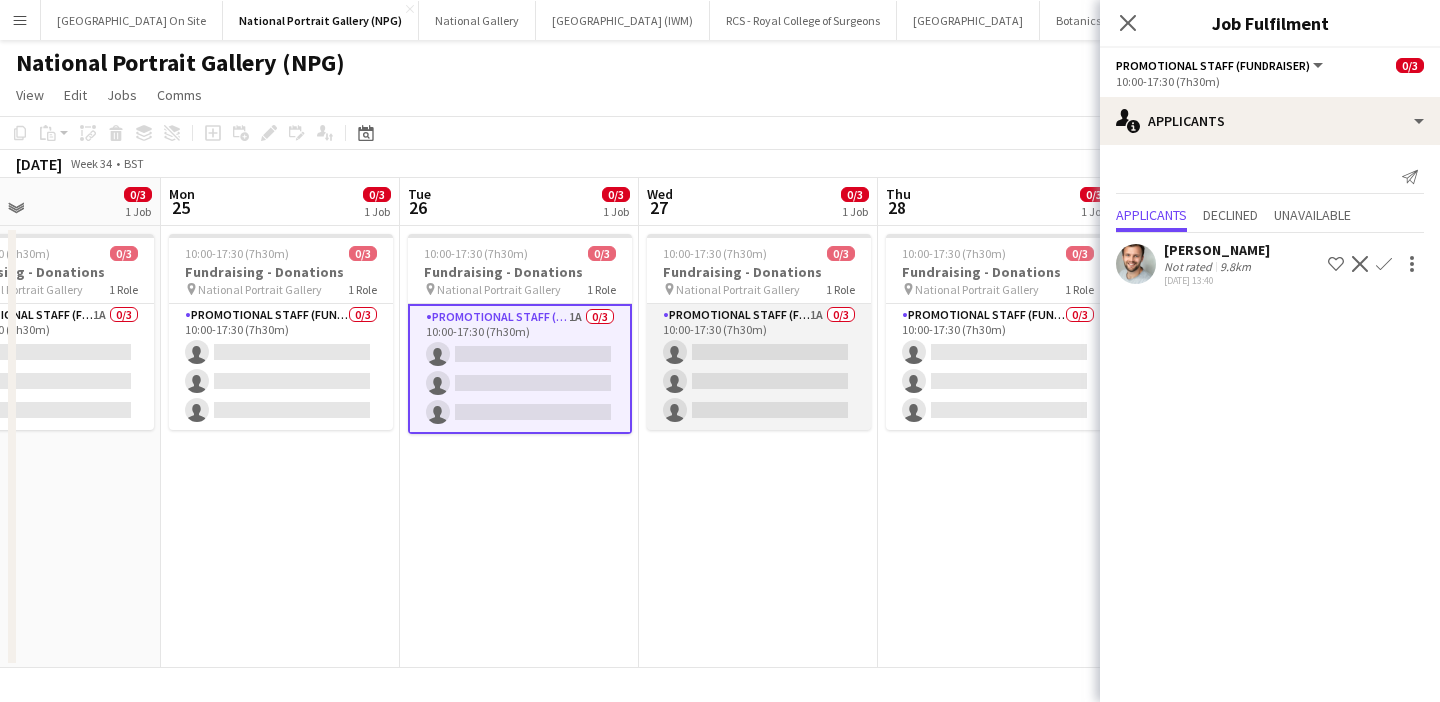 click on "Promotional Staff (Fundraiser)   1A   0/3   10:00-17:30 (7h30m)
single-neutral-actions
single-neutral-actions
single-neutral-actions" at bounding box center (759, 367) 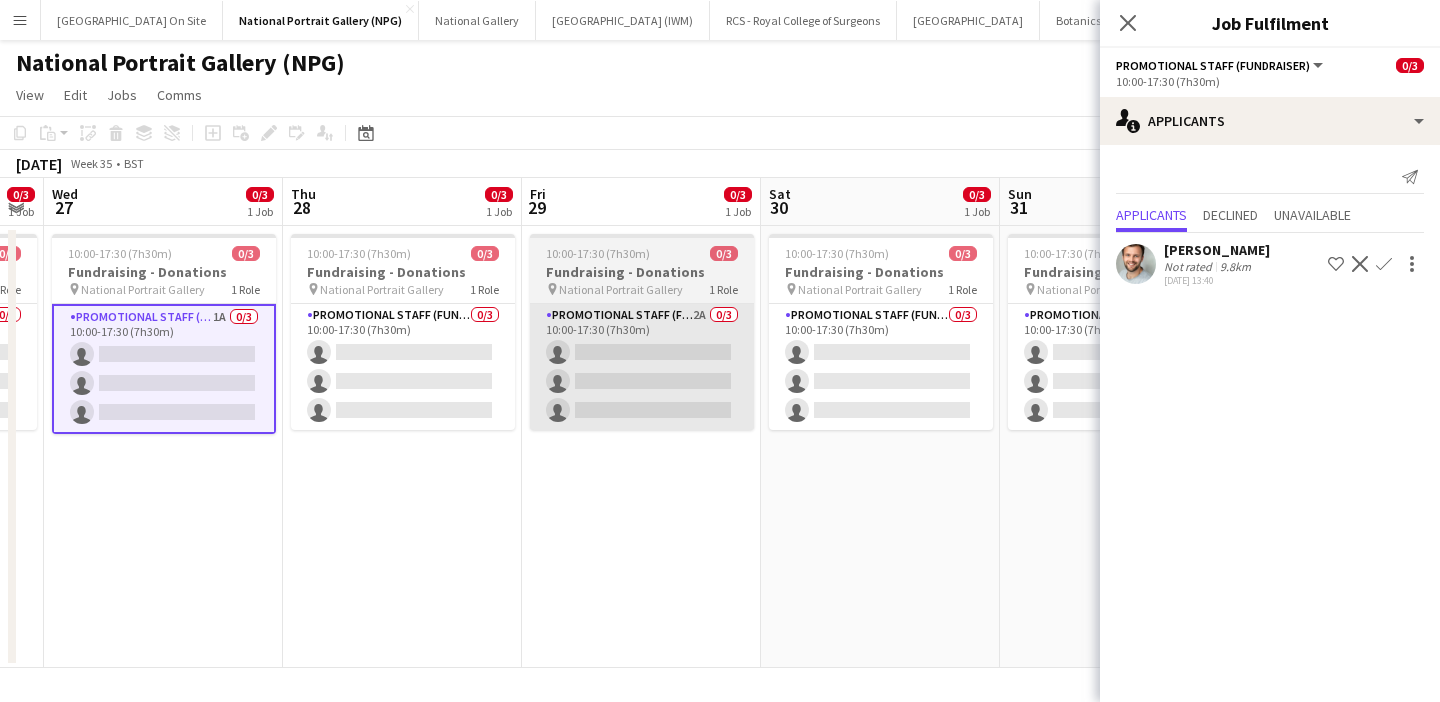 scroll, scrollTop: 0, scrollLeft: 818, axis: horizontal 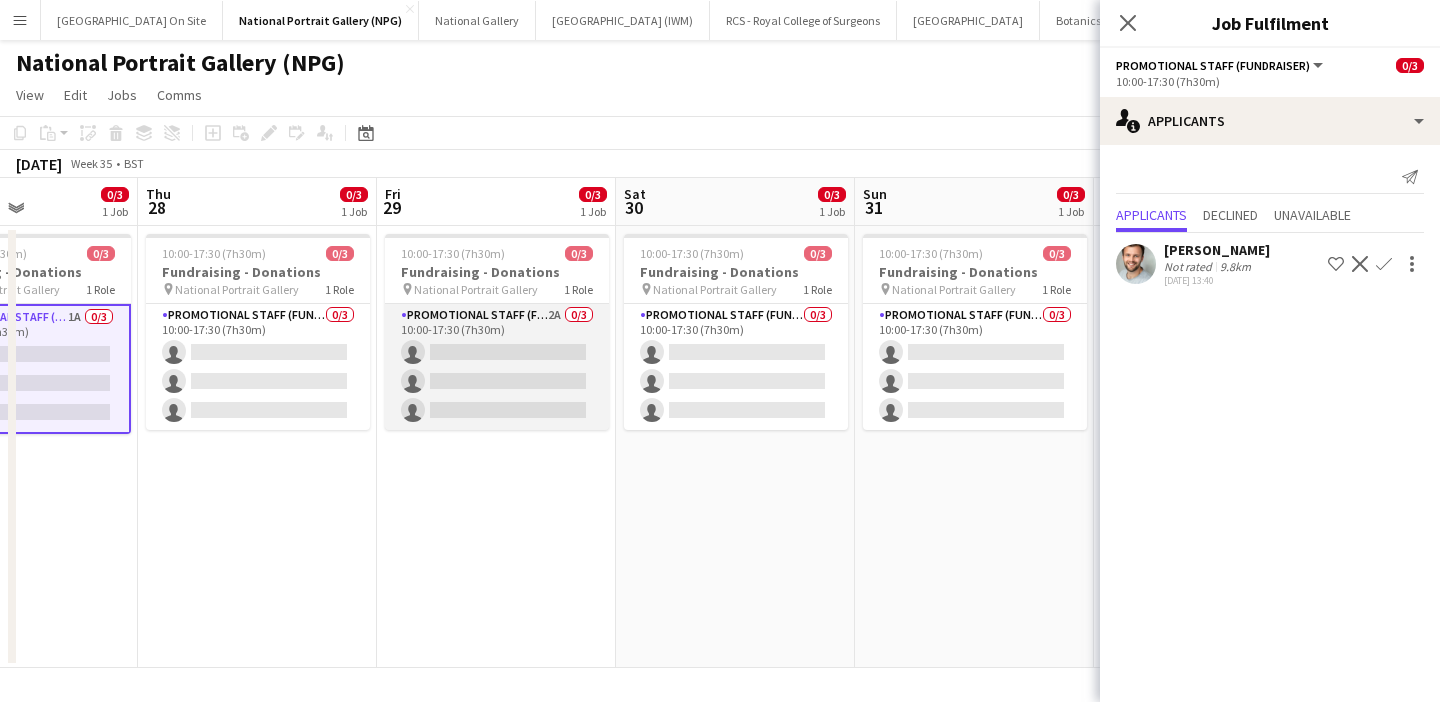 click on "Promotional Staff (Fundraiser)   2A   0/3   10:00-17:30 (7h30m)
single-neutral-actions
single-neutral-actions
single-neutral-actions" at bounding box center (497, 367) 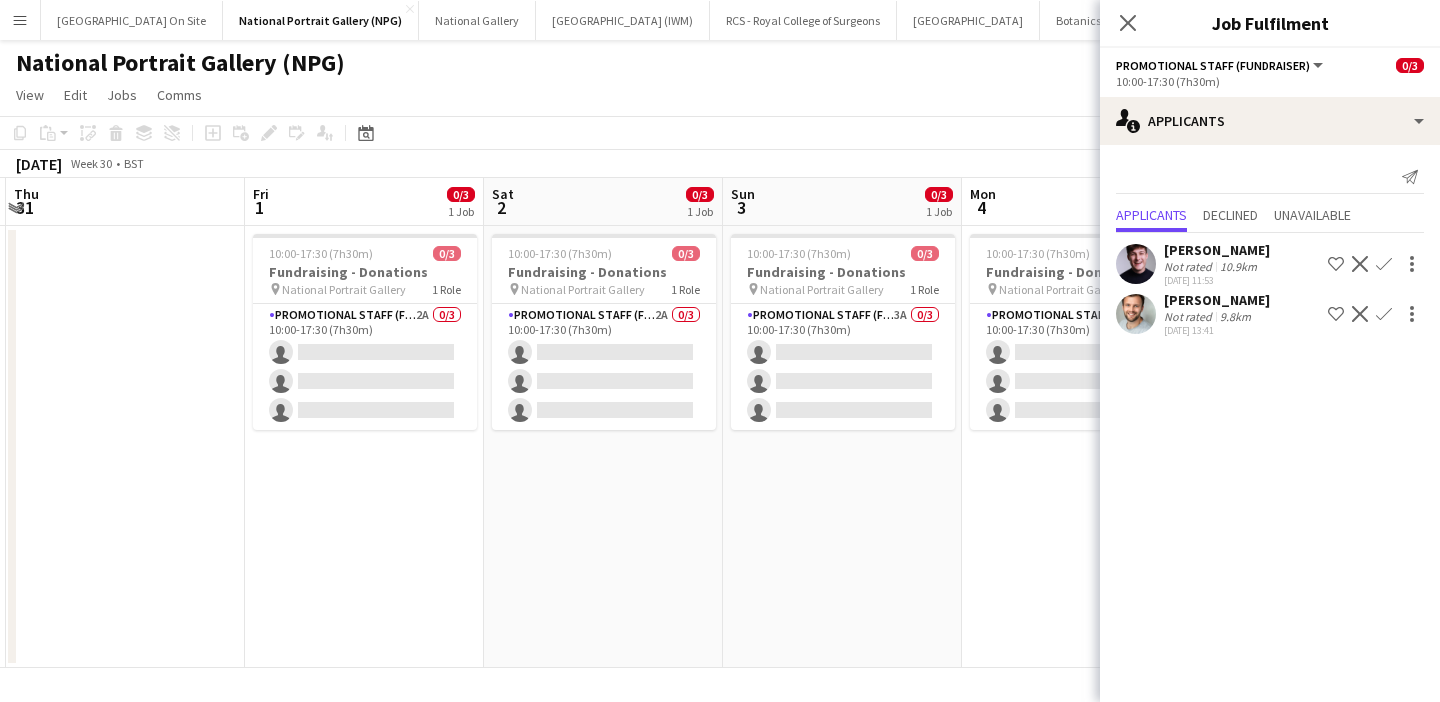 scroll, scrollTop: 0, scrollLeft: 727, axis: horizontal 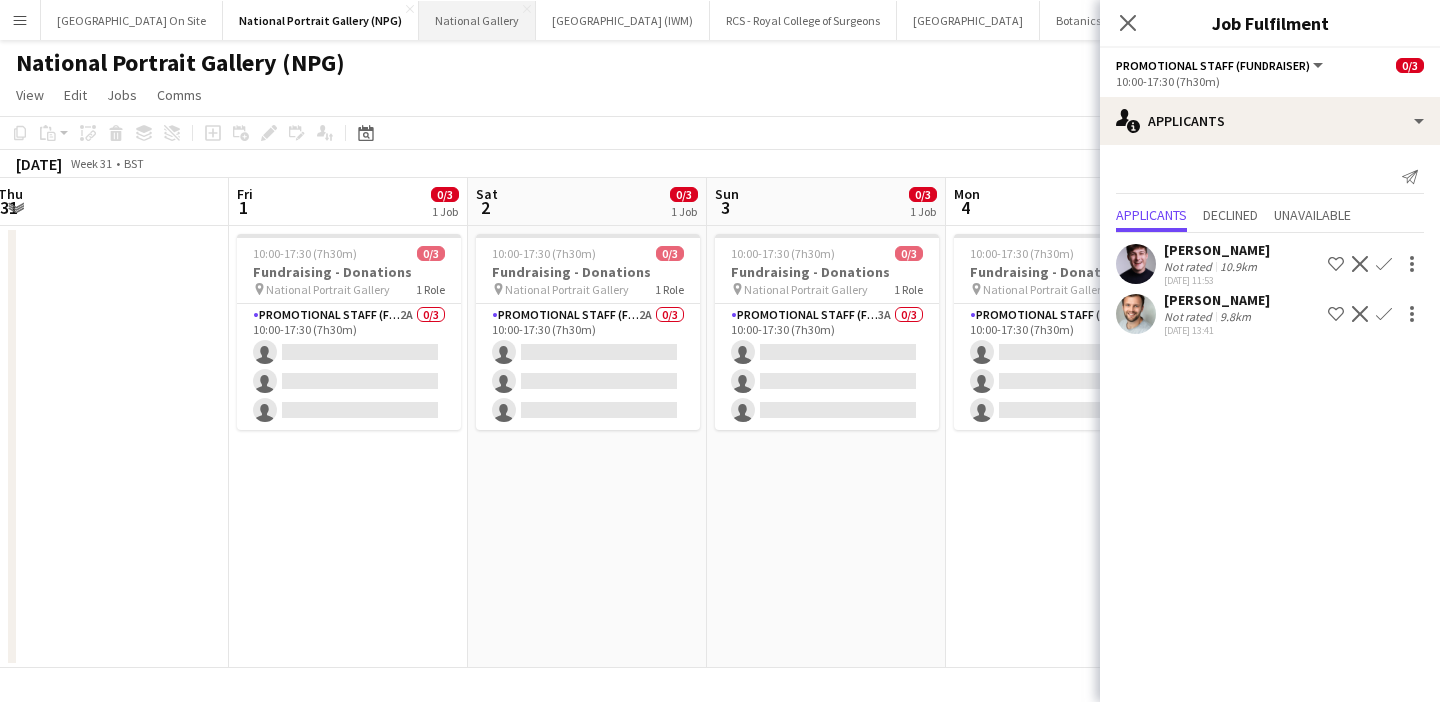 click on "National Gallery
Close" at bounding box center [477, 20] 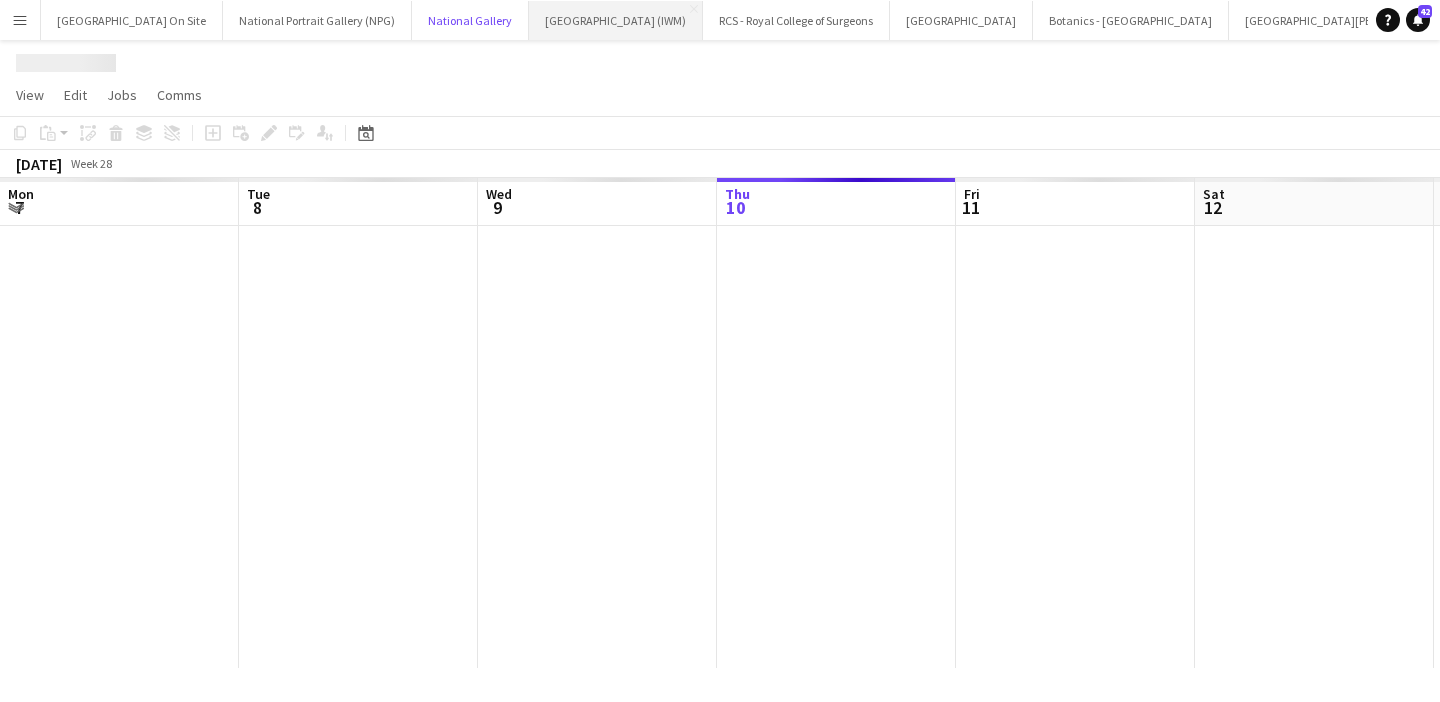 scroll, scrollTop: 0, scrollLeft: 478, axis: horizontal 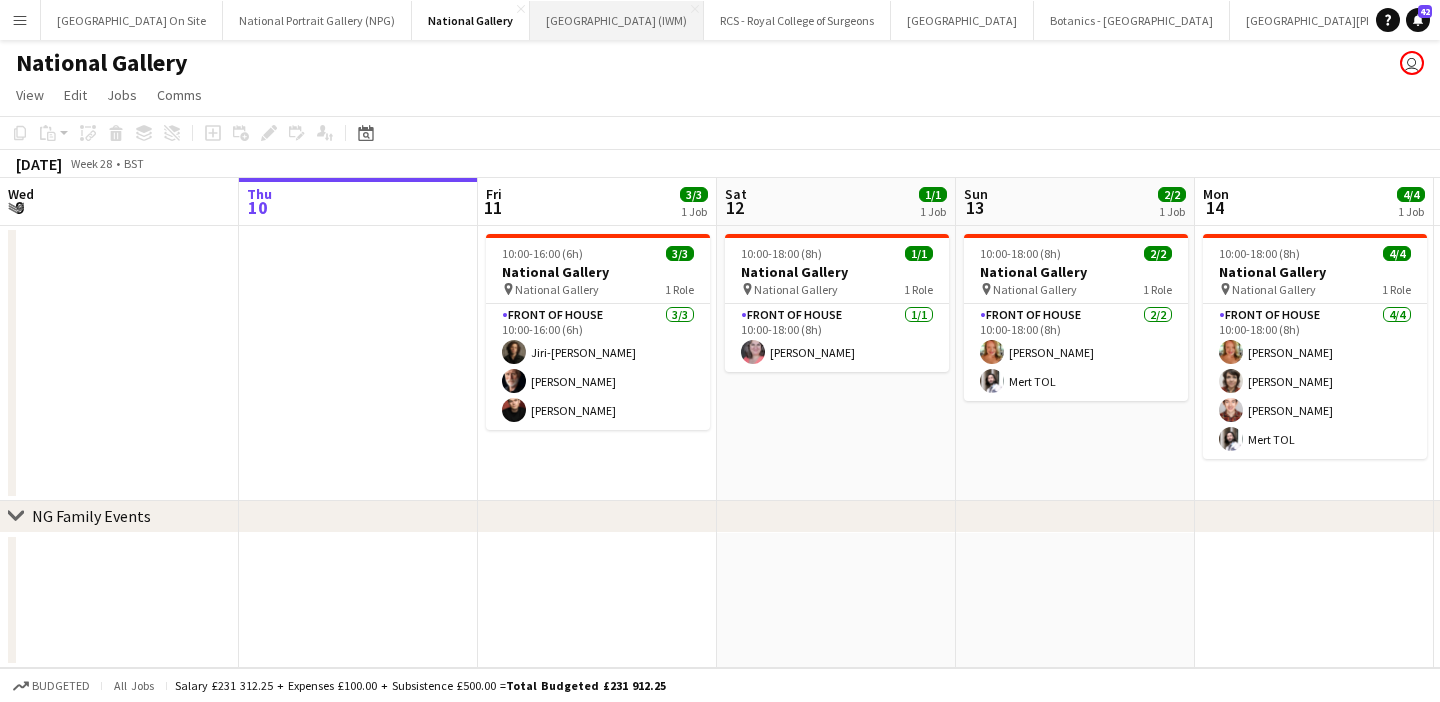 click on "[GEOGRAPHIC_DATA] (IWM)
Close" at bounding box center [617, 20] 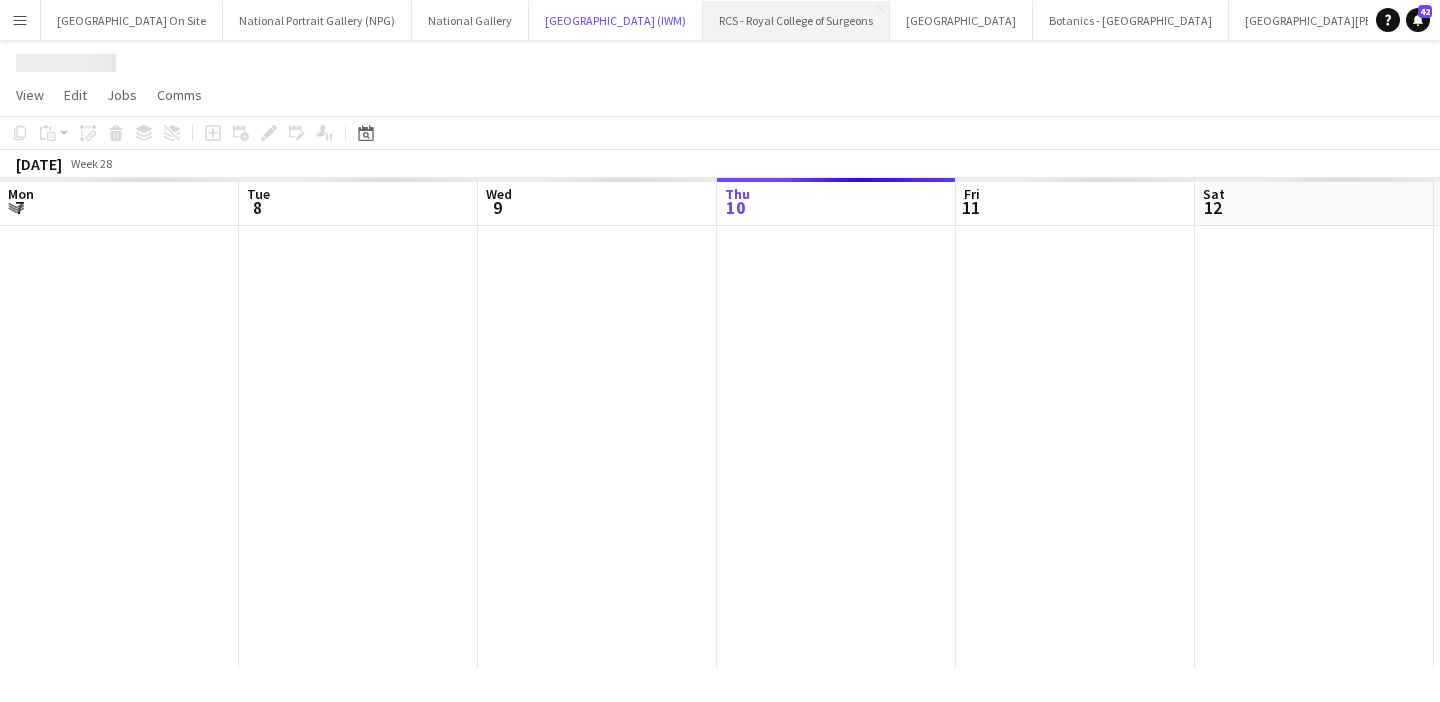 scroll, scrollTop: 0, scrollLeft: 478, axis: horizontal 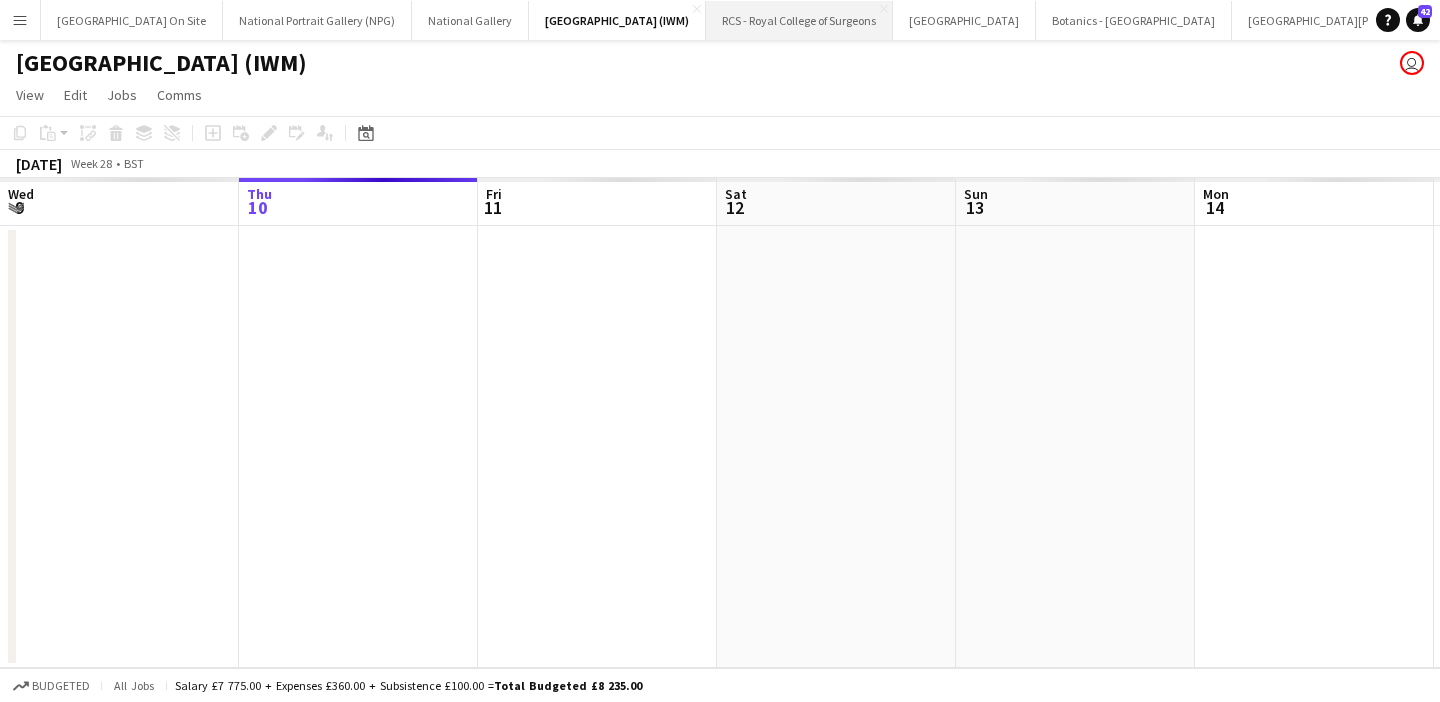 click on "RCS - Royal College of Surgeons
Close" at bounding box center [799, 20] 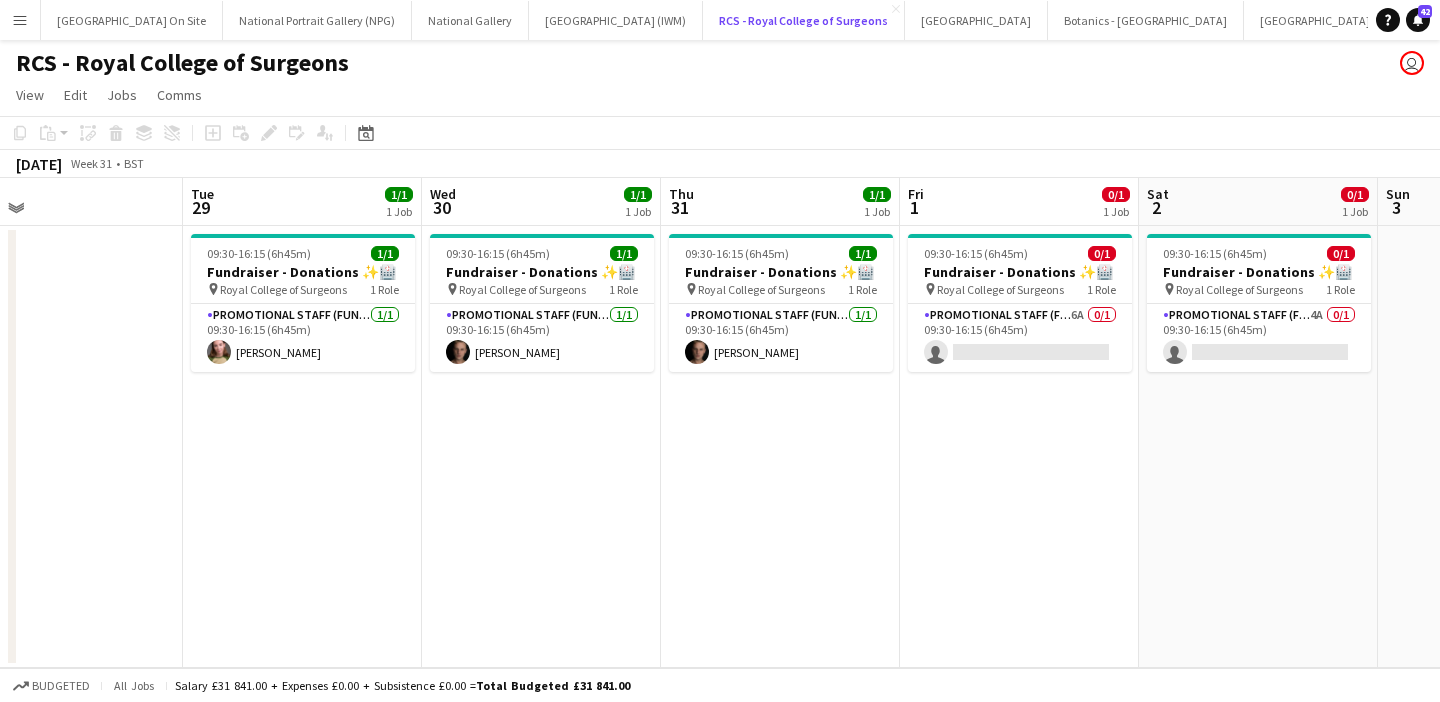 scroll, scrollTop: 0, scrollLeft: 558, axis: horizontal 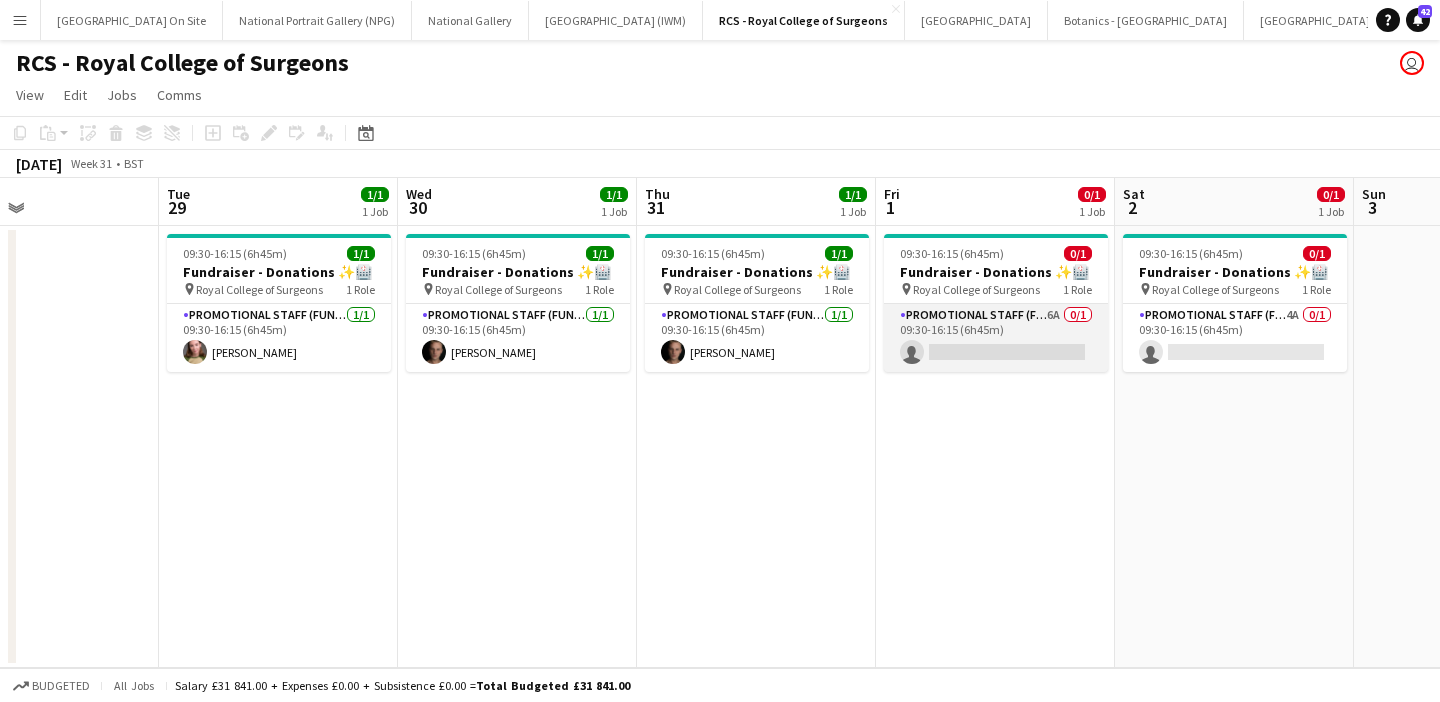 click on "Promotional Staff (Fundraiser)   6A   0/1   09:30-16:15 (6h45m)
single-neutral-actions" at bounding box center (996, 338) 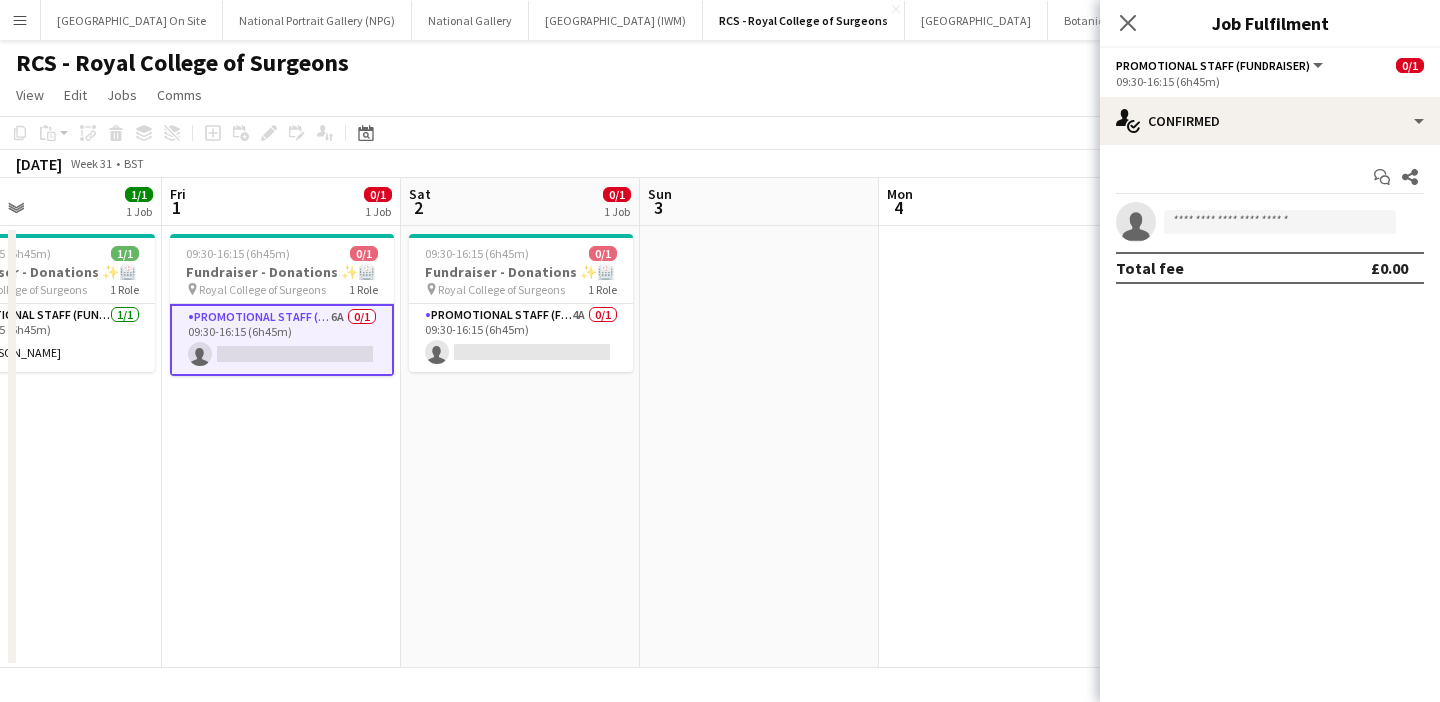 scroll, scrollTop: 0, scrollLeft: 824, axis: horizontal 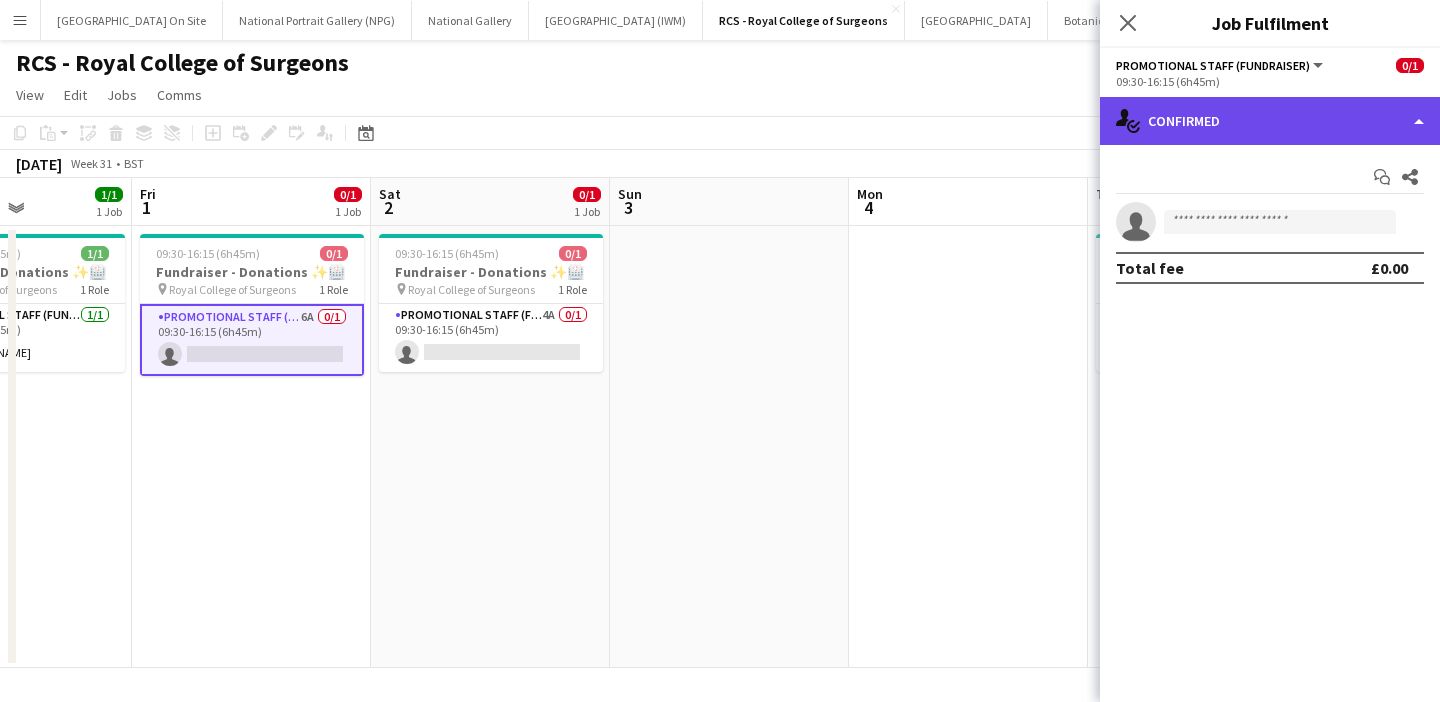 click on "single-neutral-actions-check-2
Confirmed" 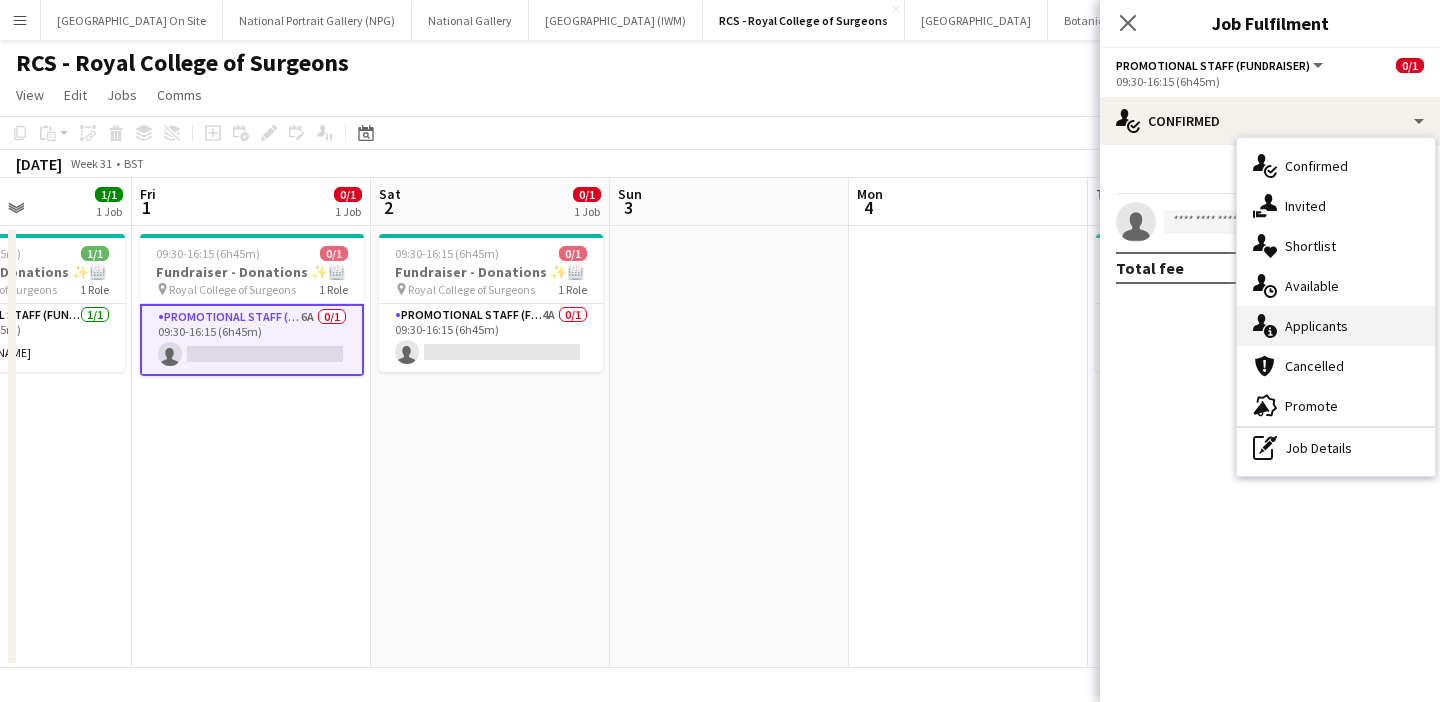 click on "single-neutral-actions-information
Applicants" at bounding box center (1336, 326) 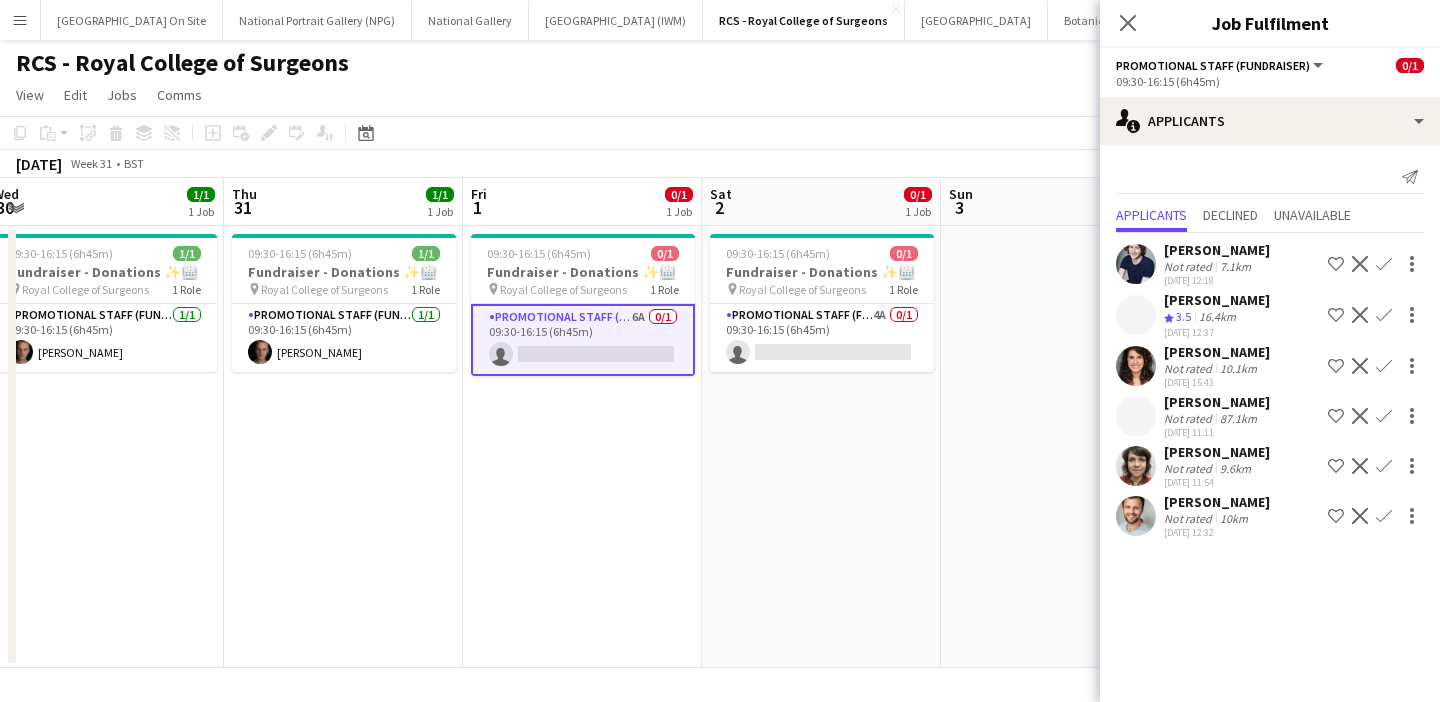 scroll, scrollTop: 0, scrollLeft: 554, axis: horizontal 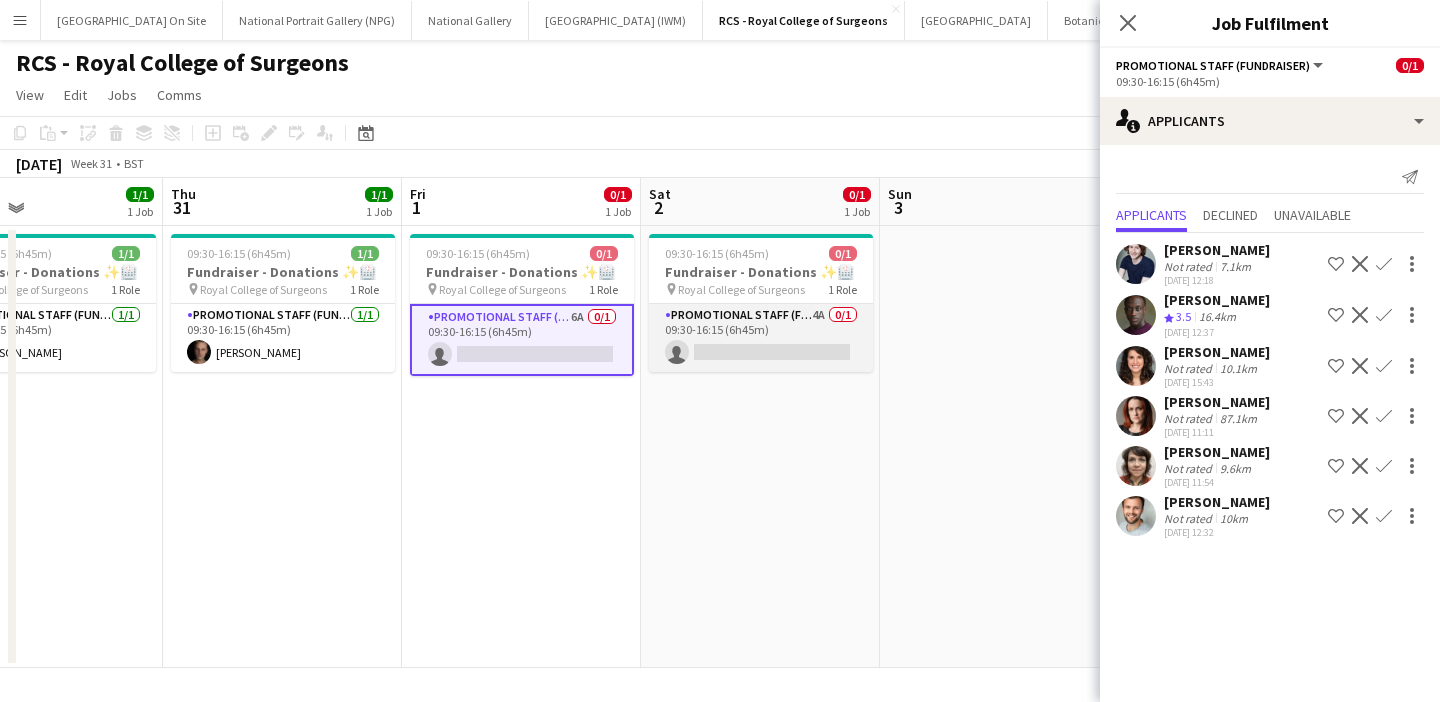 click on "Promotional Staff (Fundraiser)   4A   0/1   09:30-16:15 (6h45m)
single-neutral-actions" at bounding box center (761, 338) 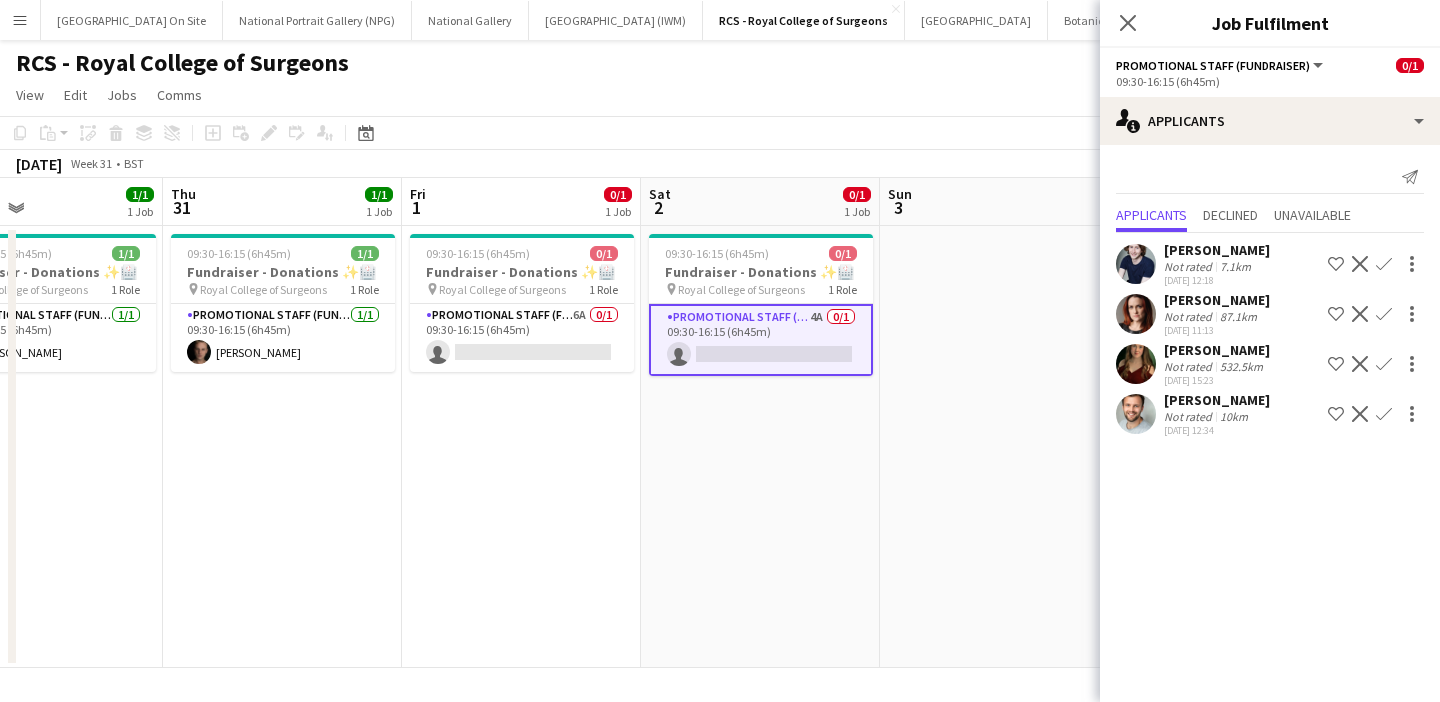 click at bounding box center [1136, 414] 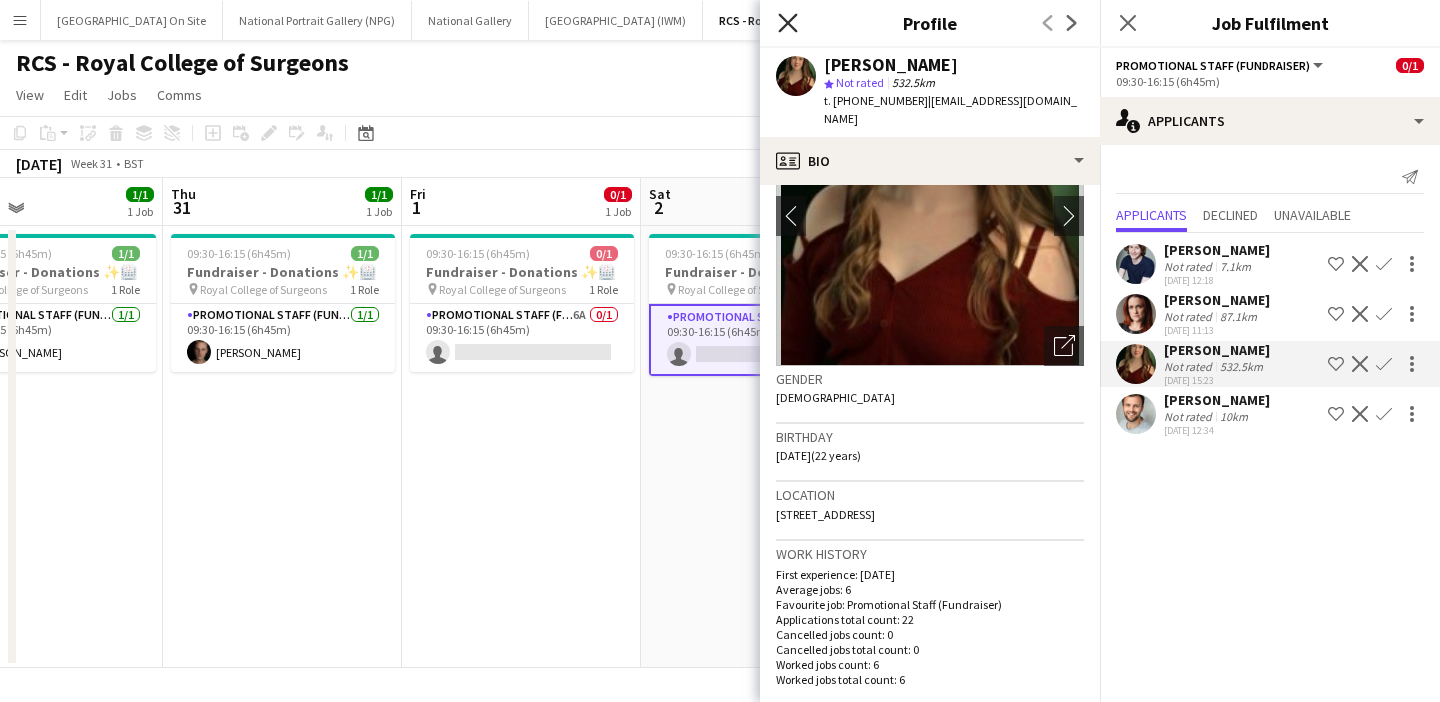 scroll, scrollTop: 89, scrollLeft: 0, axis: vertical 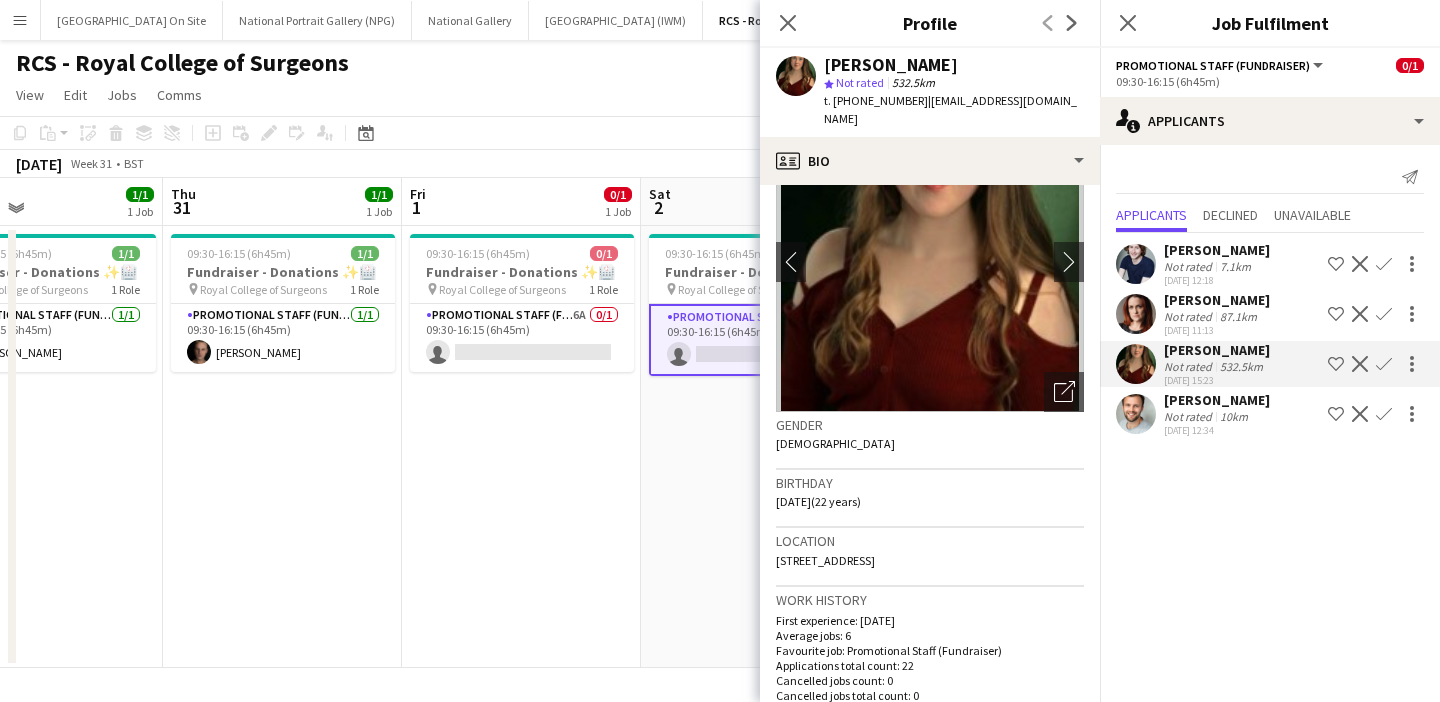 click on "Decline" 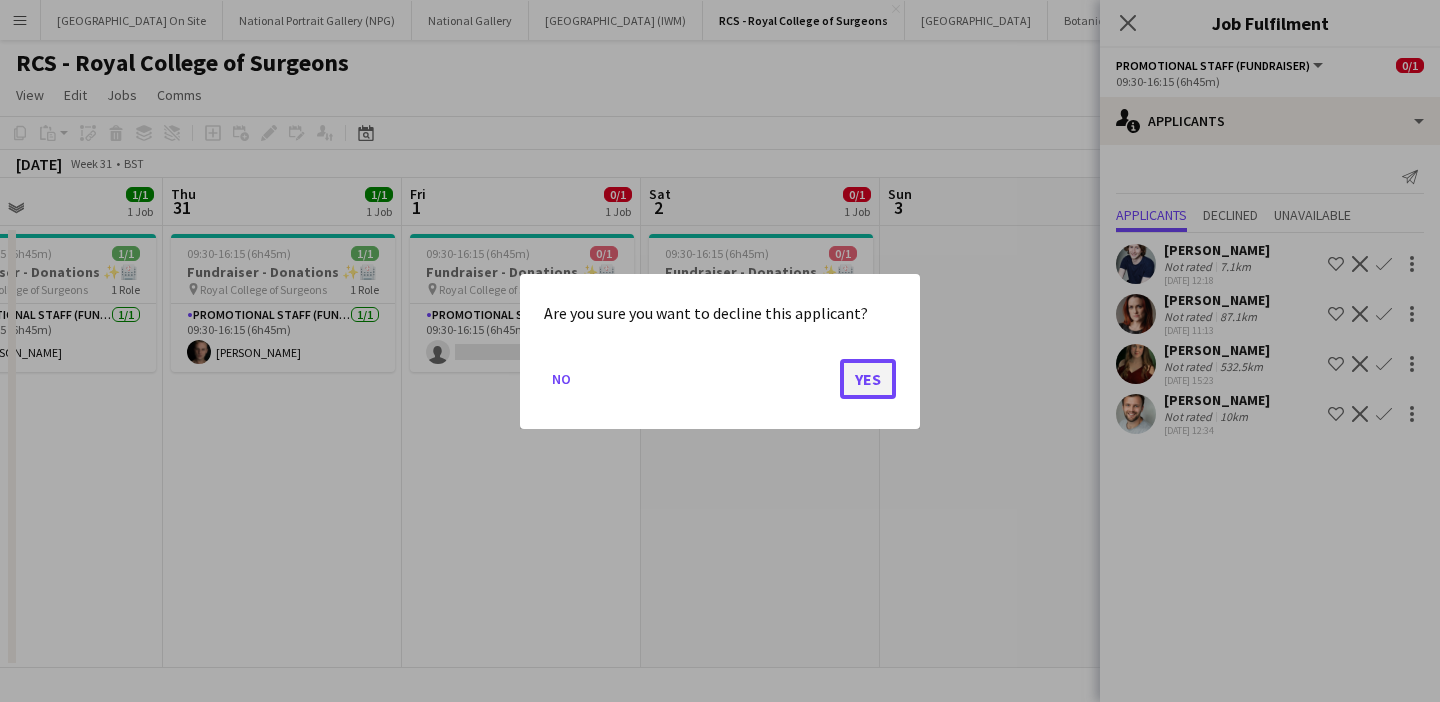click on "Yes" 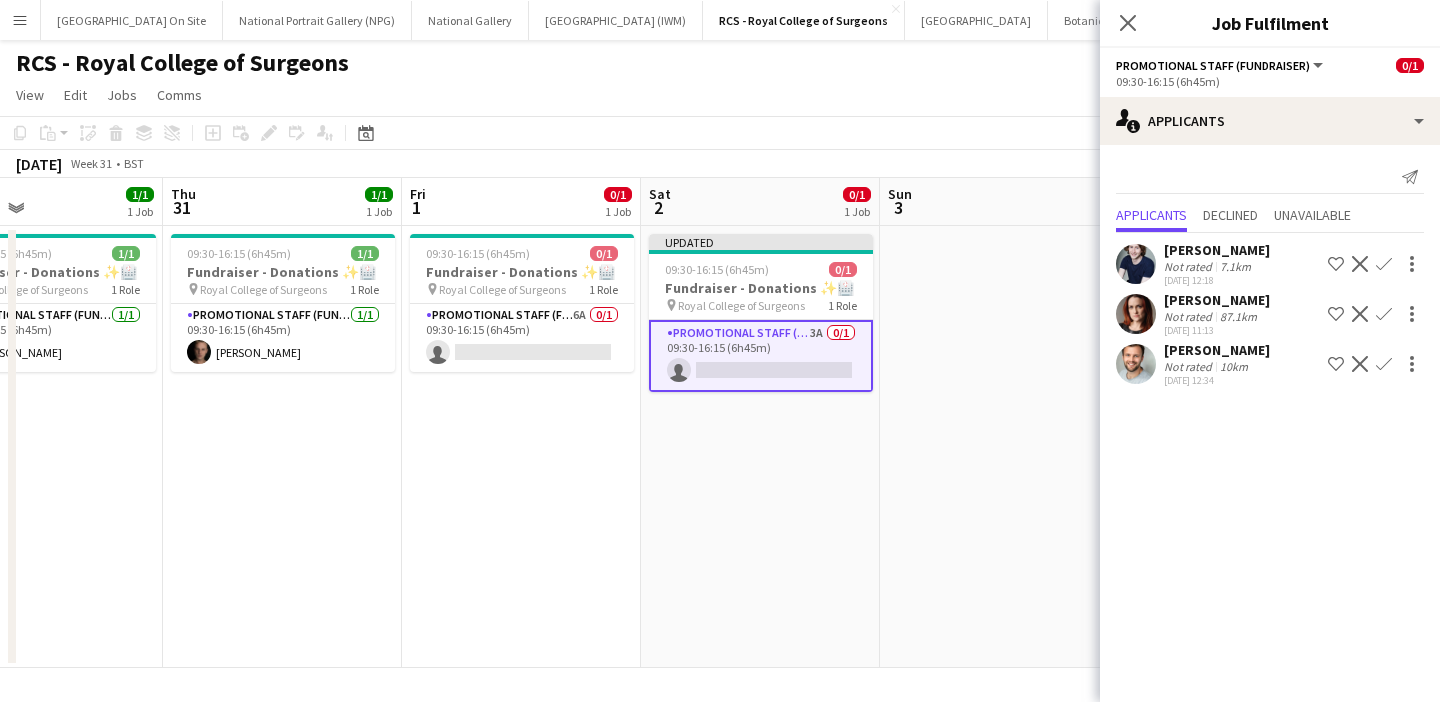 click on "Updated   09:30-16:15 (6h45m)    0/1   Fundraiser - Donations ✨🏥
pin
Royal College of Surgeons   1 Role   Promotional Staff (Fundraiser)   3A   0/1   09:30-16:15 (6h45m)
single-neutral-actions" at bounding box center (760, 447) 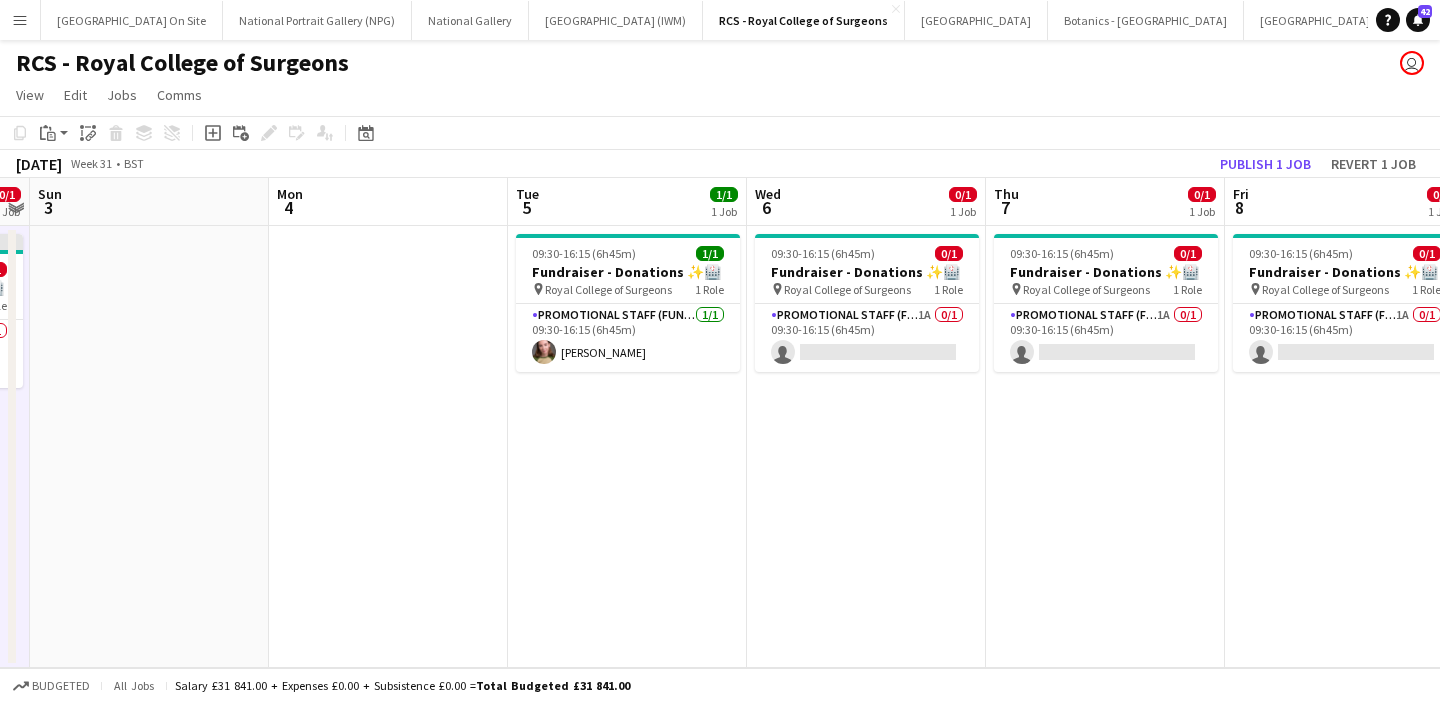 scroll, scrollTop: 0, scrollLeft: 685, axis: horizontal 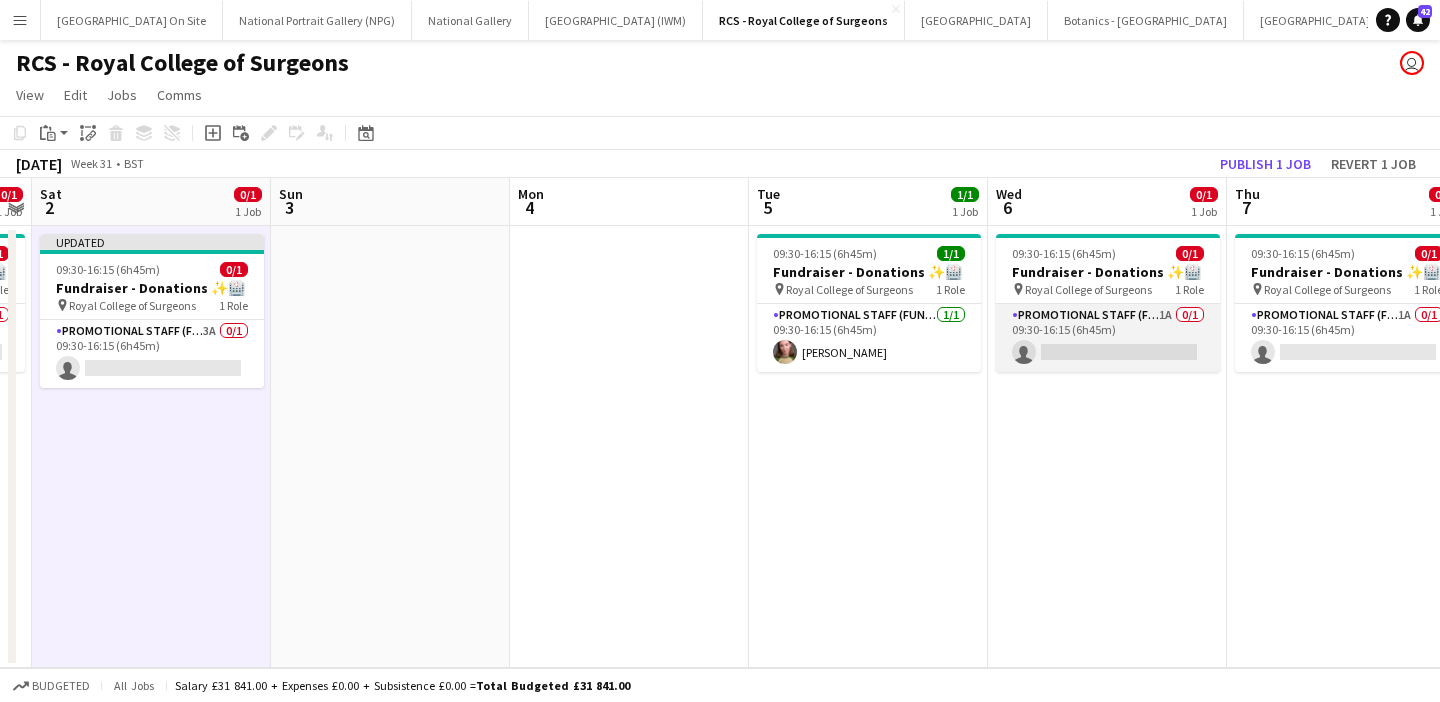 click on "Promotional Staff (Fundraiser)   1A   0/1   09:30-16:15 (6h45m)
single-neutral-actions" at bounding box center [1108, 338] 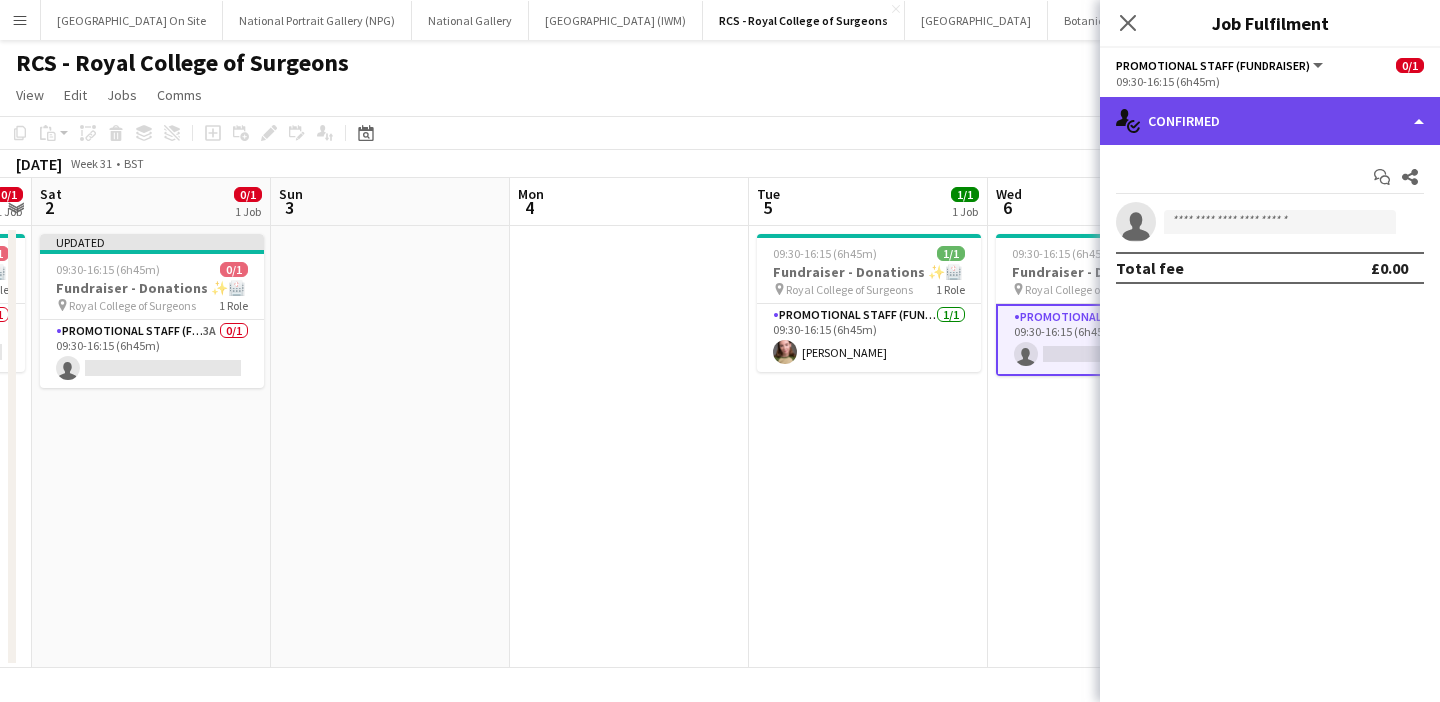 click on "single-neutral-actions-check-2
Confirmed" 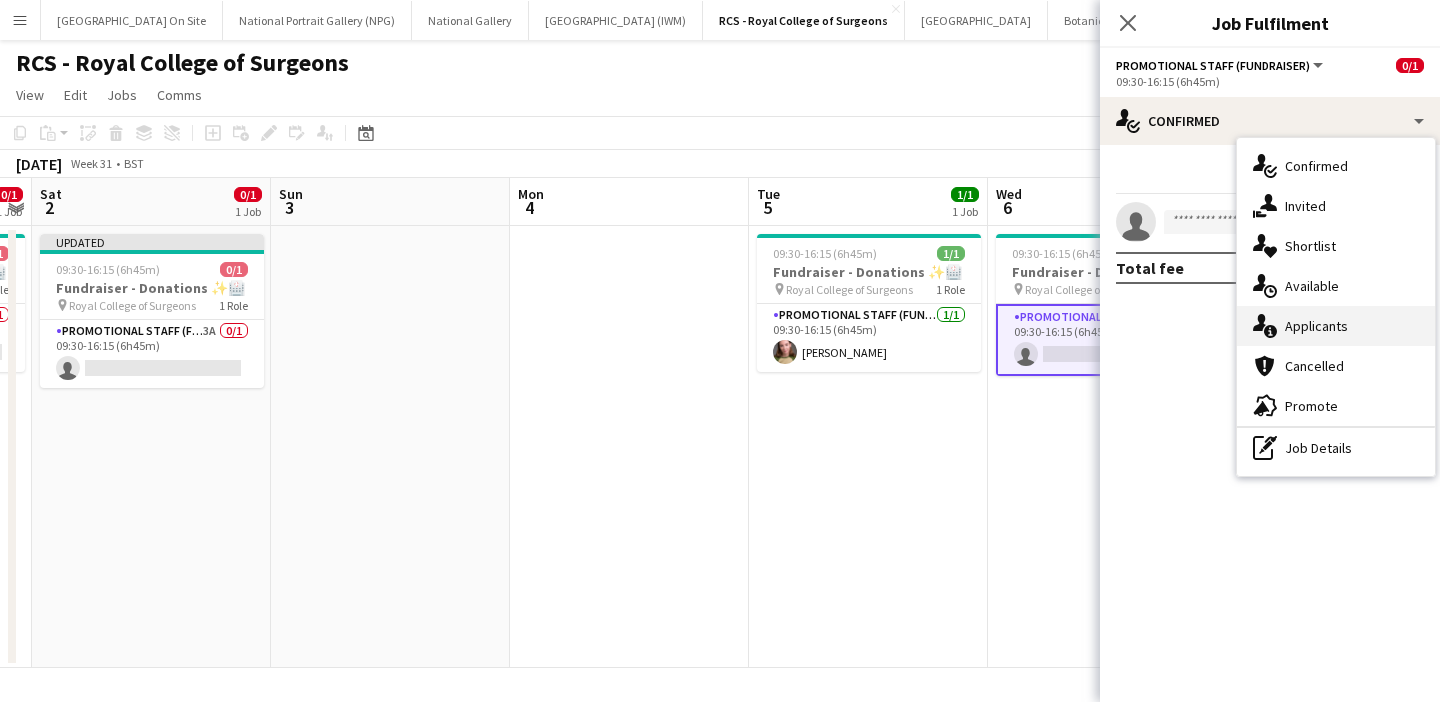 click on "single-neutral-actions-information
Applicants" at bounding box center (1336, 326) 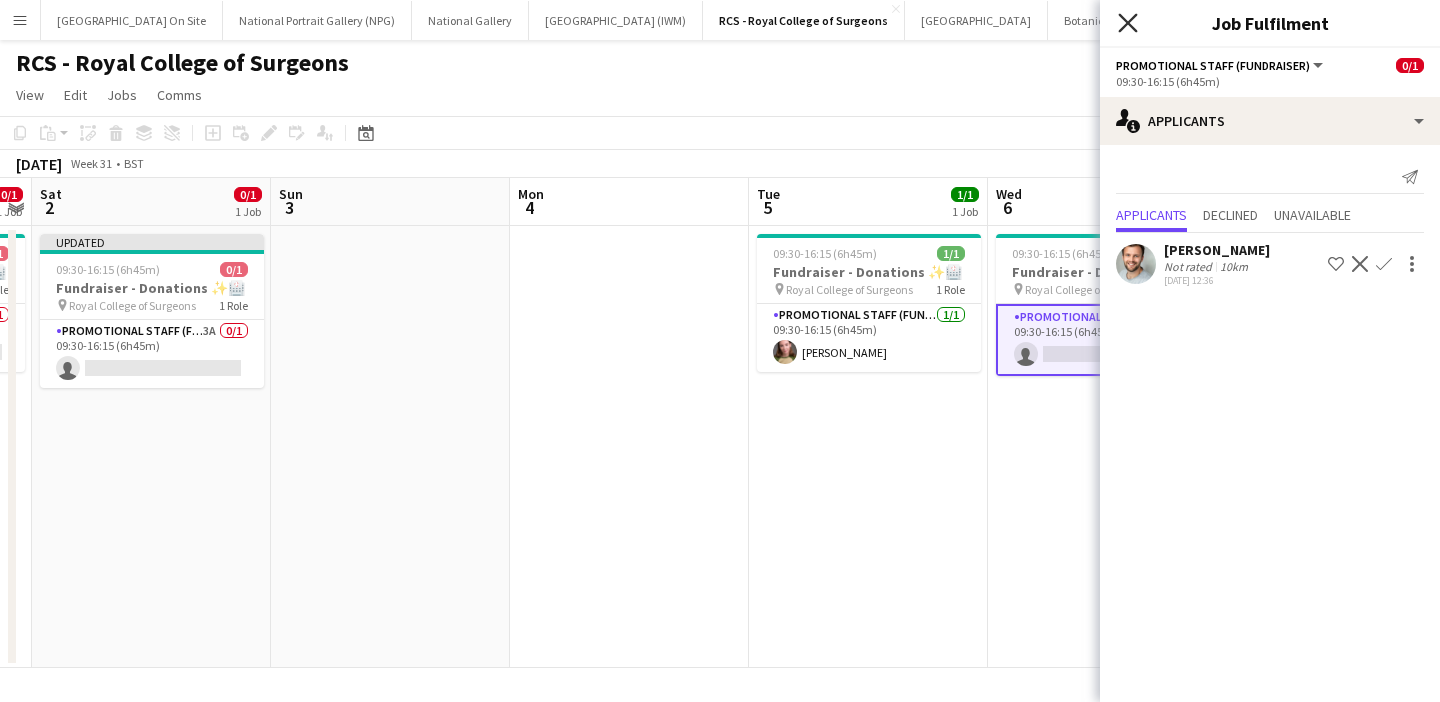 click 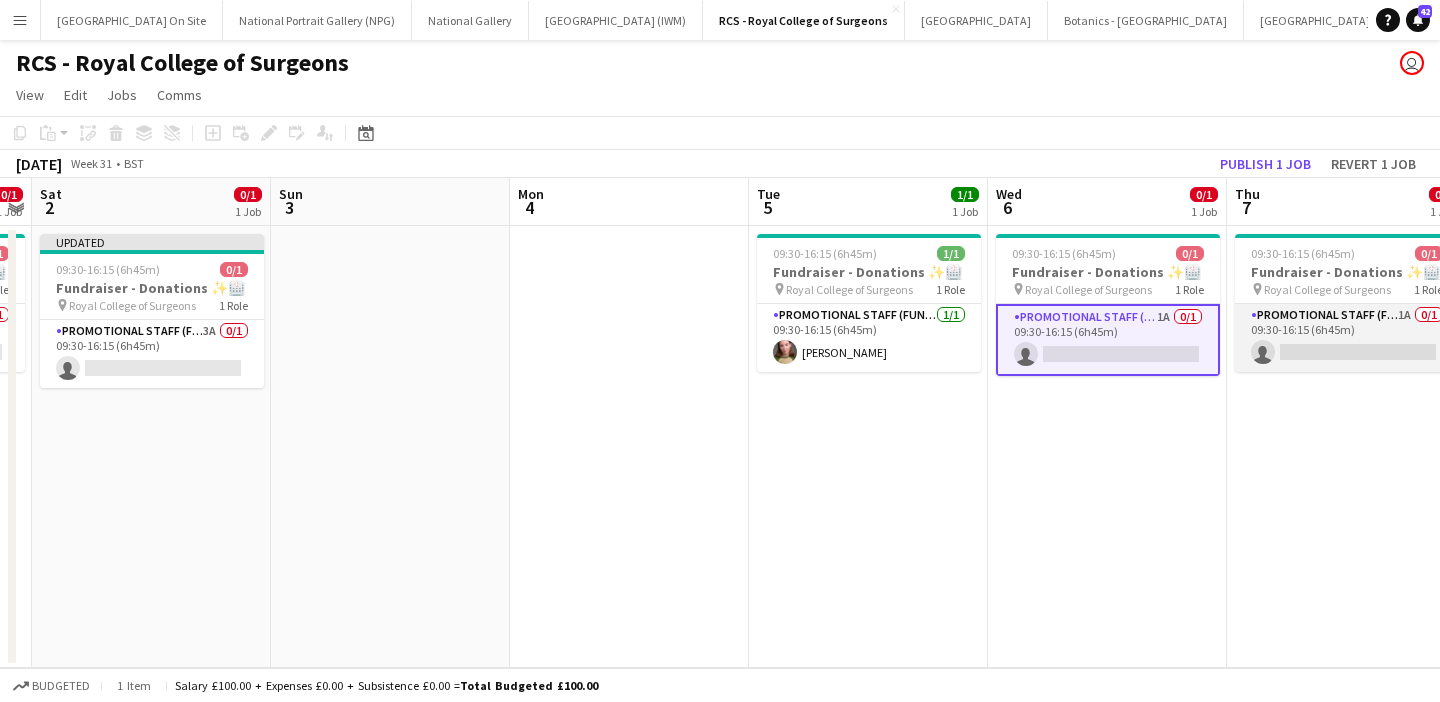 click on "Promotional Staff (Fundraiser)   1A   0/1   09:30-16:15 (6h45m)
single-neutral-actions" at bounding box center (1347, 338) 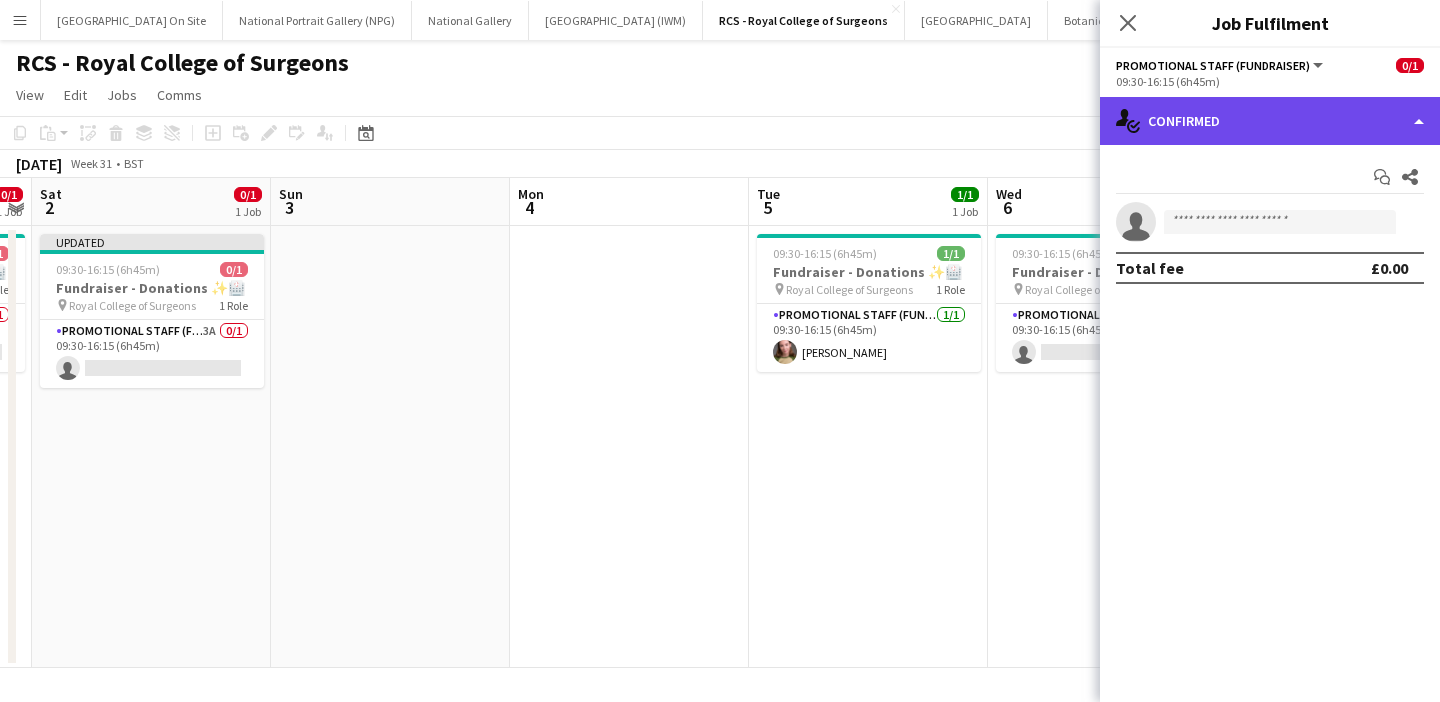 click on "single-neutral-actions-check-2
Confirmed" 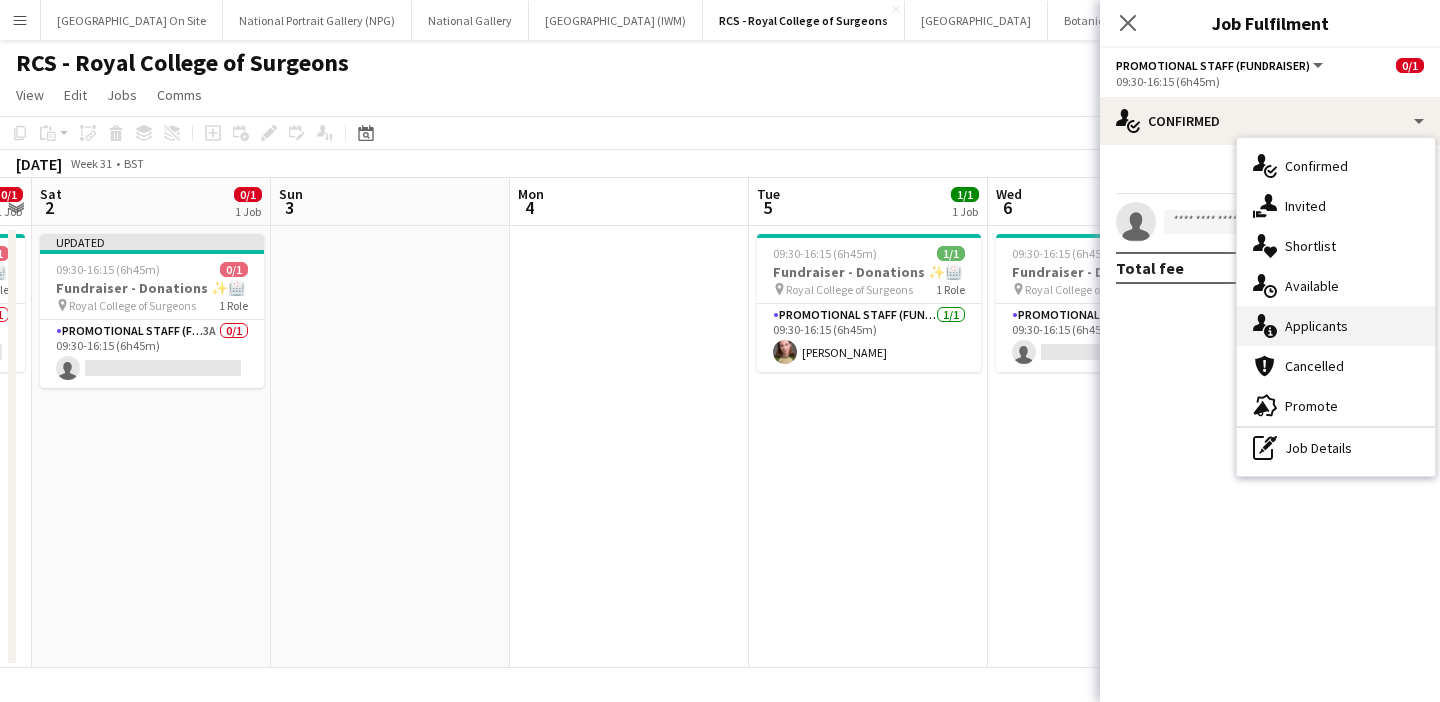 click on "single-neutral-actions-information
Applicants" at bounding box center (1336, 326) 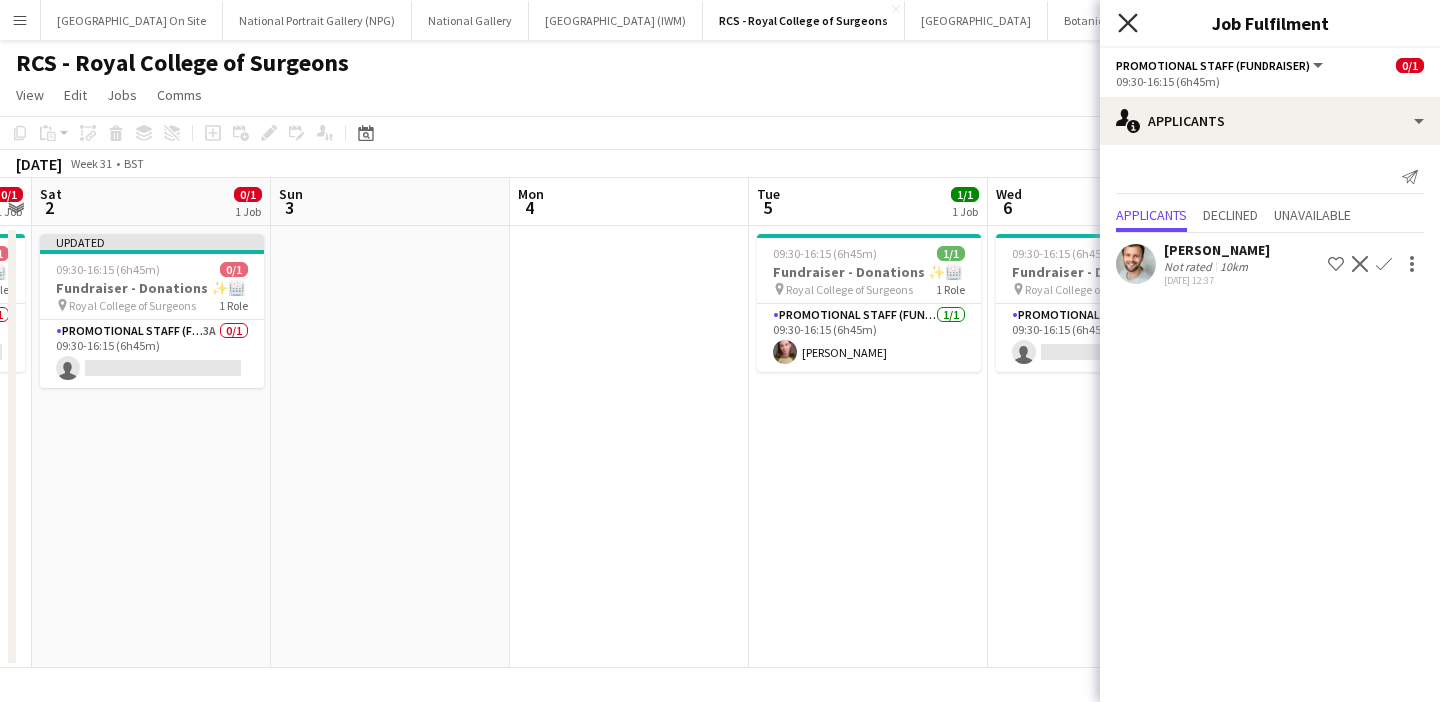 click on "Close pop-in" 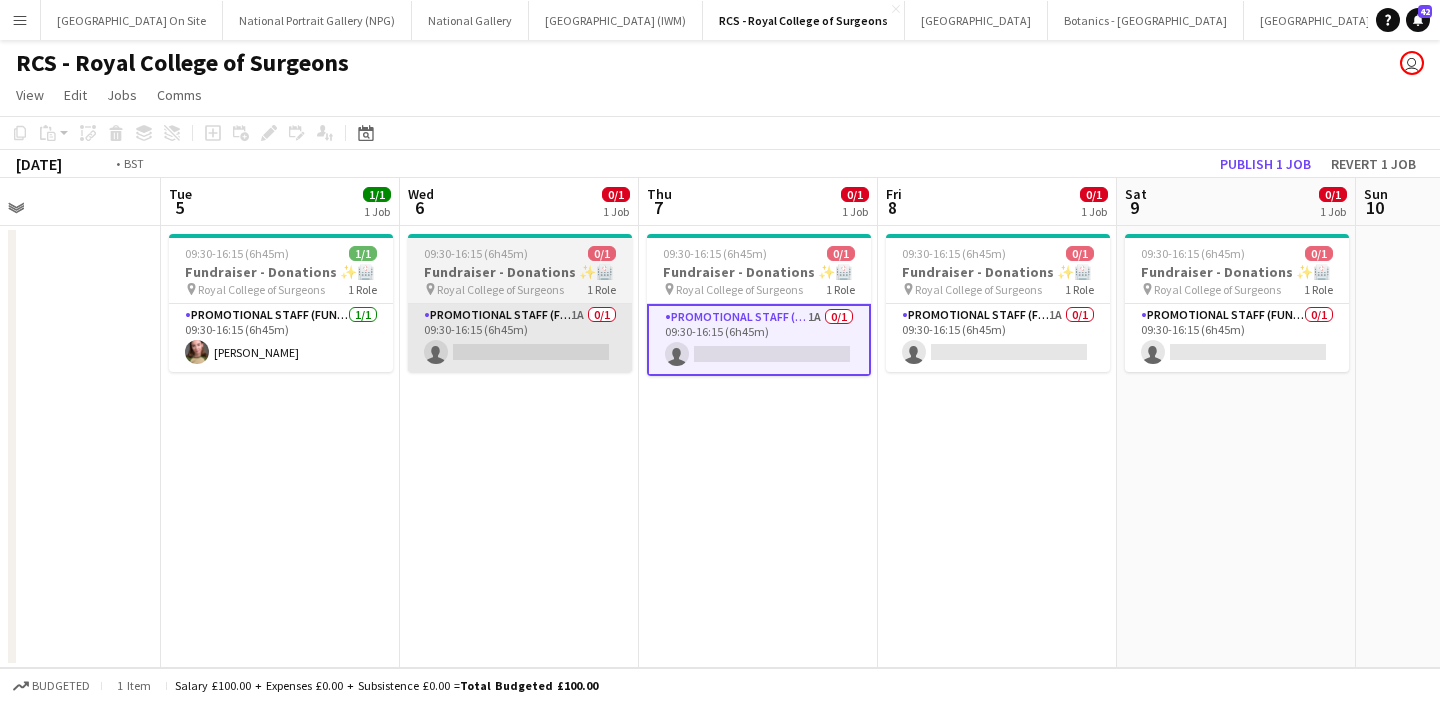 scroll, scrollTop: 0, scrollLeft: 958, axis: horizontal 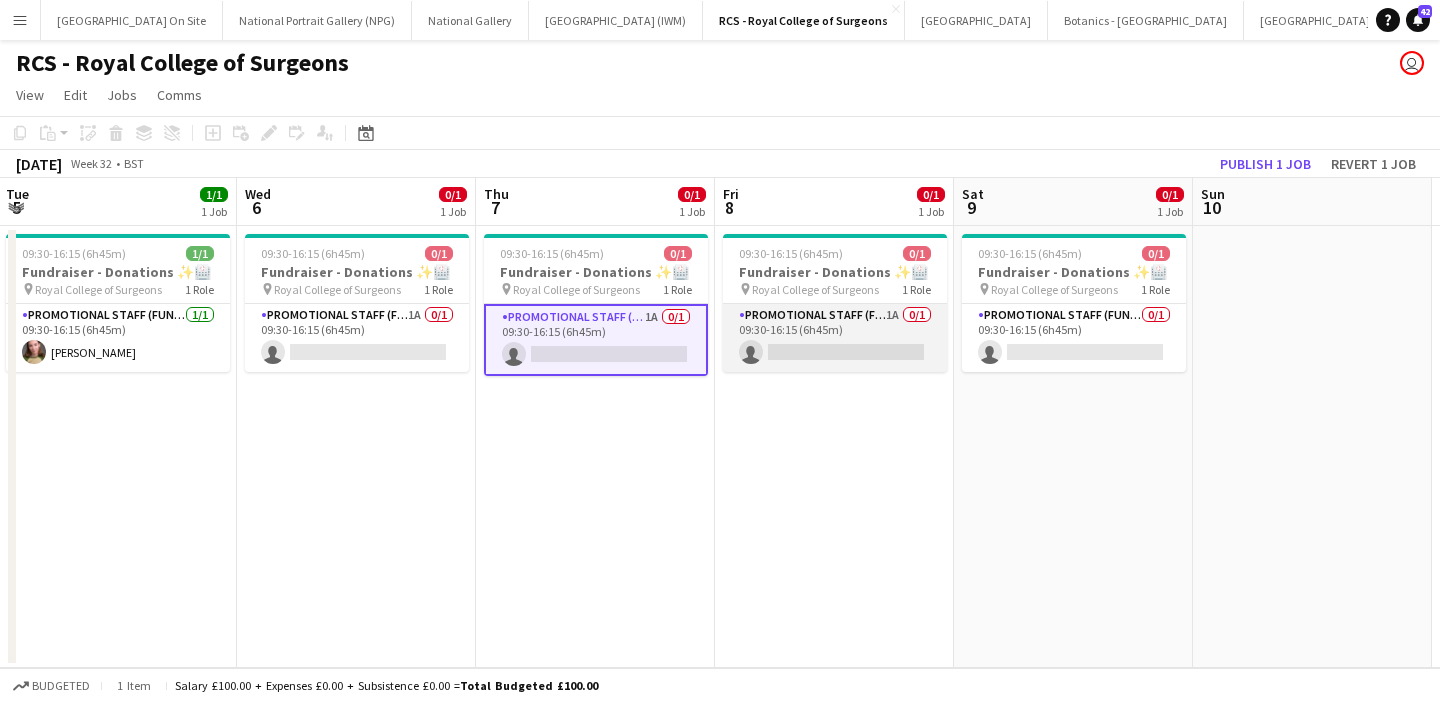 click on "Promotional Staff (Fundraiser)   1A   0/1   09:30-16:15 (6h45m)
single-neutral-actions" at bounding box center (835, 338) 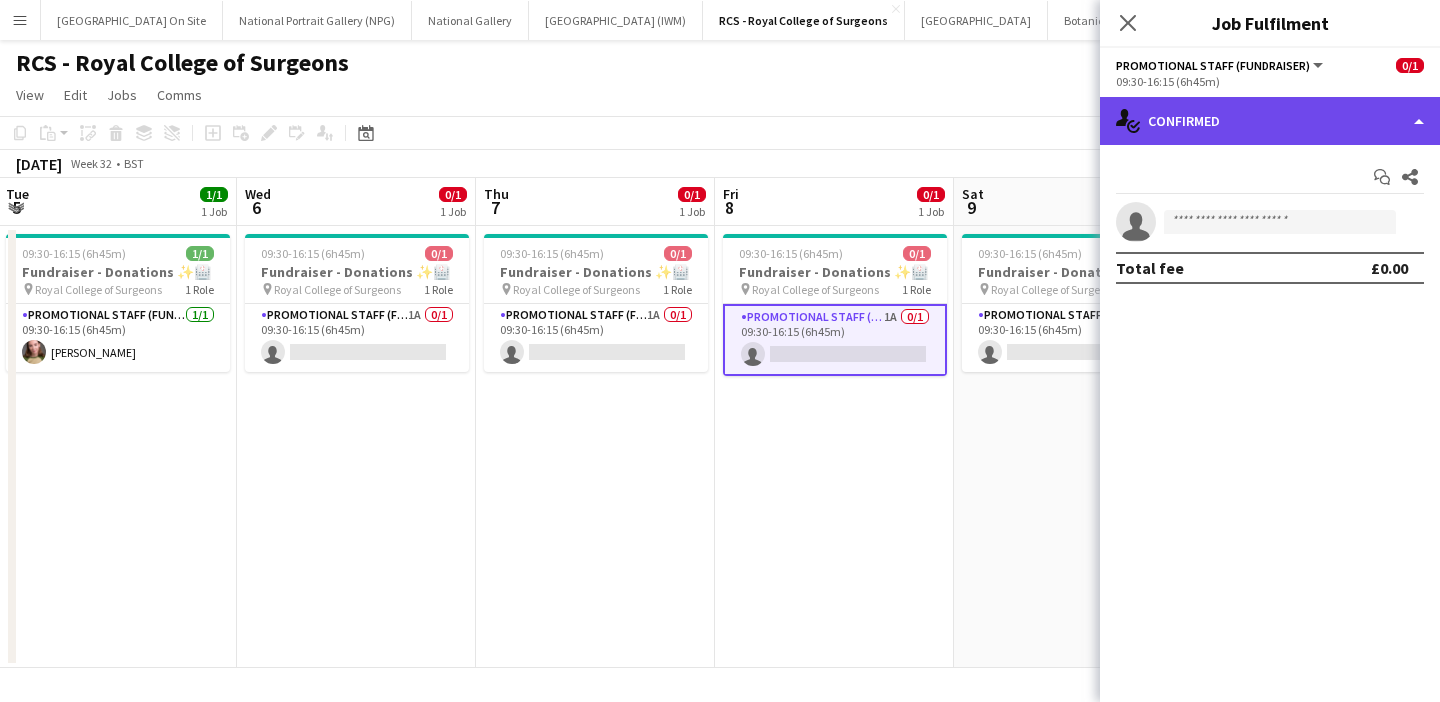 click on "single-neutral-actions-check-2
Confirmed" 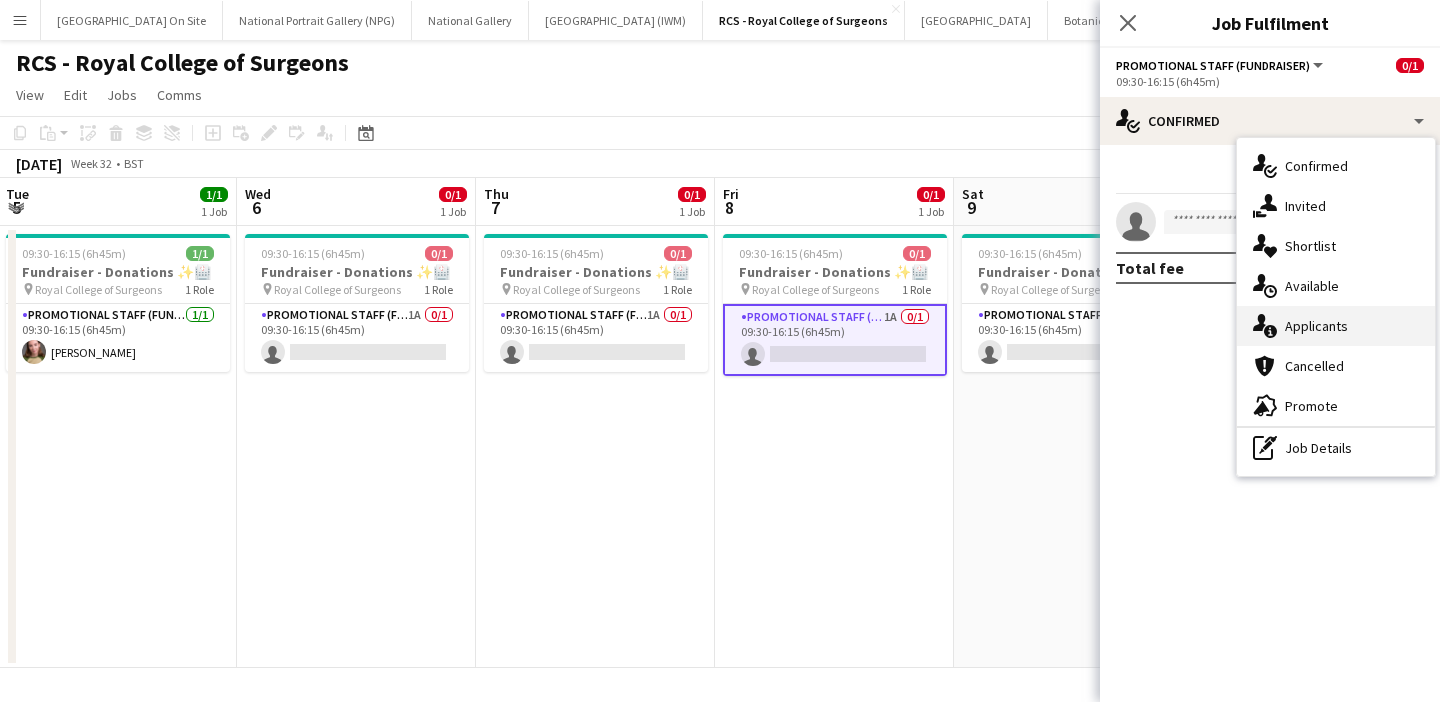 click on "single-neutral-actions-information
Applicants" at bounding box center (1336, 326) 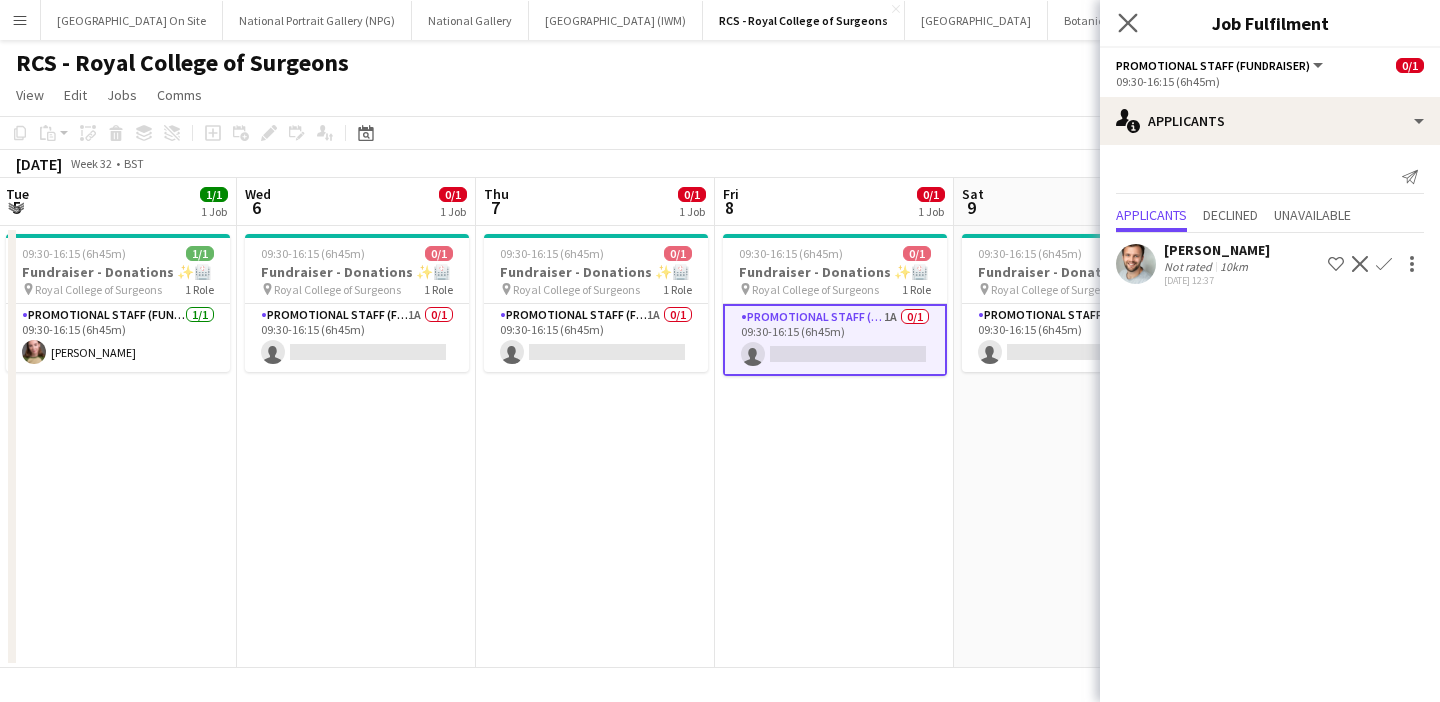 click on "Close pop-in" 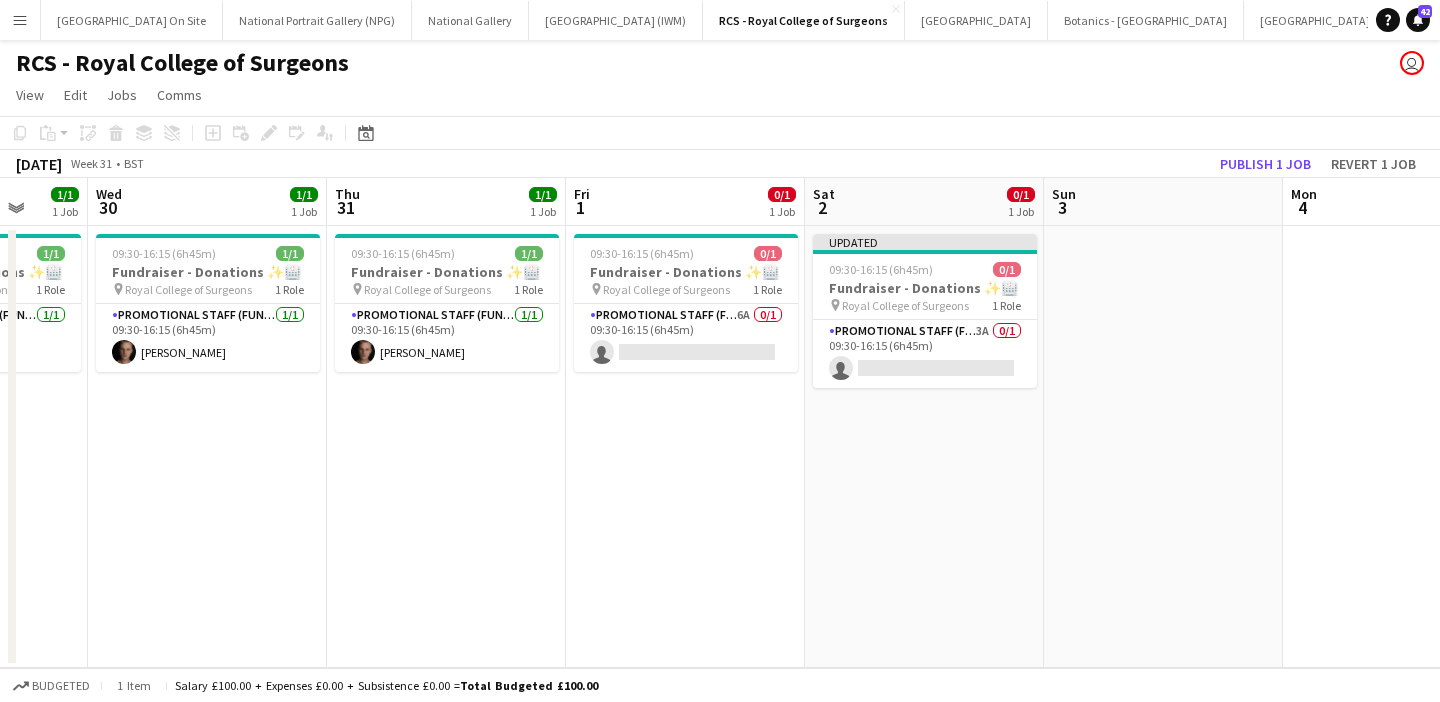 scroll, scrollTop: 0, scrollLeft: 597, axis: horizontal 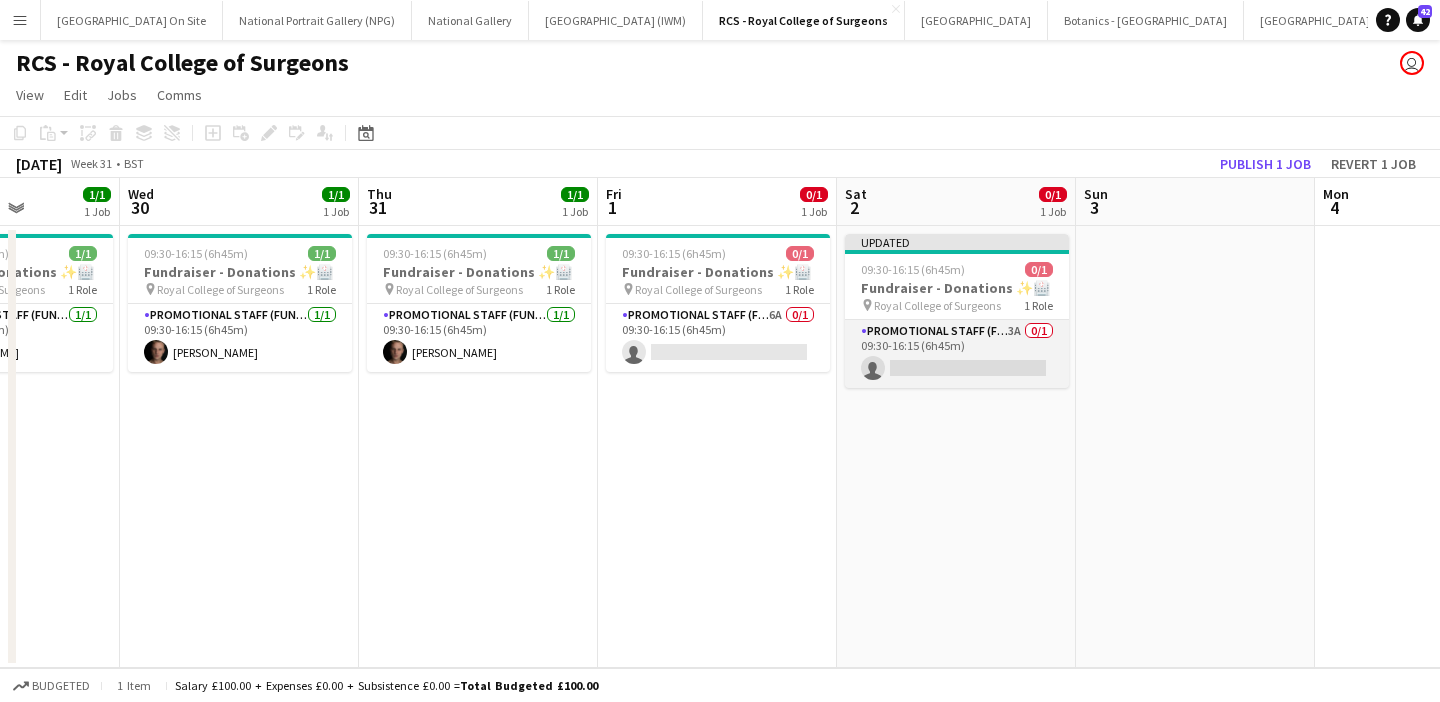 click on "Promotional Staff (Fundraiser)   3A   0/1   09:30-16:15 (6h45m)
single-neutral-actions" at bounding box center (957, 354) 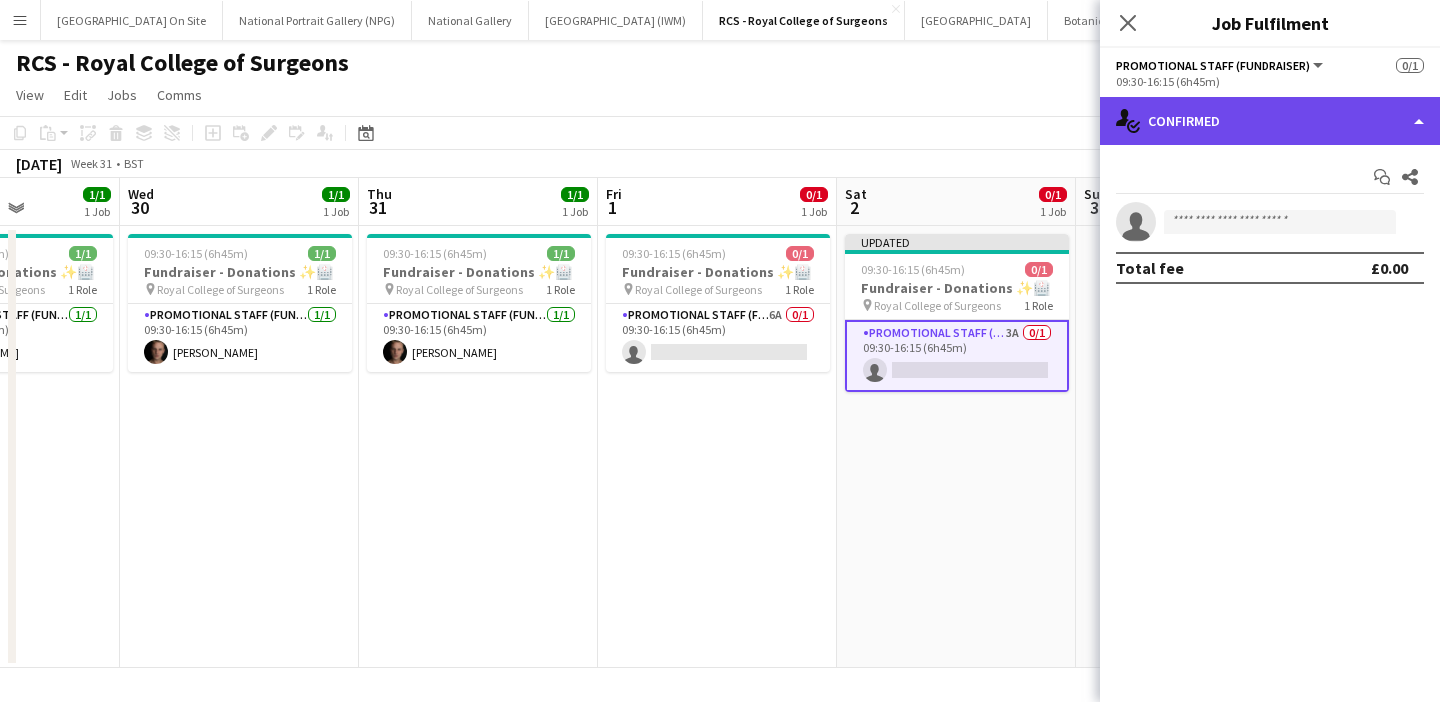 click on "single-neutral-actions-check-2
Confirmed" 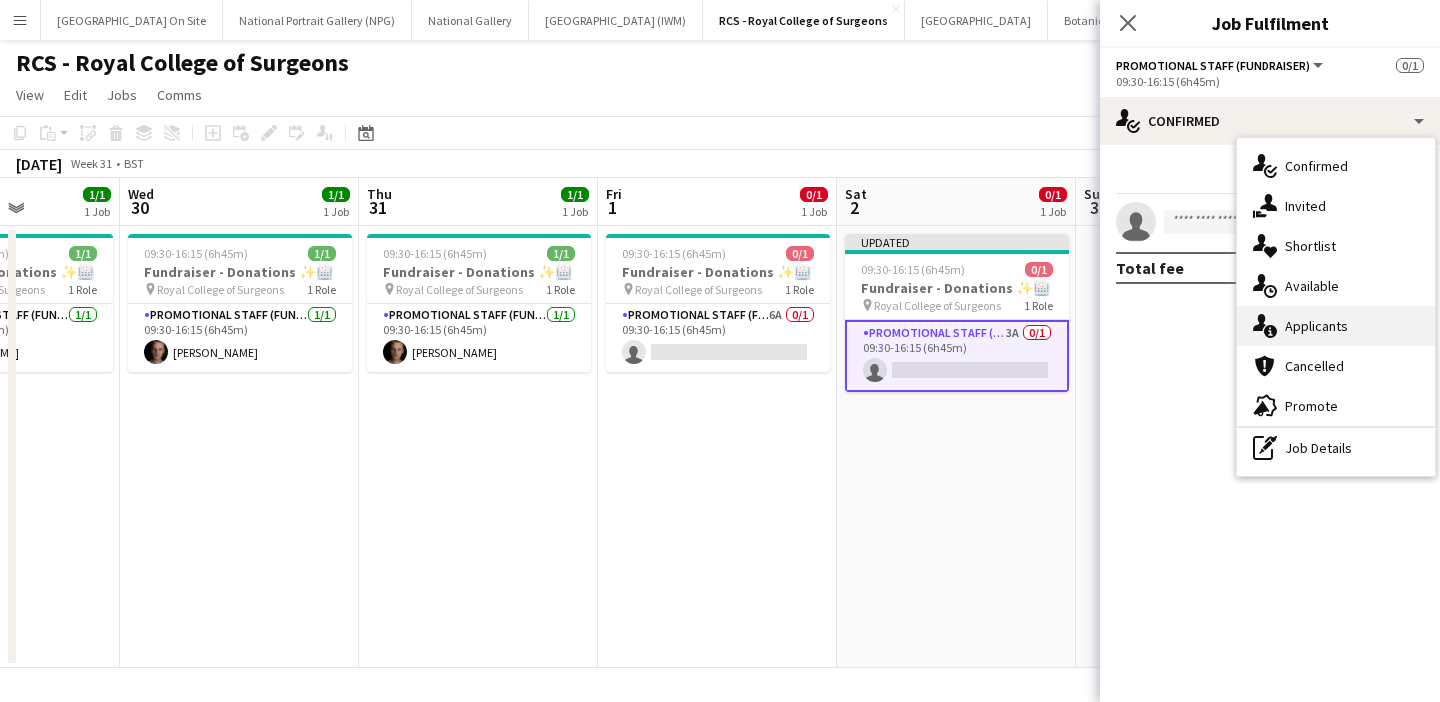 click on "single-neutral-actions-information
Applicants" at bounding box center [1336, 326] 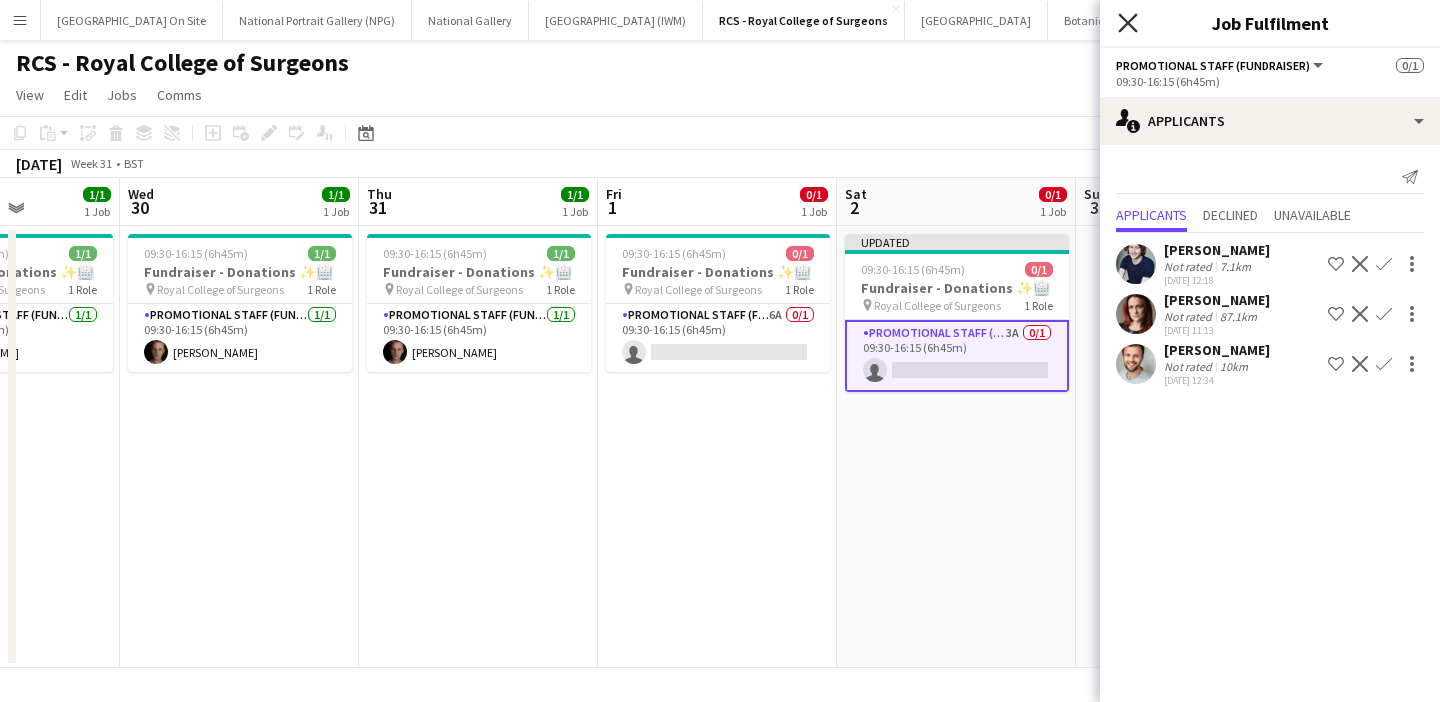 click on "Close pop-in" 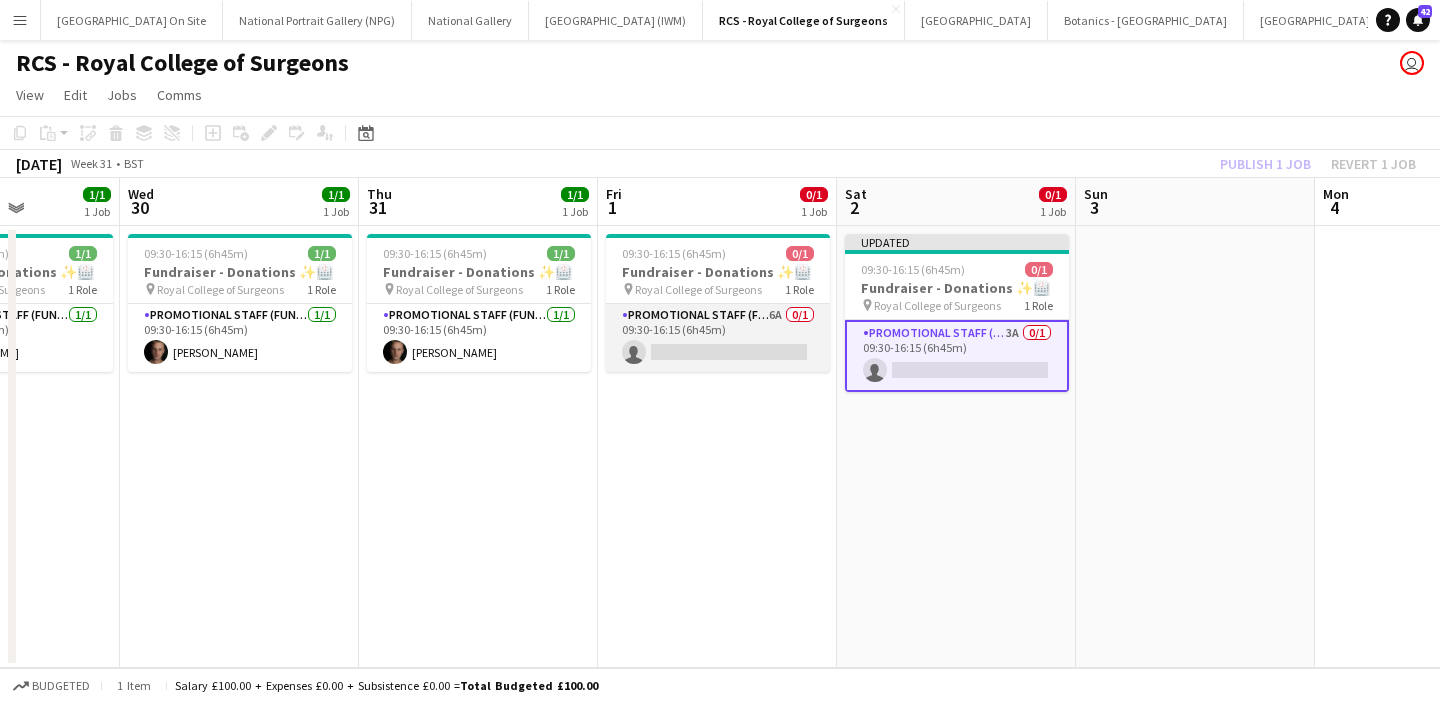 click on "Promotional Staff (Fundraiser)   6A   0/1   09:30-16:15 (6h45m)
single-neutral-actions" at bounding box center [718, 338] 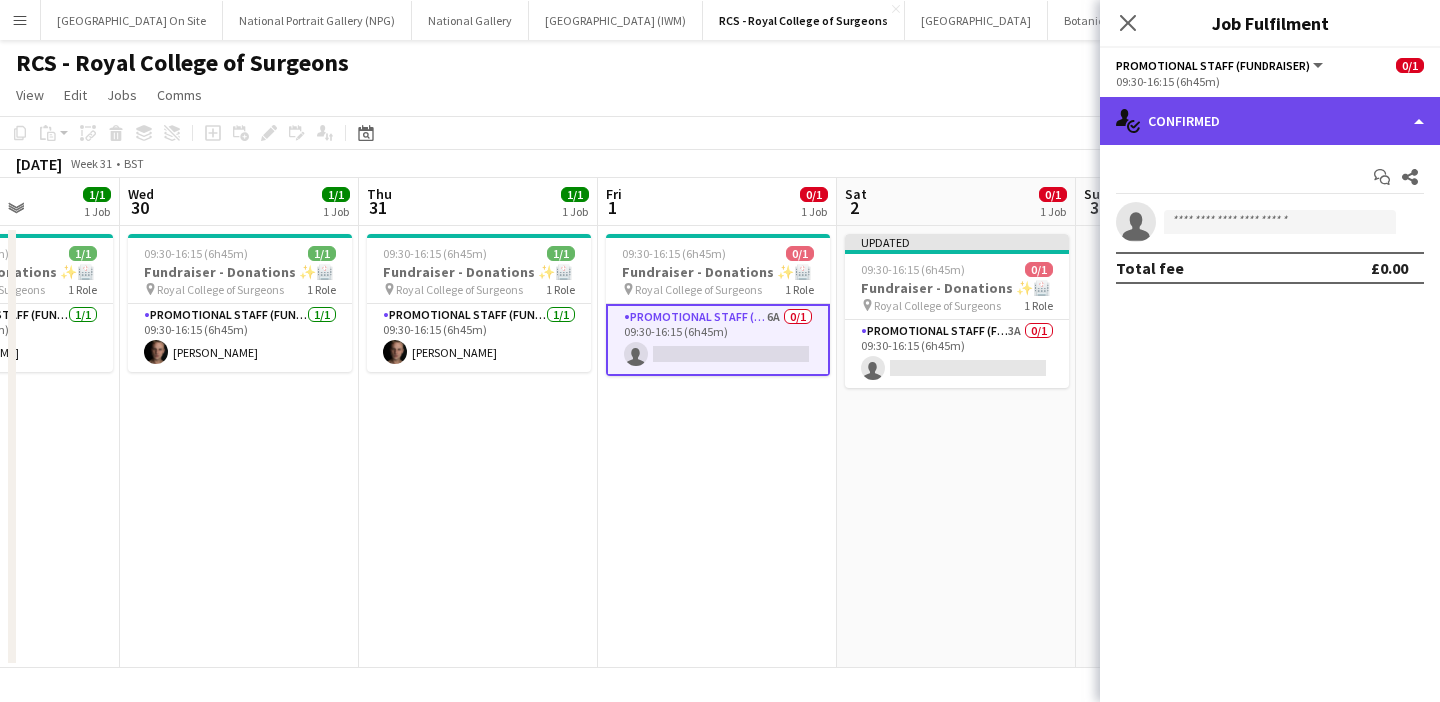click on "single-neutral-actions-check-2
Confirmed" 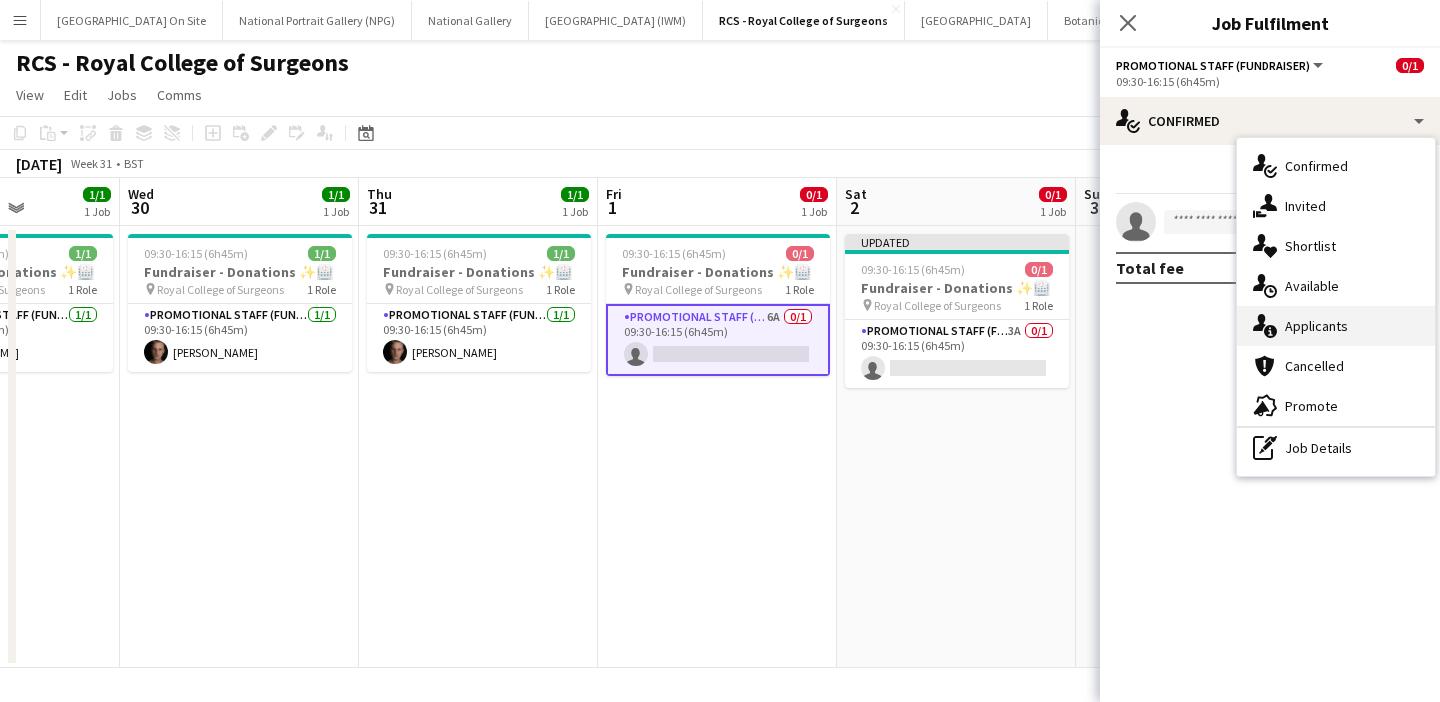 click on "single-neutral-actions-information
Applicants" at bounding box center [1336, 326] 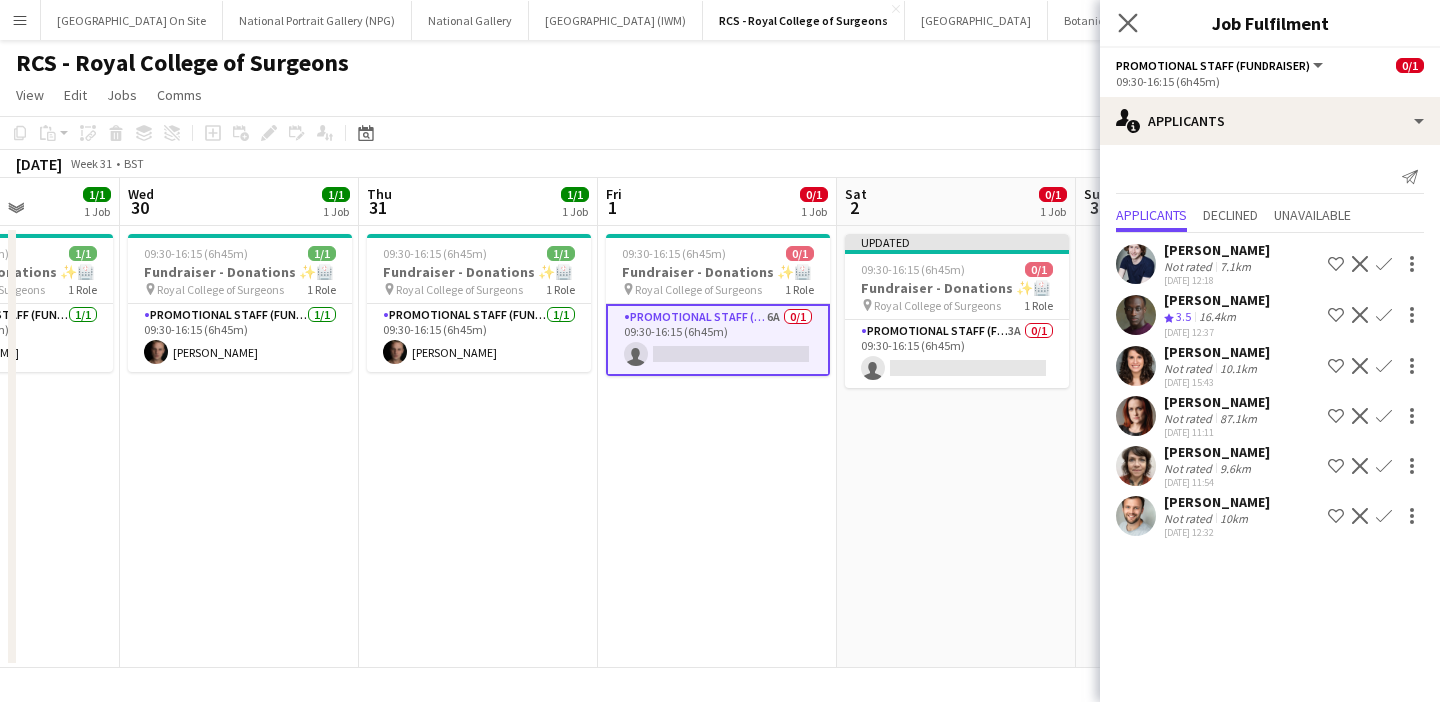 click on "Close pop-in" 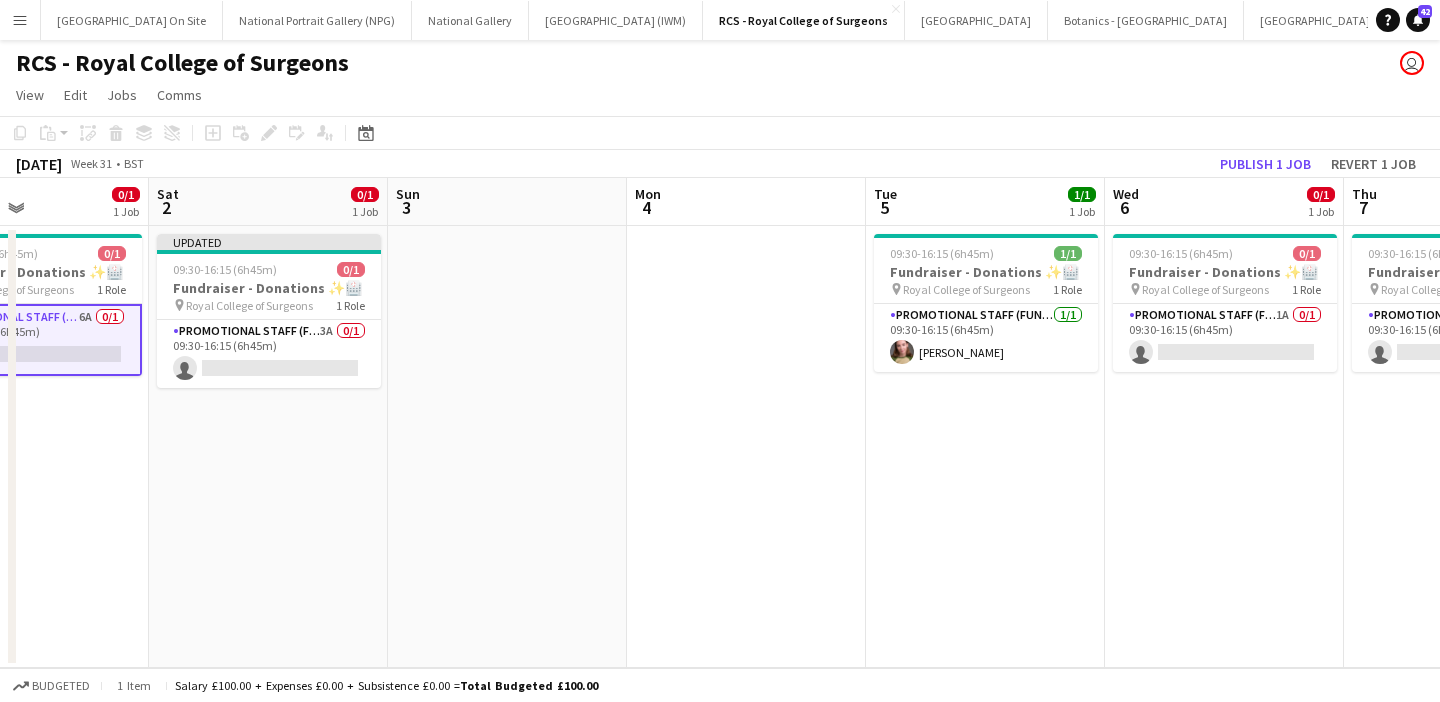 scroll, scrollTop: 0, scrollLeft: 975, axis: horizontal 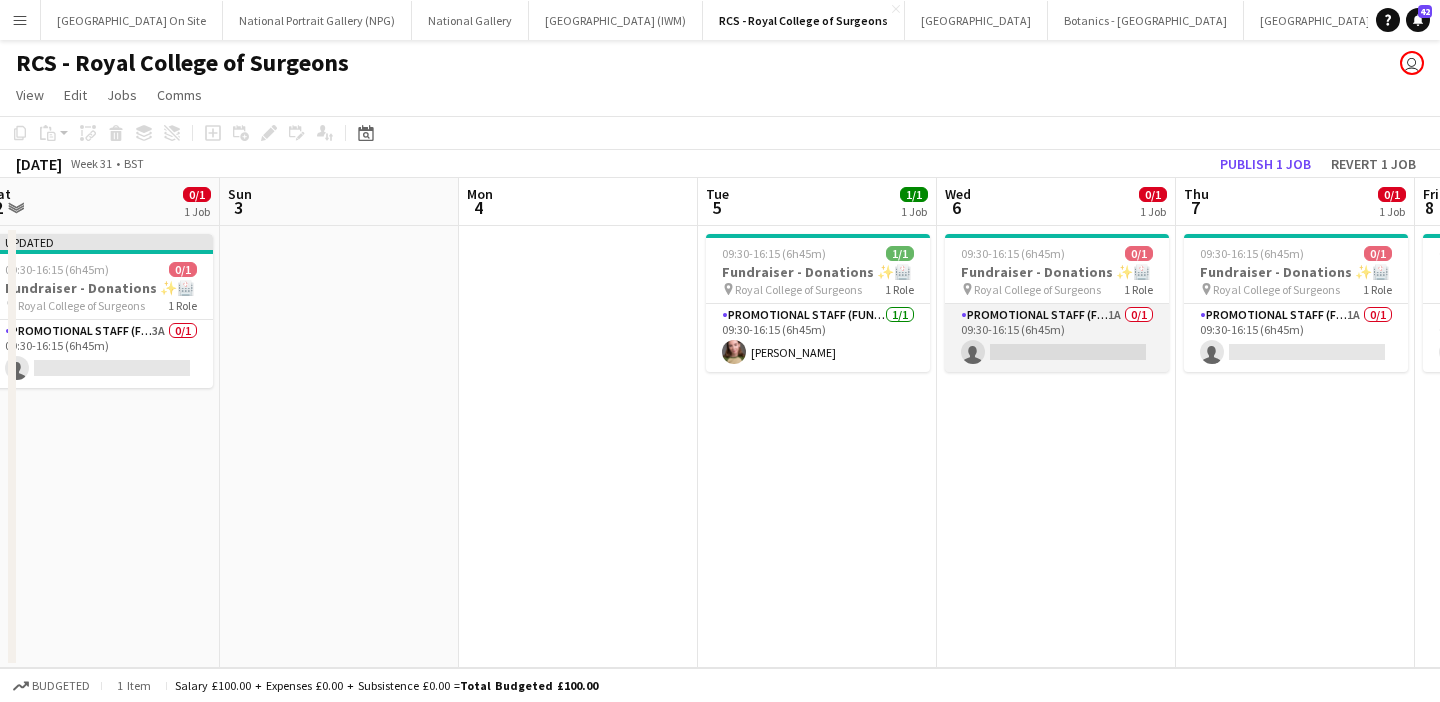 click on "Promotional Staff (Fundraiser)   1A   0/1   09:30-16:15 (6h45m)
single-neutral-actions" at bounding box center (1057, 338) 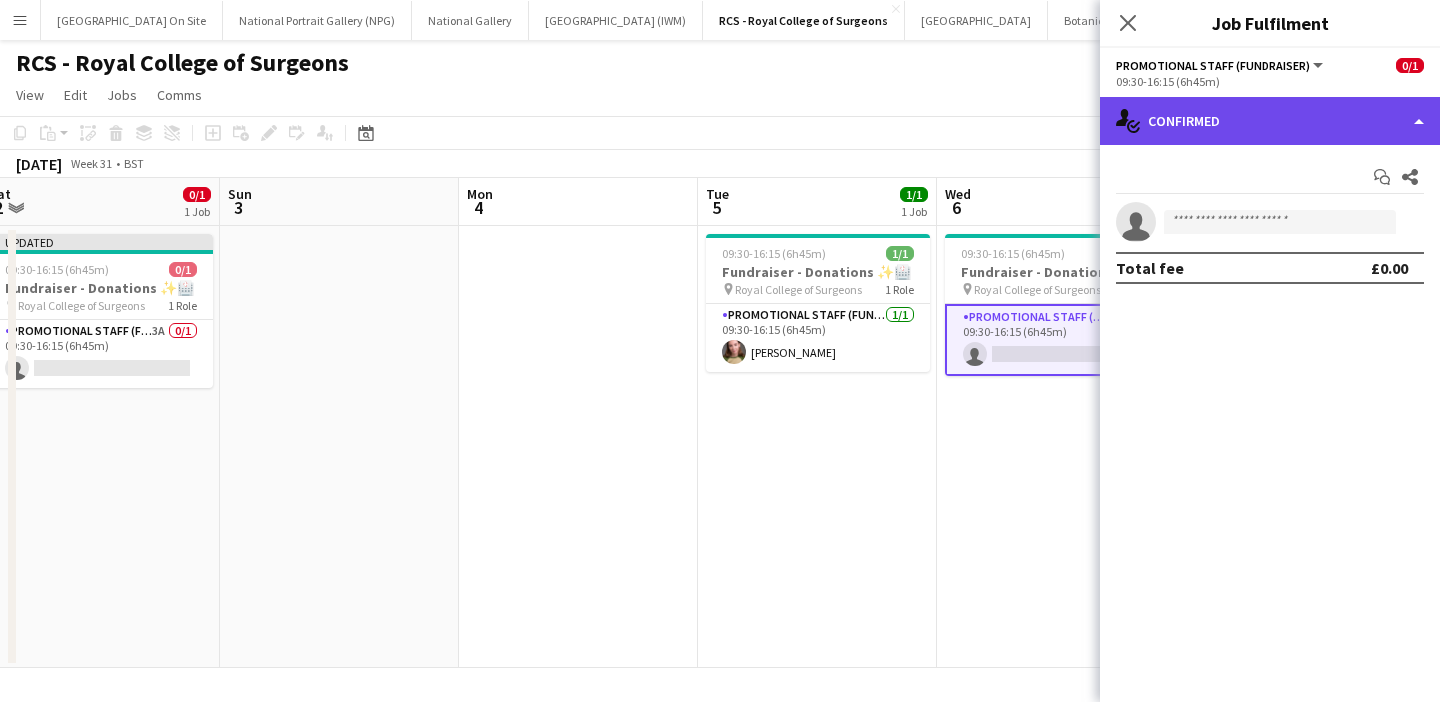 click on "single-neutral-actions-check-2
Confirmed" 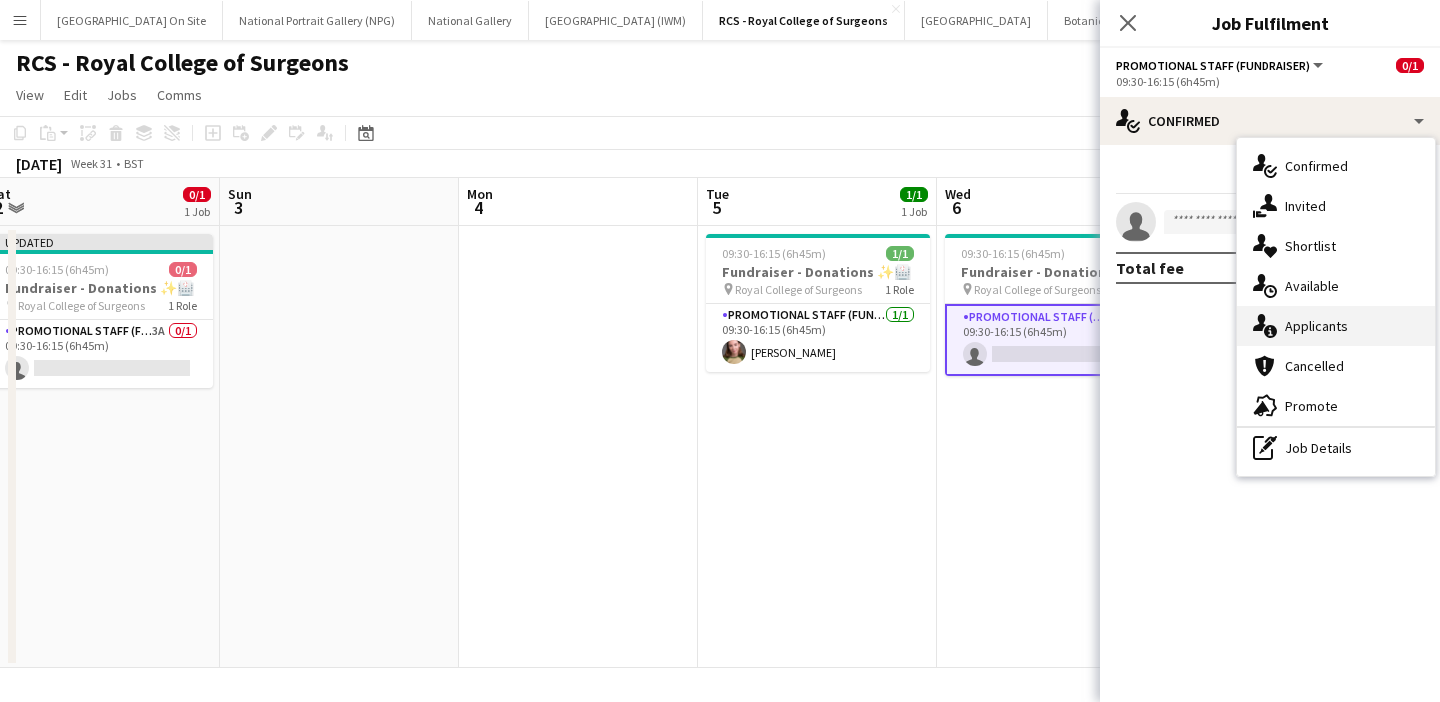 click on "single-neutral-actions-information
Applicants" at bounding box center [1336, 326] 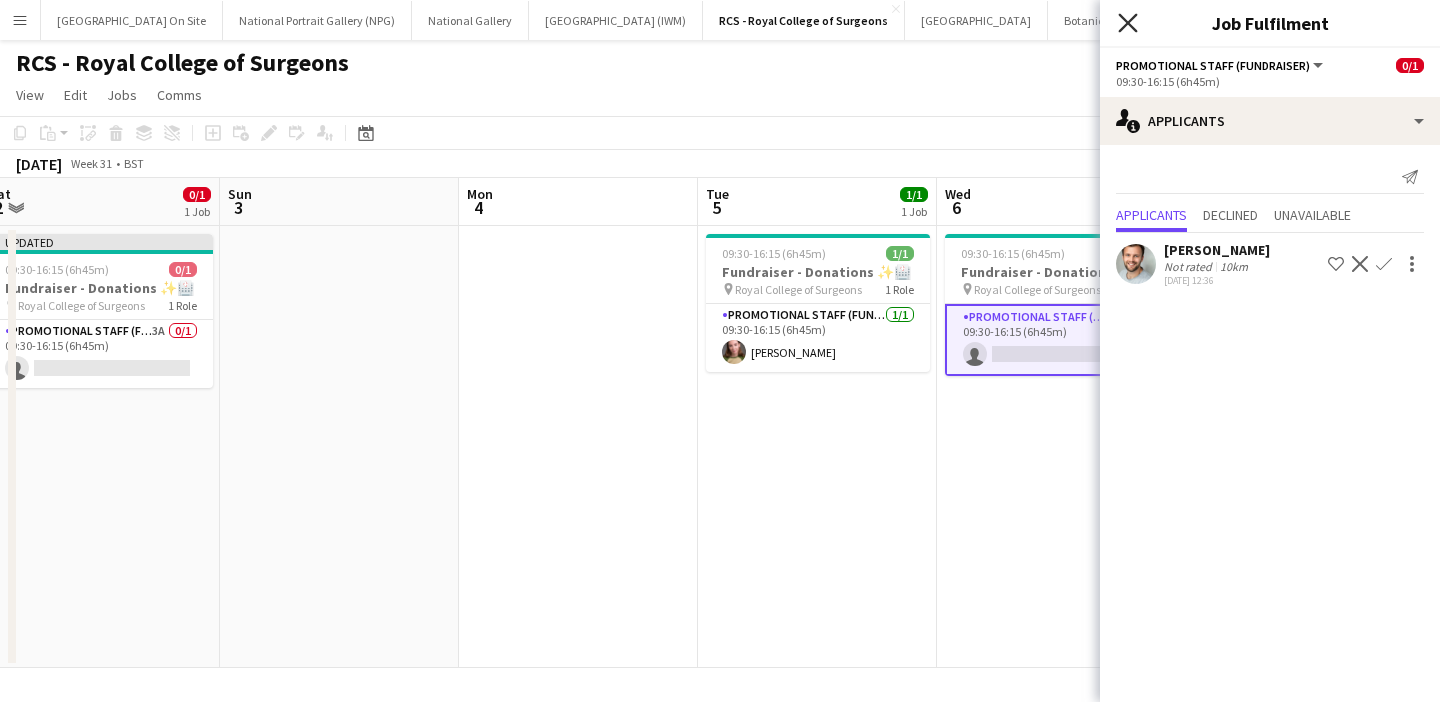 click on "Close pop-in" 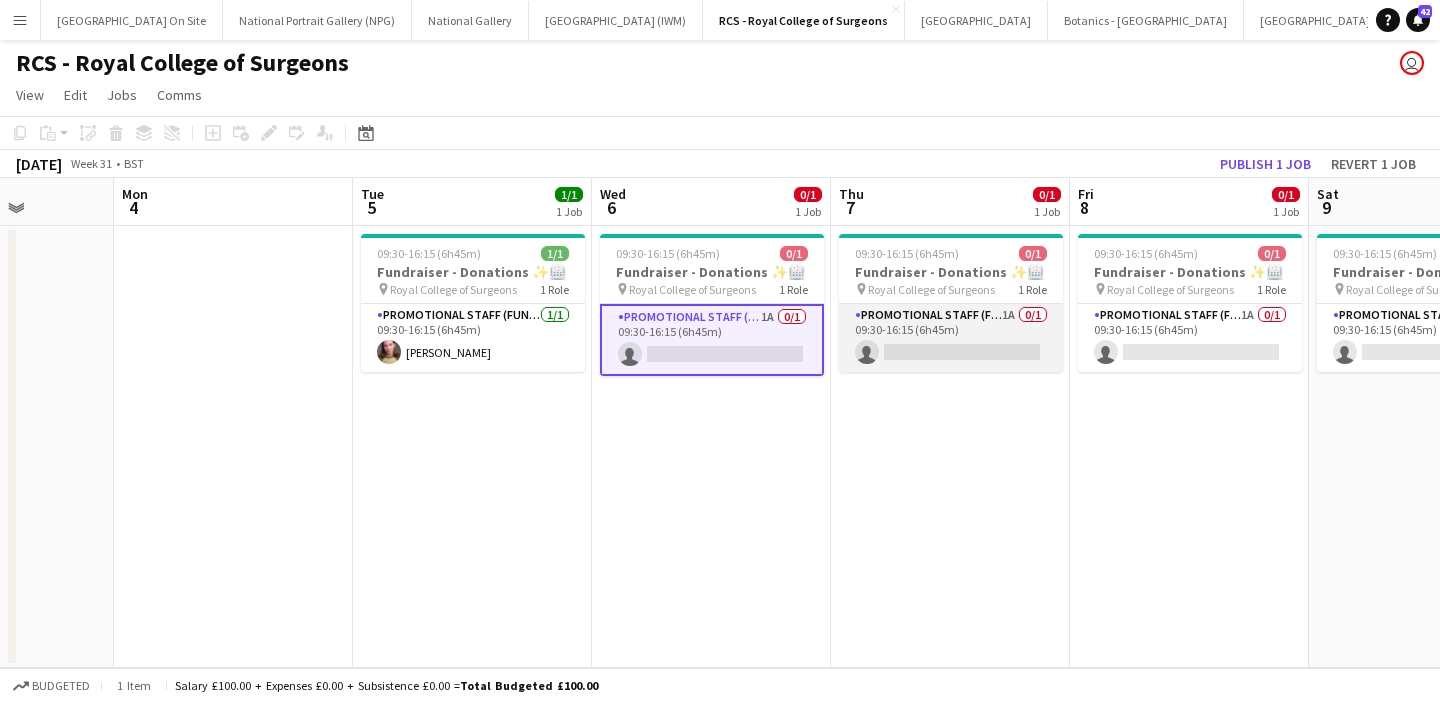 click on "Promotional Staff (Fundraiser)   1A   0/1   09:30-16:15 (6h45m)
single-neutral-actions" at bounding box center (951, 338) 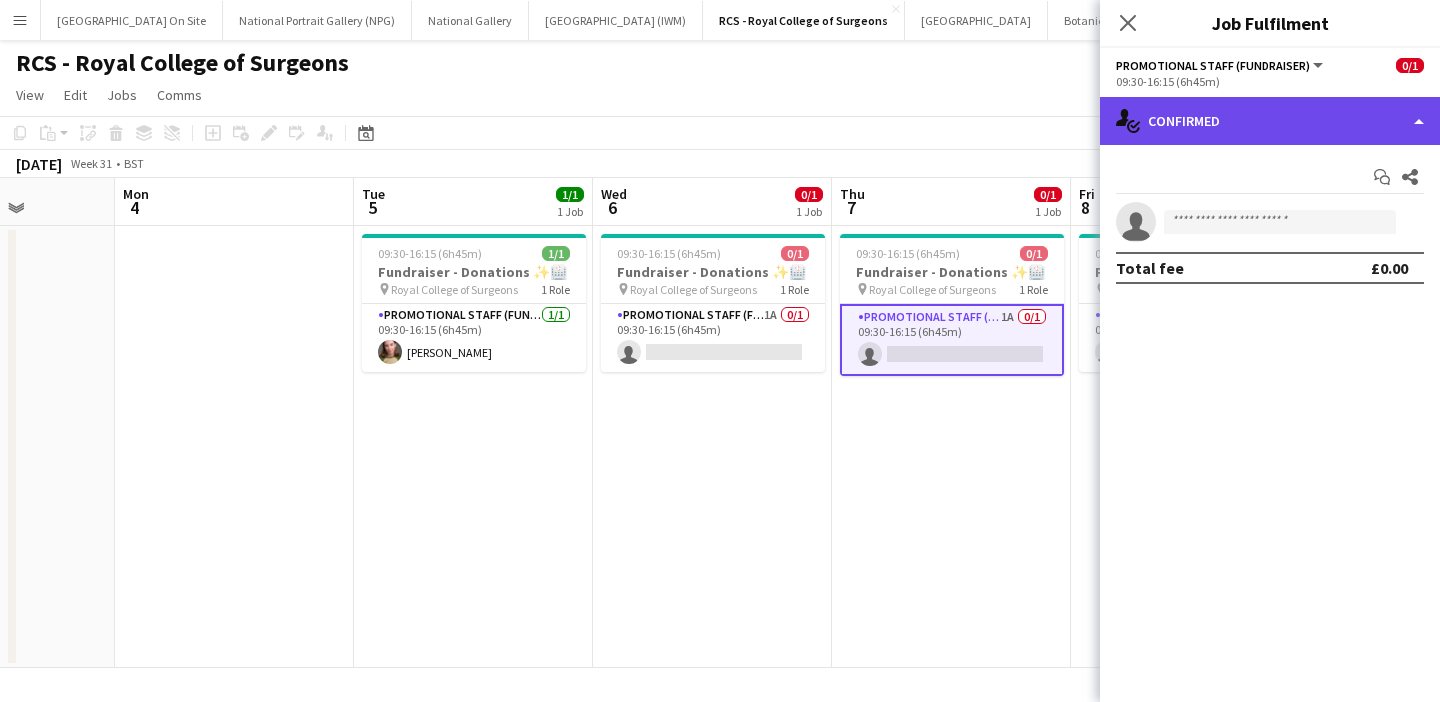click on "single-neutral-actions-check-2
Confirmed" 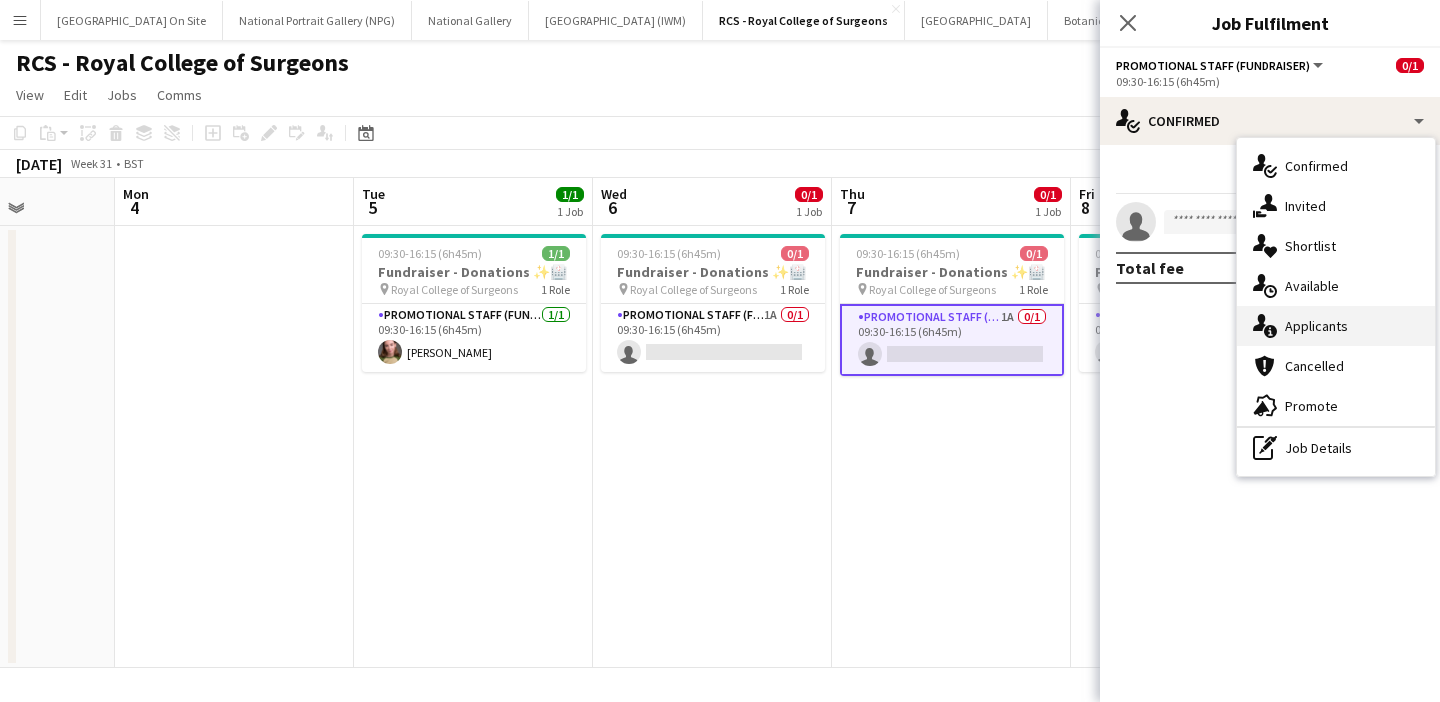 click on "single-neutral-actions-information
Applicants" at bounding box center [1336, 326] 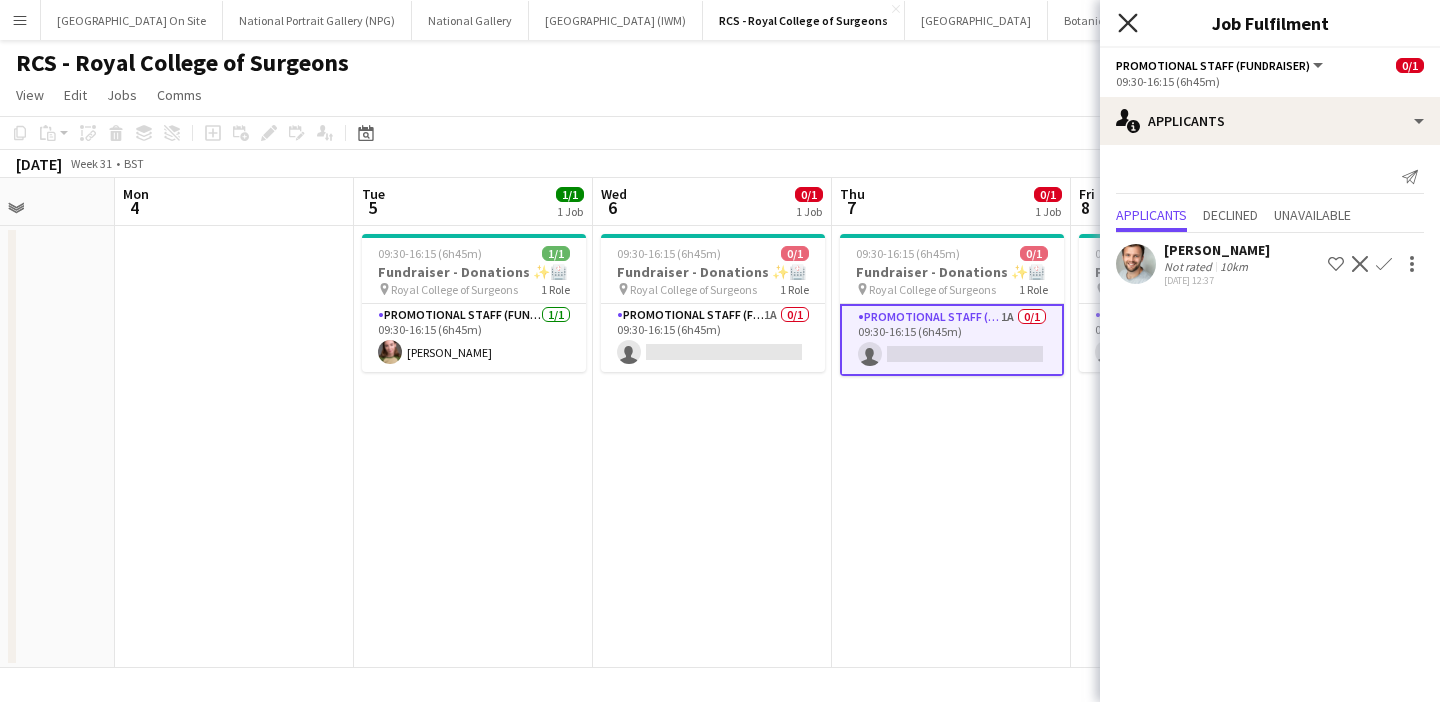 click on "Close pop-in" 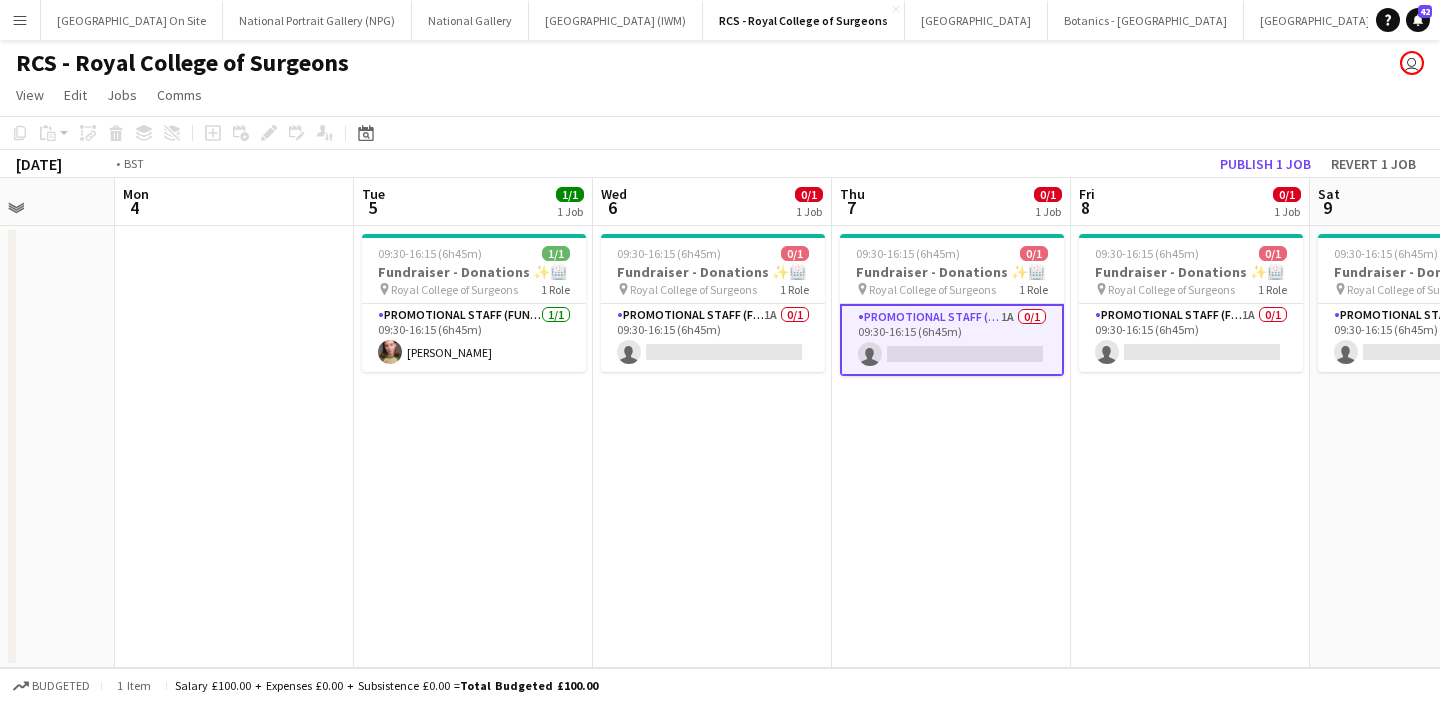 scroll, scrollTop: 0, scrollLeft: 723, axis: horizontal 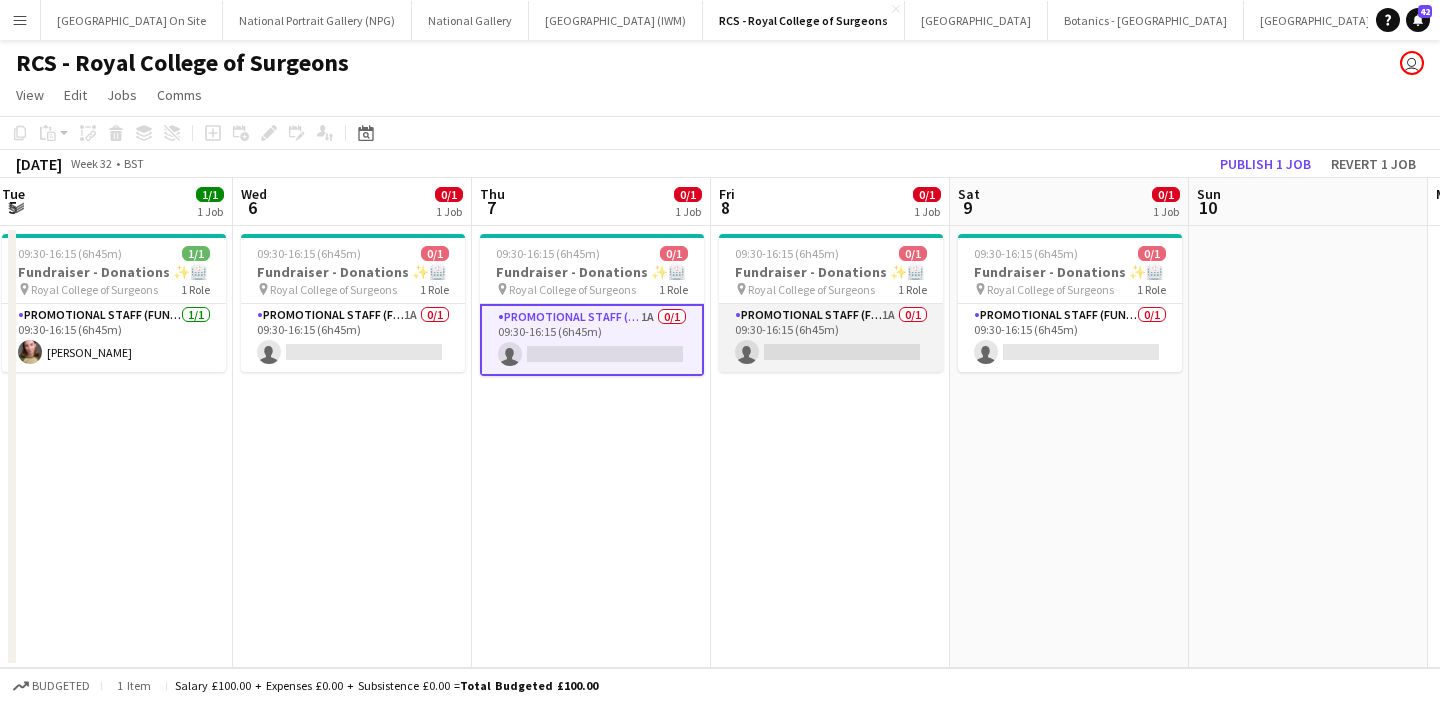 click on "Promotional Staff (Fundraiser)   1A   0/1   09:30-16:15 (6h45m)
single-neutral-actions" at bounding box center [831, 338] 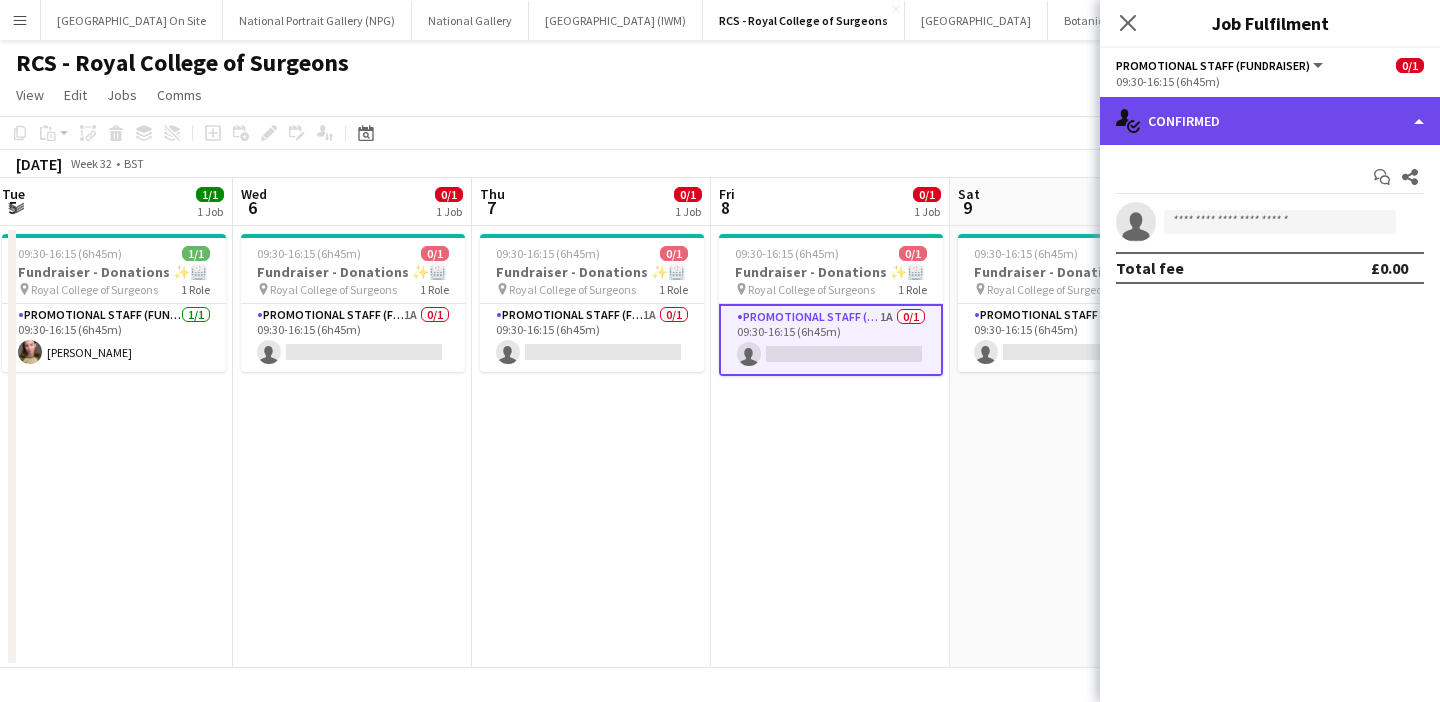 click on "single-neutral-actions-check-2
Confirmed" 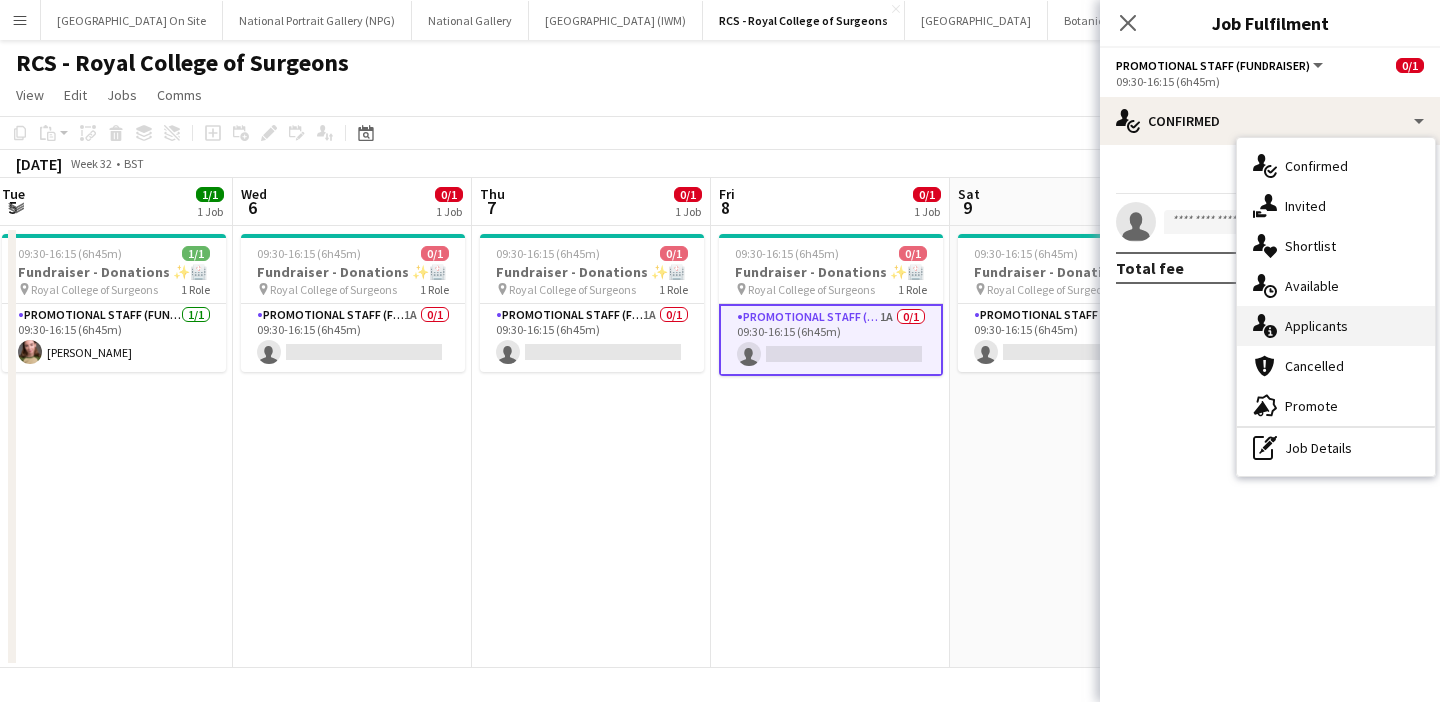 click on "single-neutral-actions-information
Applicants" at bounding box center [1336, 326] 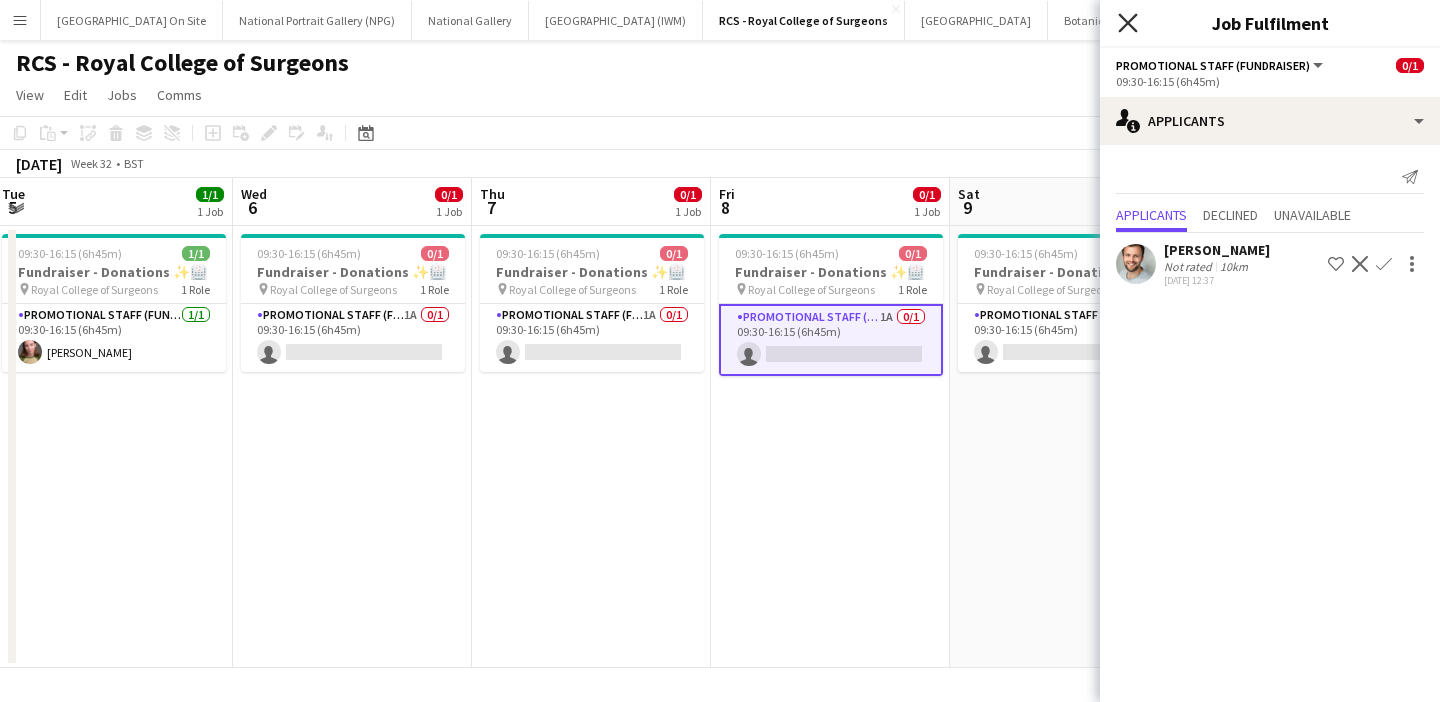 click on "Close pop-in" 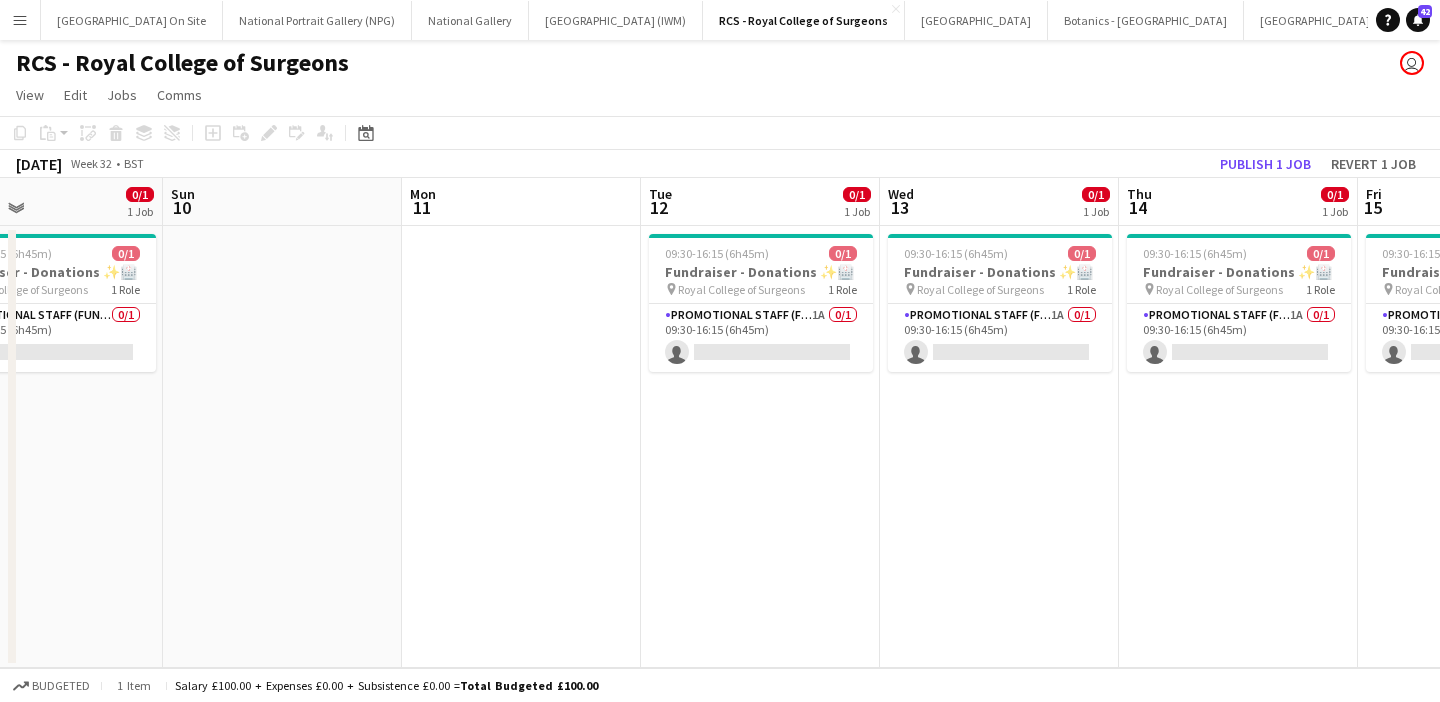 scroll, scrollTop: 0, scrollLeft: 908, axis: horizontal 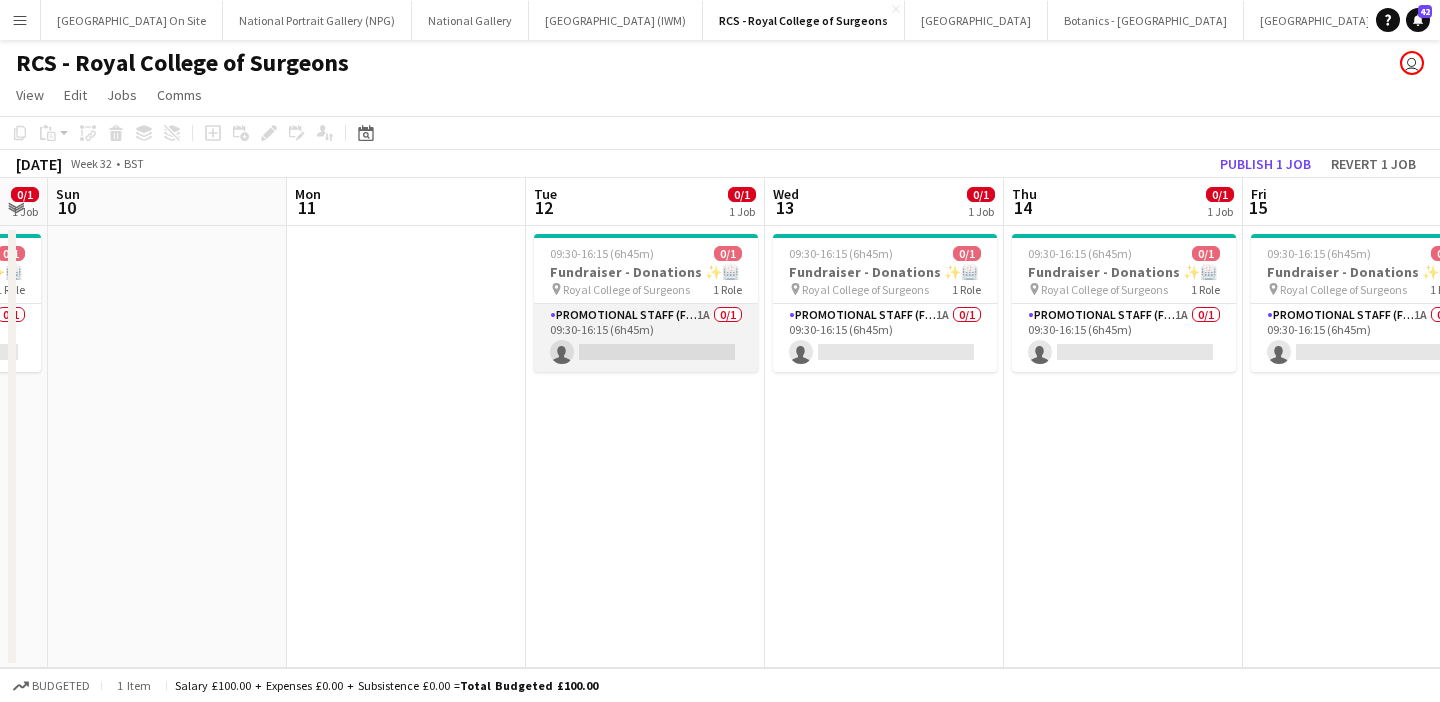 click on "Promotional Staff (Fundraiser)   1A   0/1   09:30-16:15 (6h45m)
single-neutral-actions" at bounding box center [646, 338] 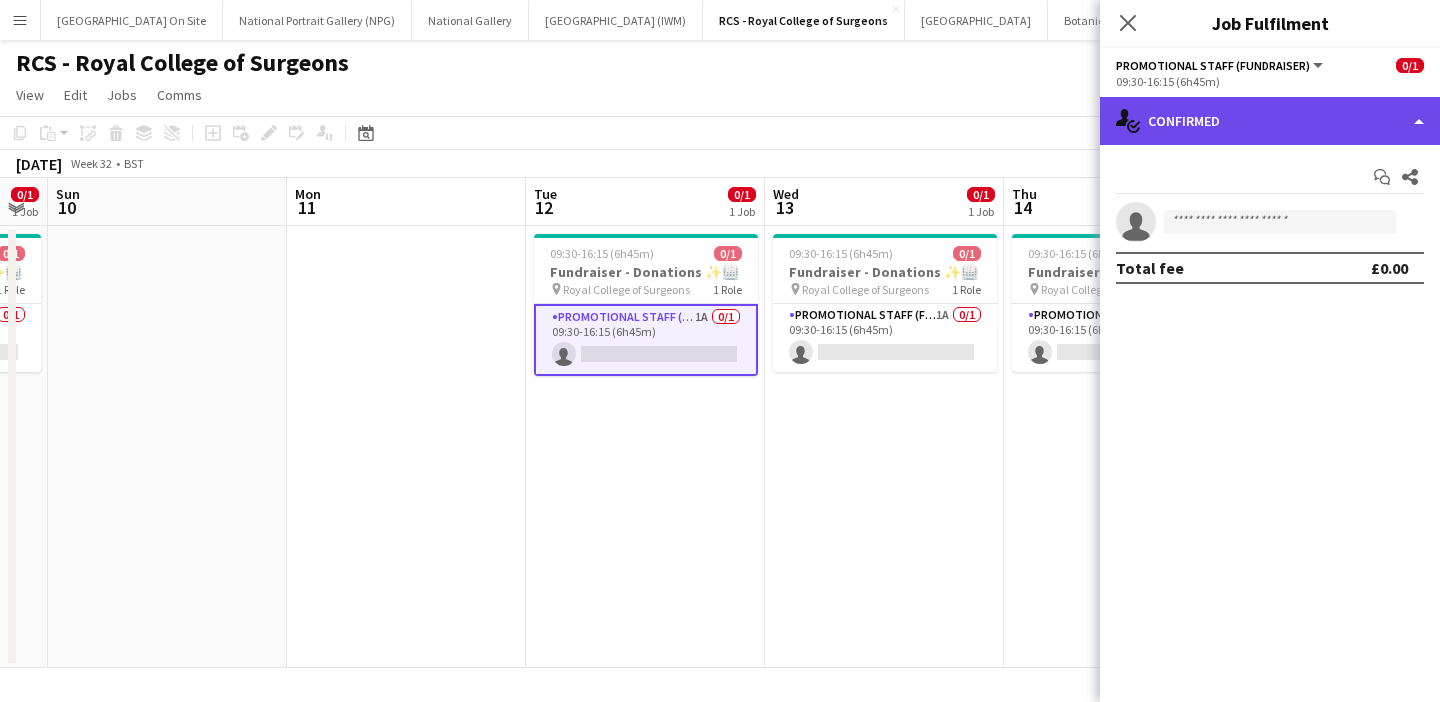 click on "single-neutral-actions-check-2
Confirmed" 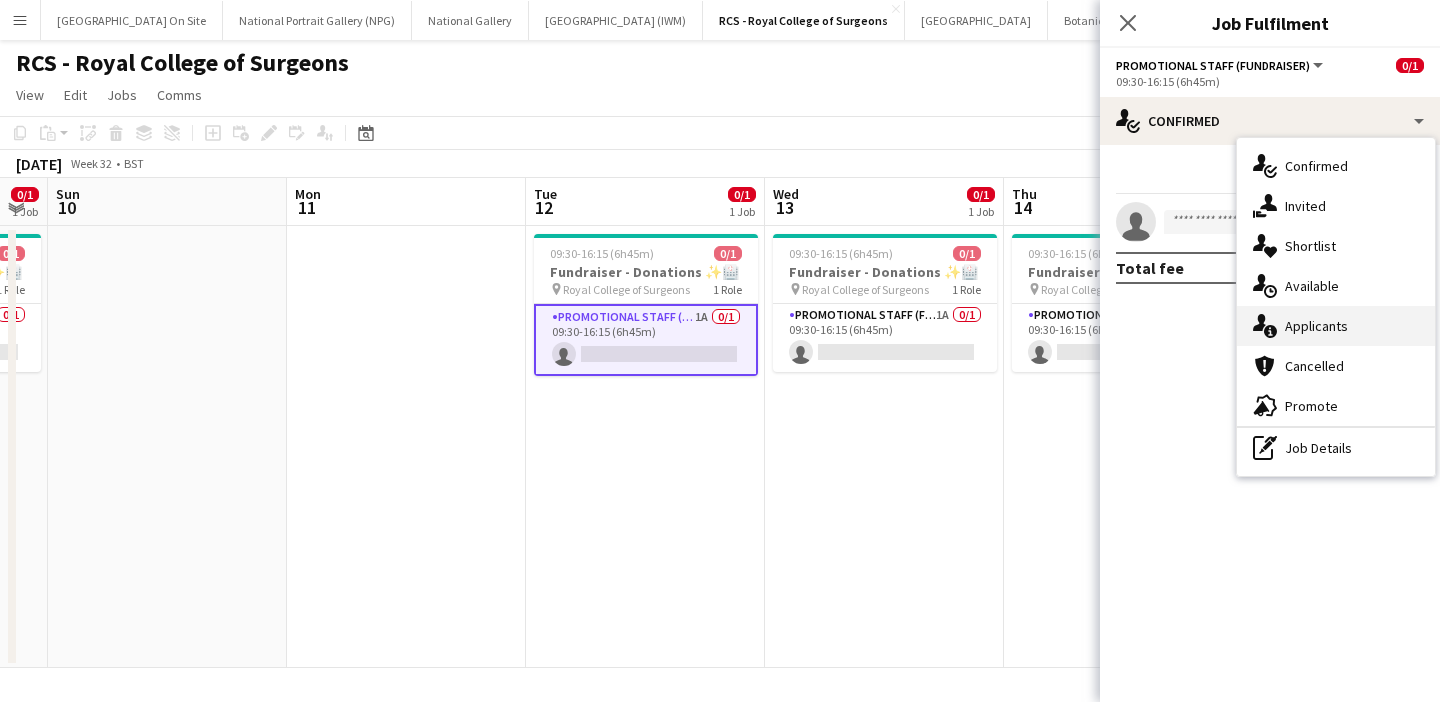 click on "single-neutral-actions-information
Applicants" at bounding box center [1336, 326] 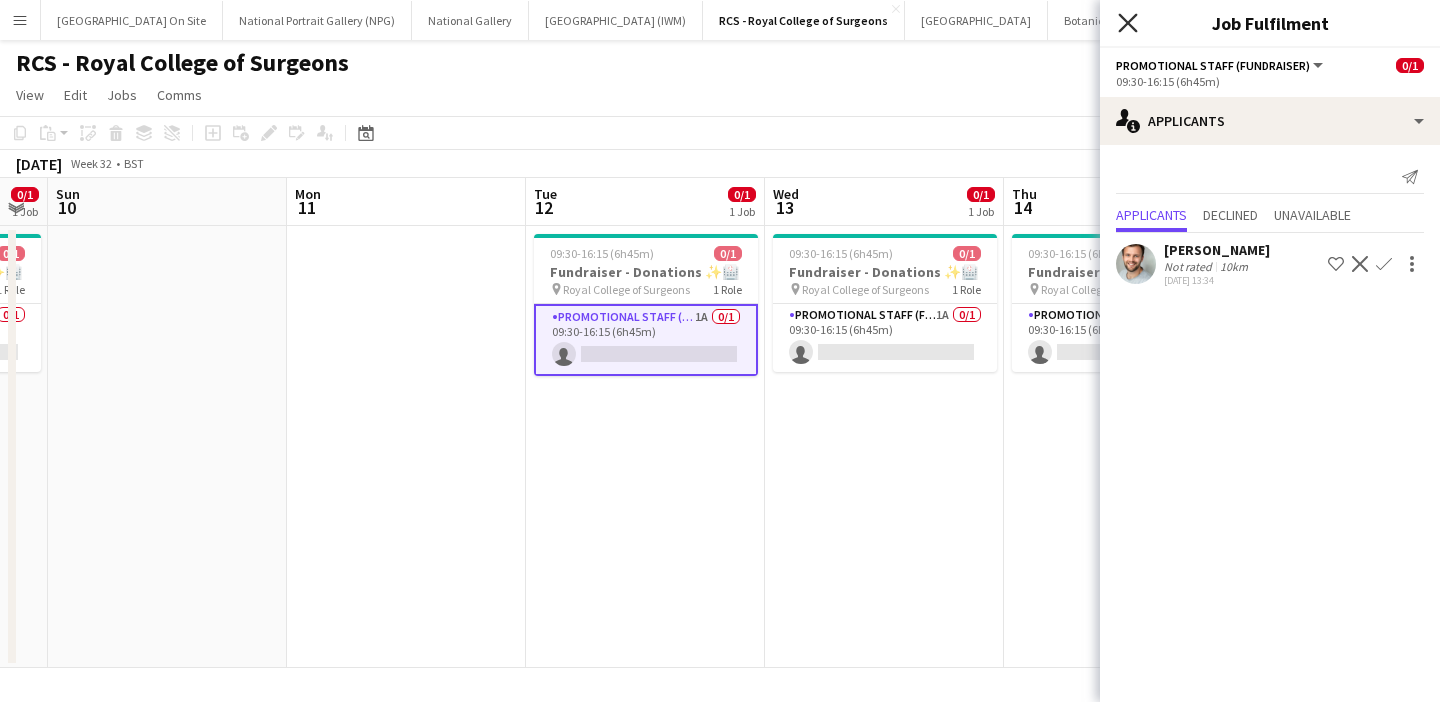 click on "Close pop-in" 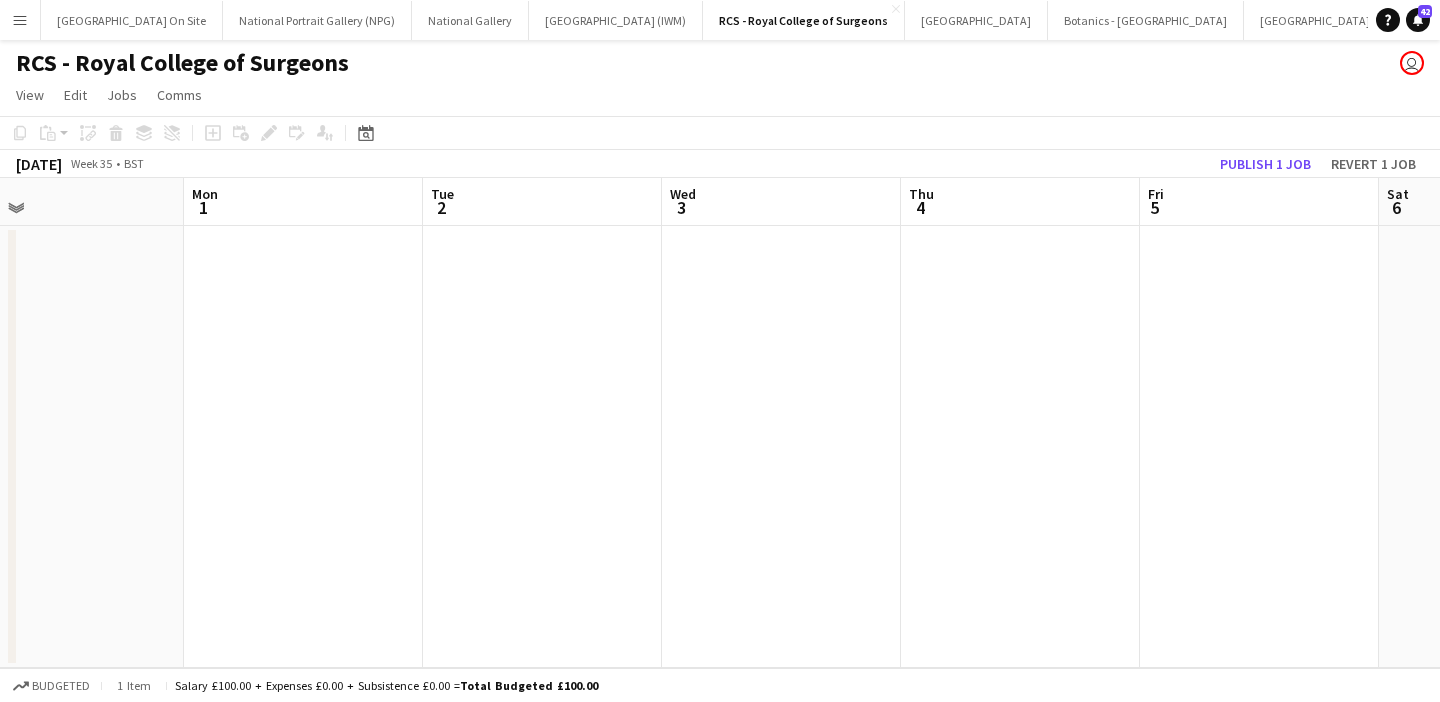 scroll, scrollTop: 0, scrollLeft: 766, axis: horizontal 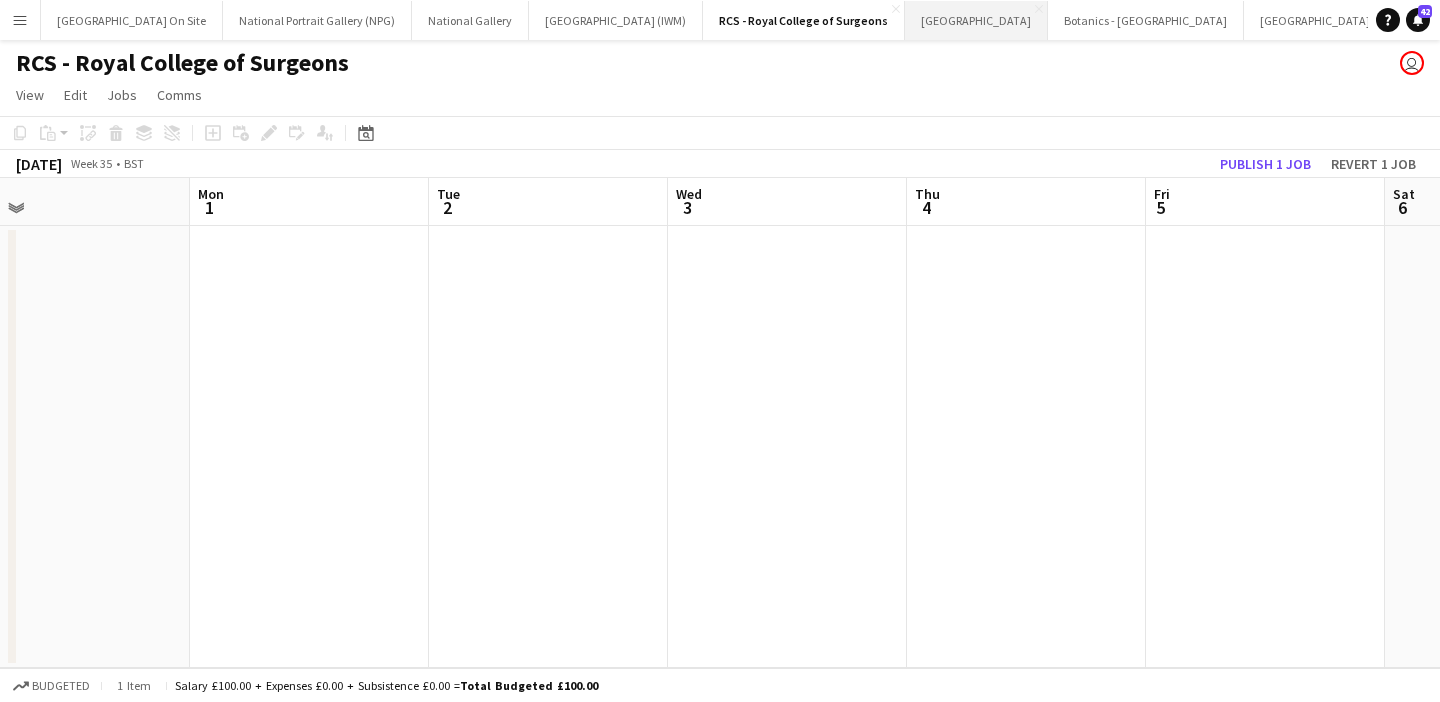 click on "[GEOGRAPHIC_DATA]
Close" at bounding box center [976, 20] 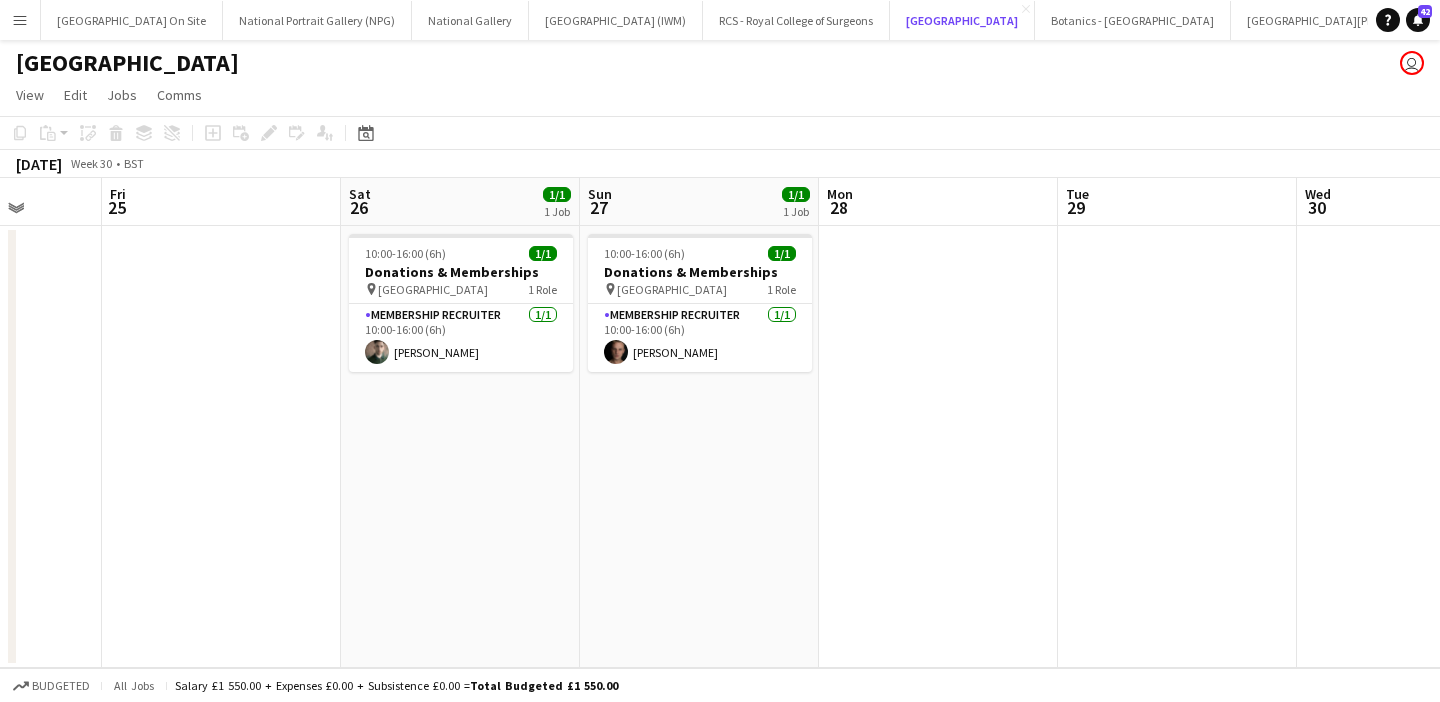 scroll, scrollTop: 0, scrollLeft: 645, axis: horizontal 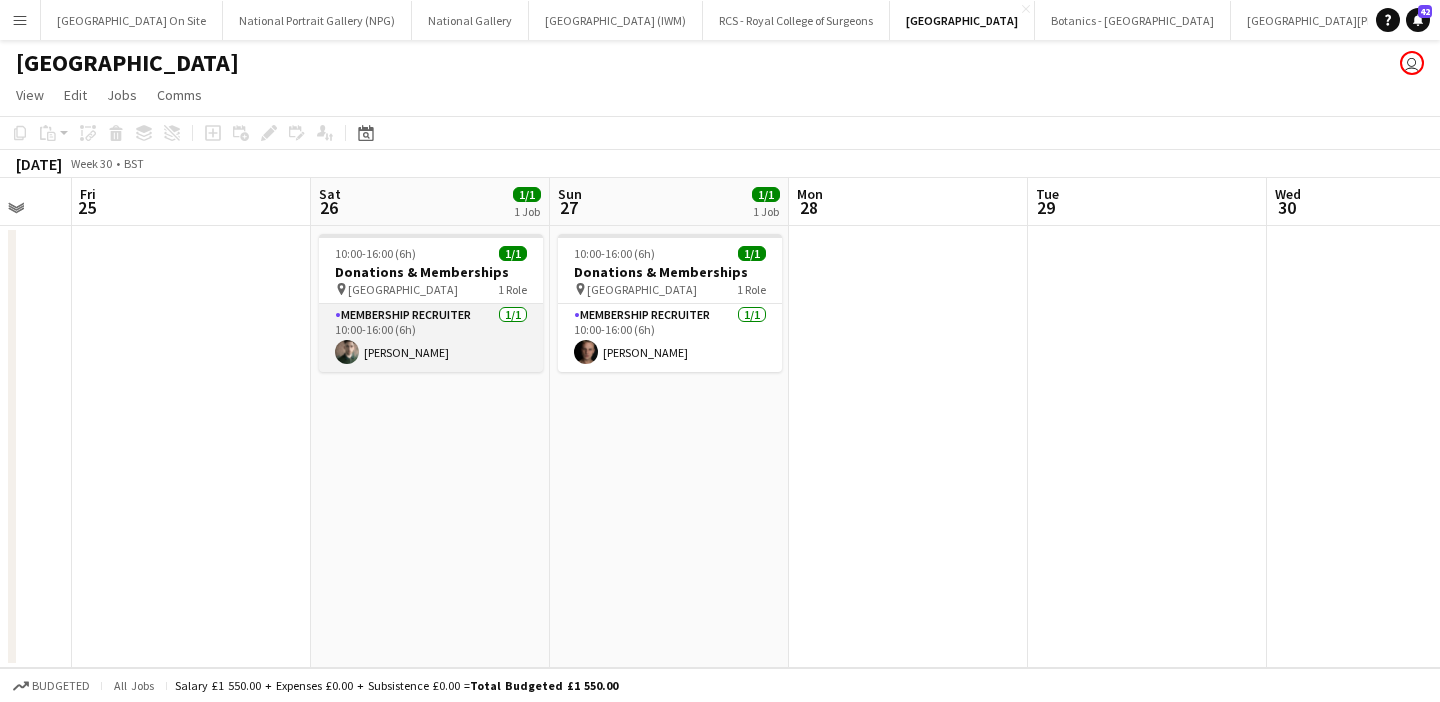 click on "Membership Recruiter   [DATE]   10:00-16:00 (6h)
[PERSON_NAME]" at bounding box center (431, 338) 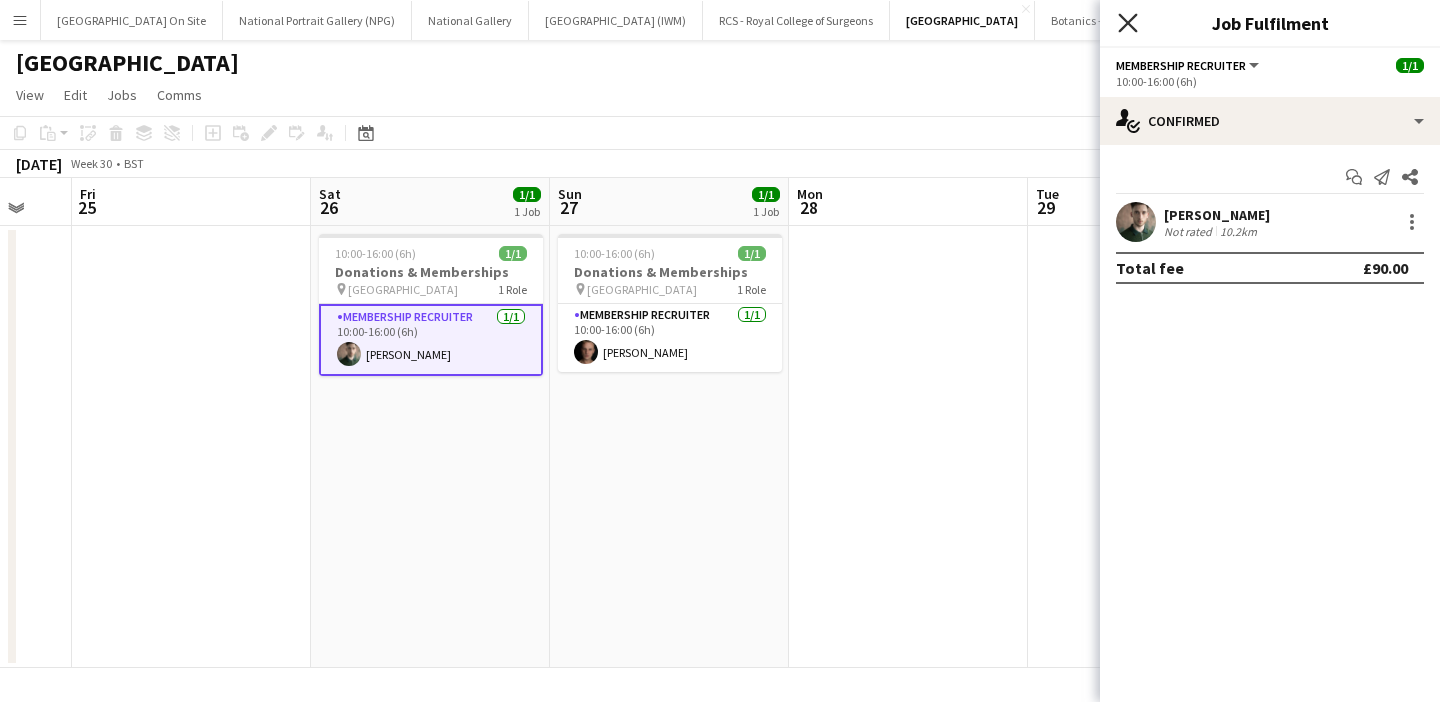 click on "Close pop-in" 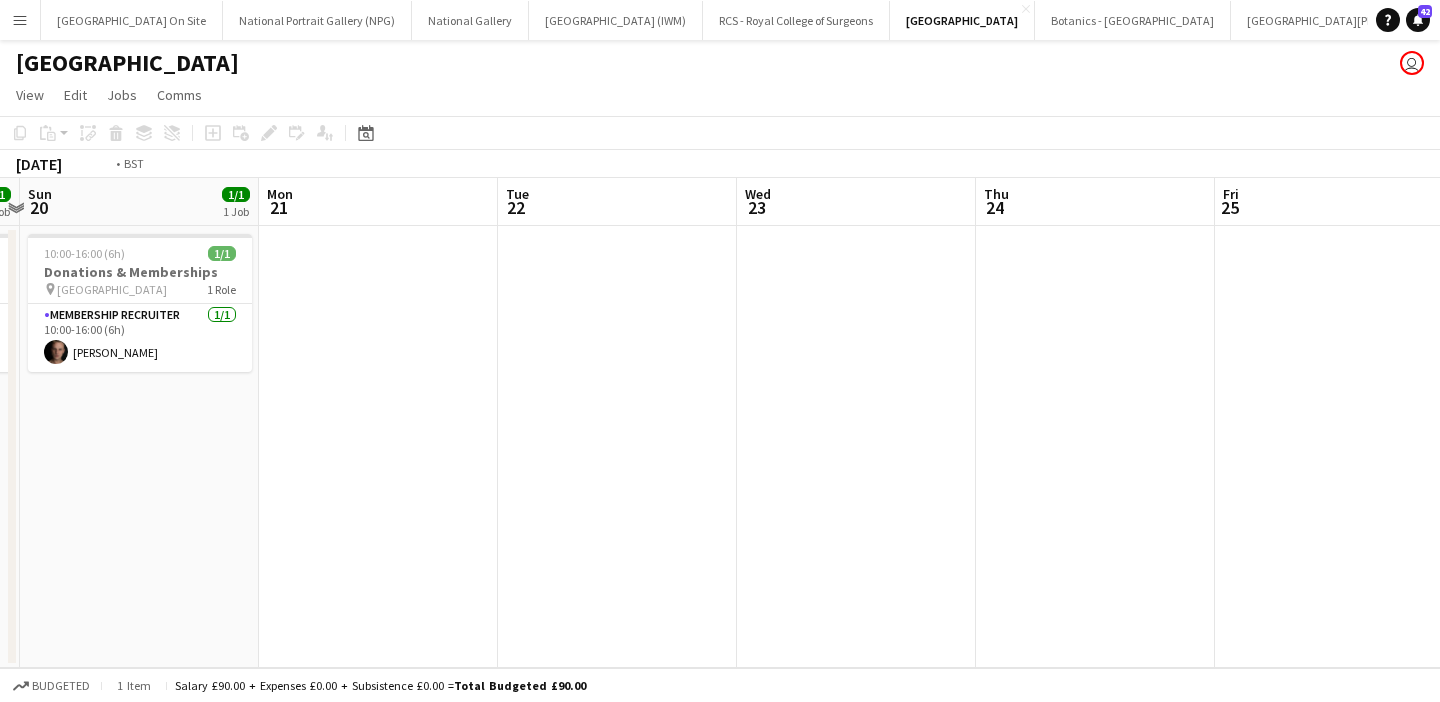 scroll, scrollTop: 0, scrollLeft: 747, axis: horizontal 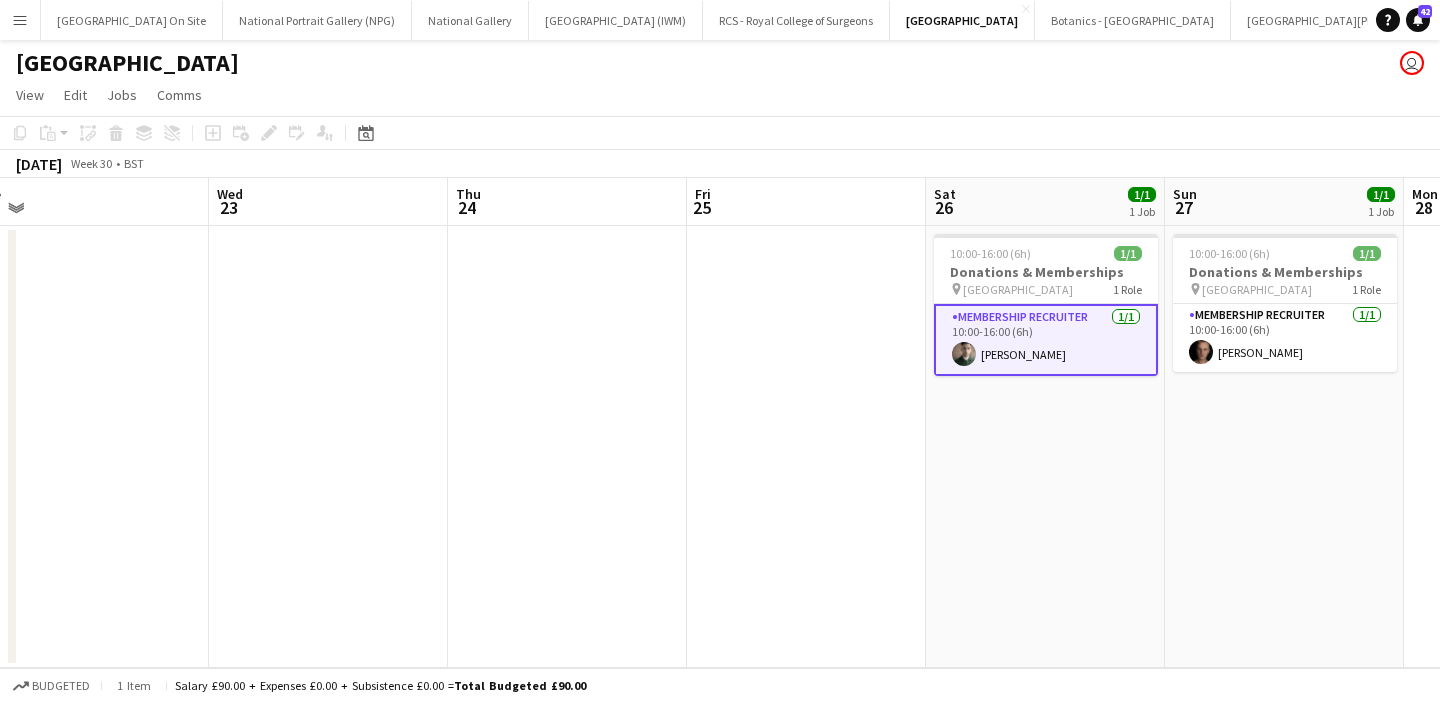 click on "Membership Recruiter   [DATE]   10:00-16:00 (6h)
[PERSON_NAME]" at bounding box center (1046, 340) 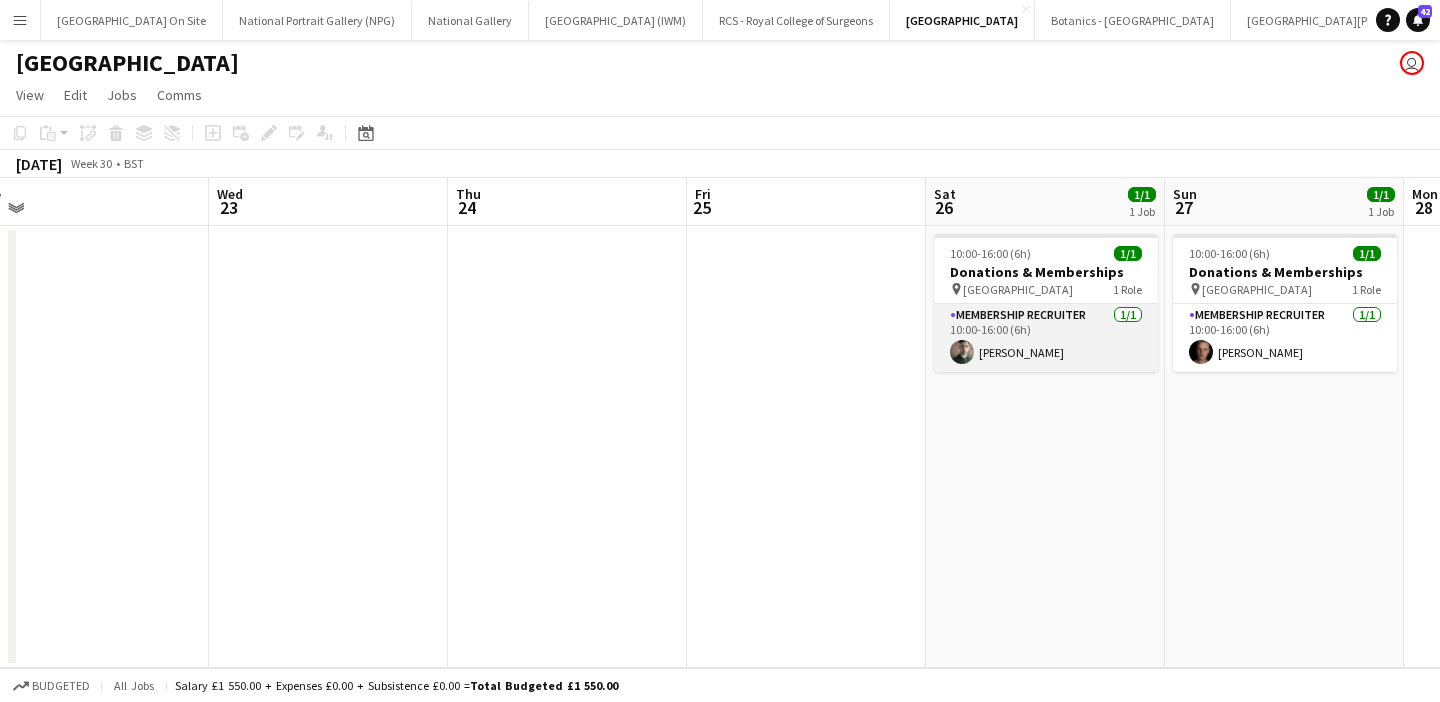 click on "Membership Recruiter   [DATE]   10:00-16:00 (6h)
[PERSON_NAME]" at bounding box center (1046, 338) 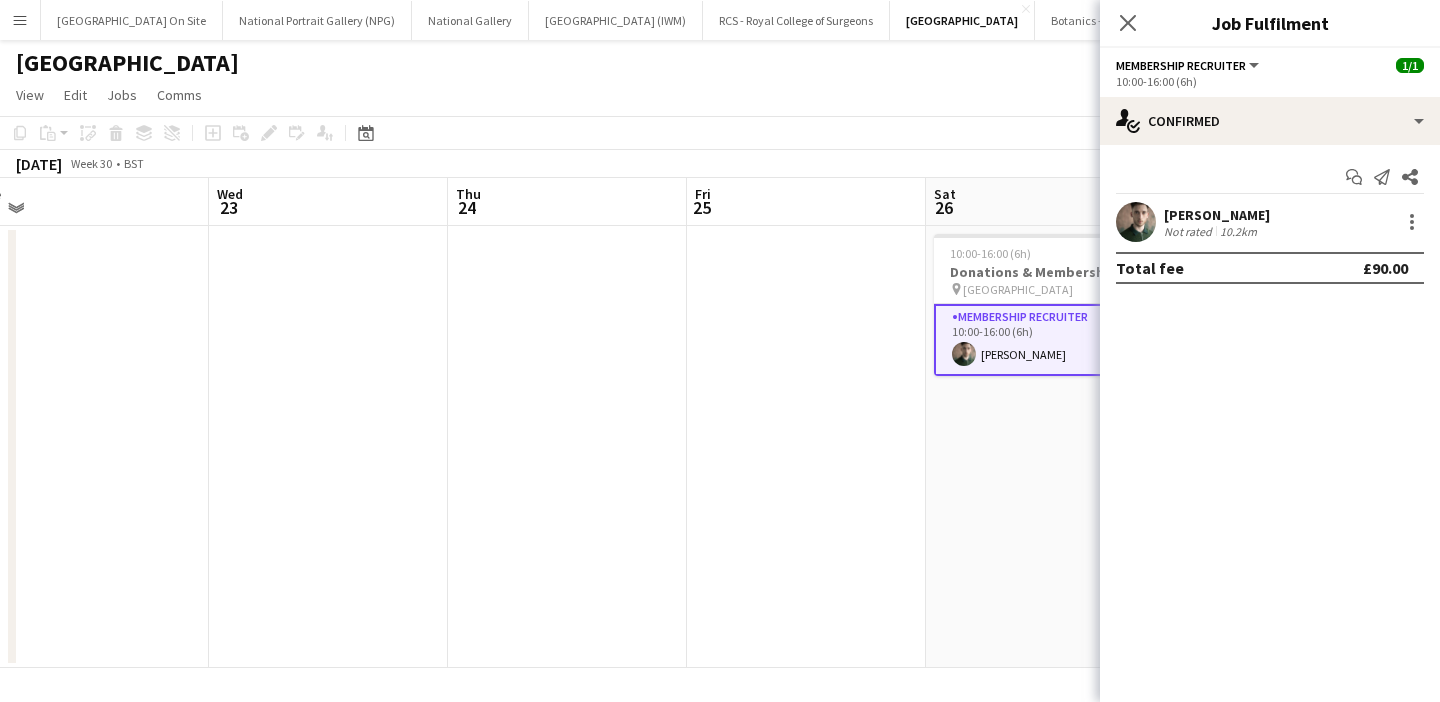 click at bounding box center (806, 447) 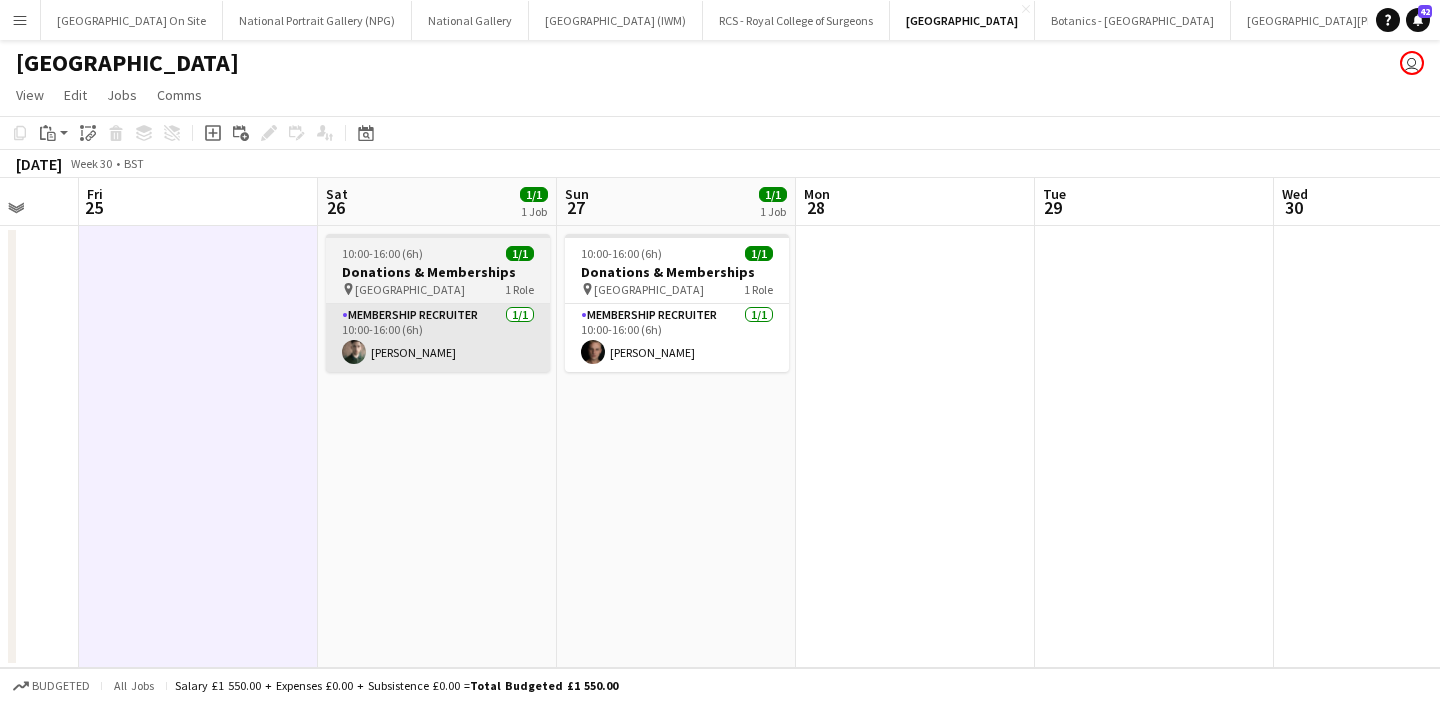 scroll, scrollTop: 0, scrollLeft: 412, axis: horizontal 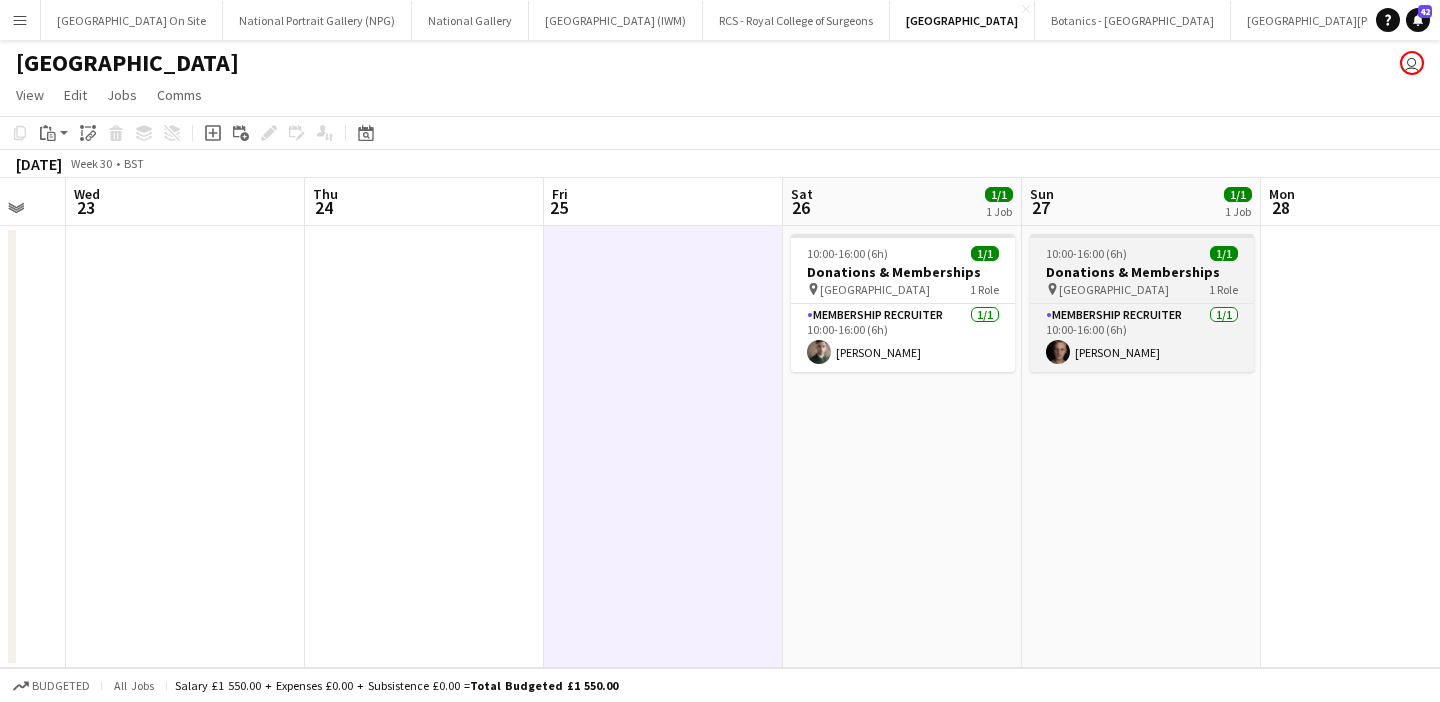 click on "Donations & Memberships" at bounding box center [1142, 272] 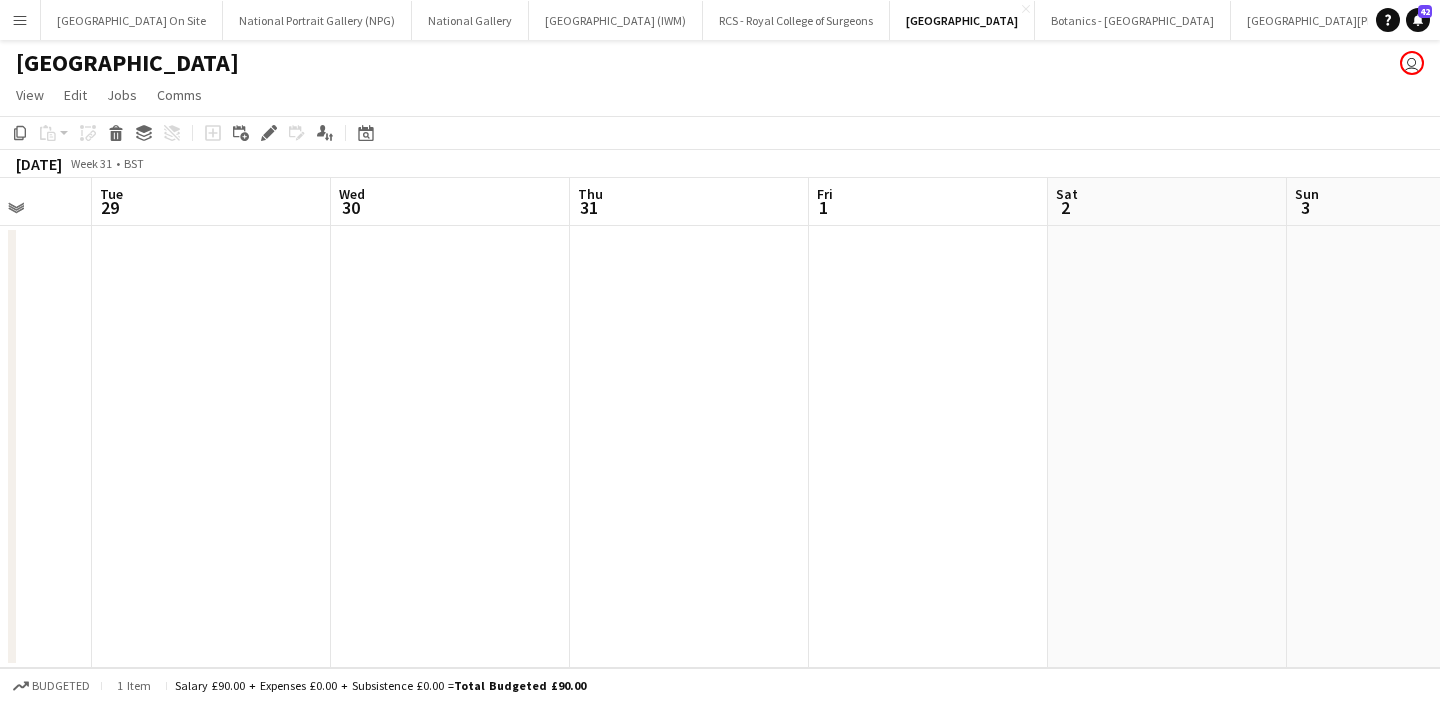 scroll, scrollTop: 0, scrollLeft: 753, axis: horizontal 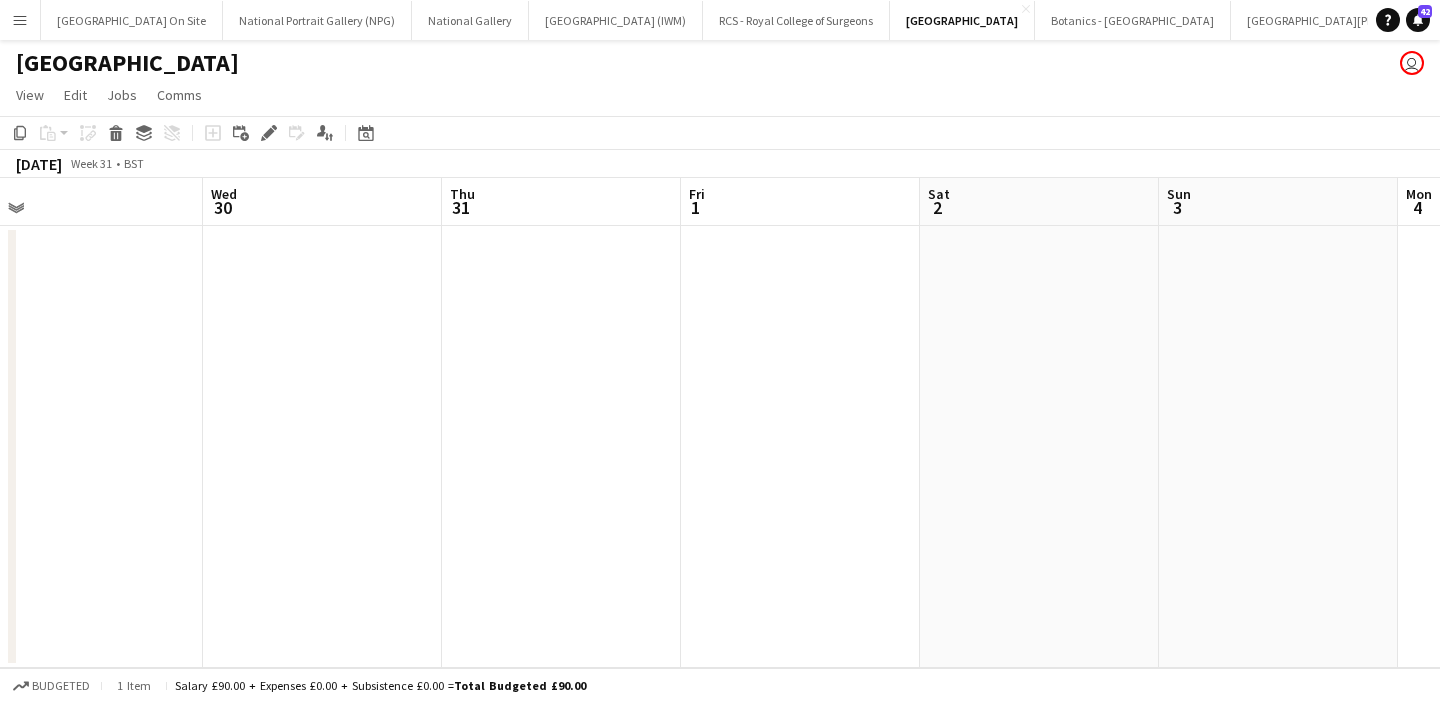 click at bounding box center (1039, 447) 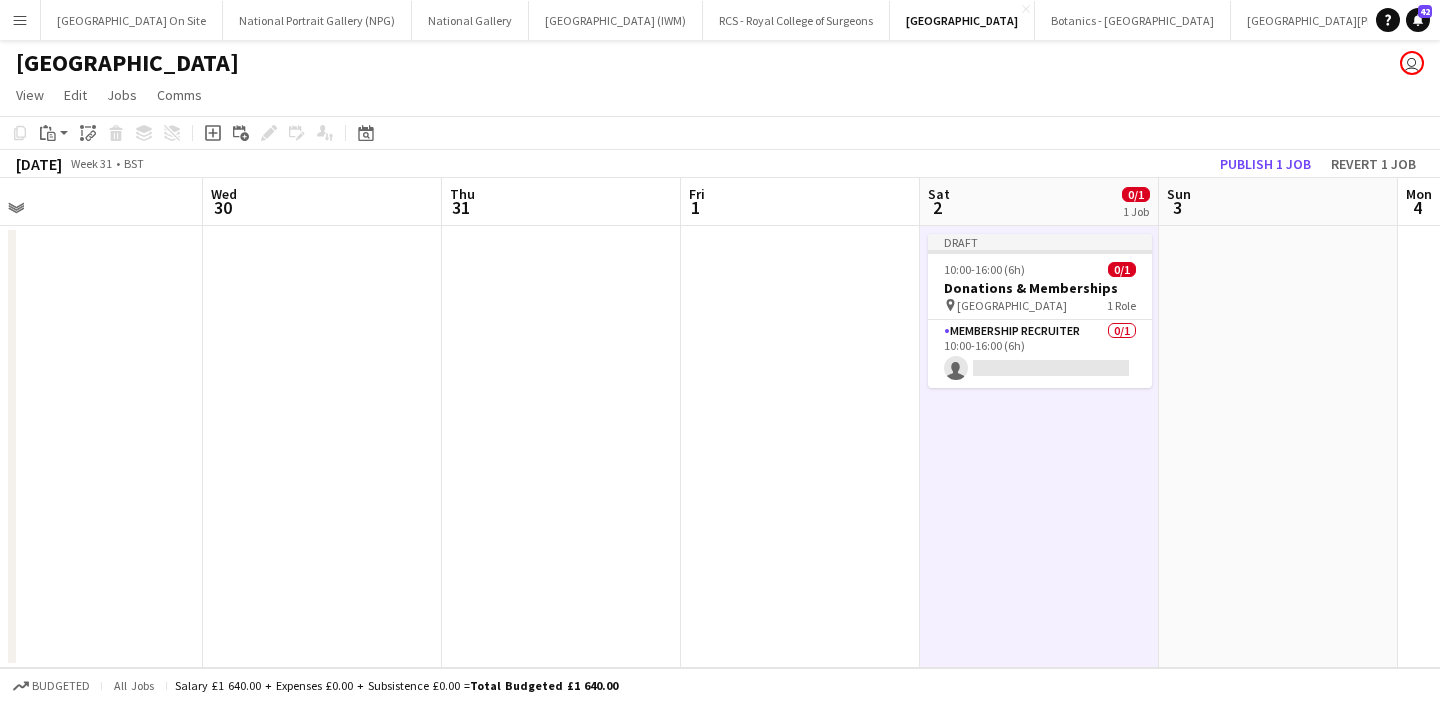 click at bounding box center [1278, 447] 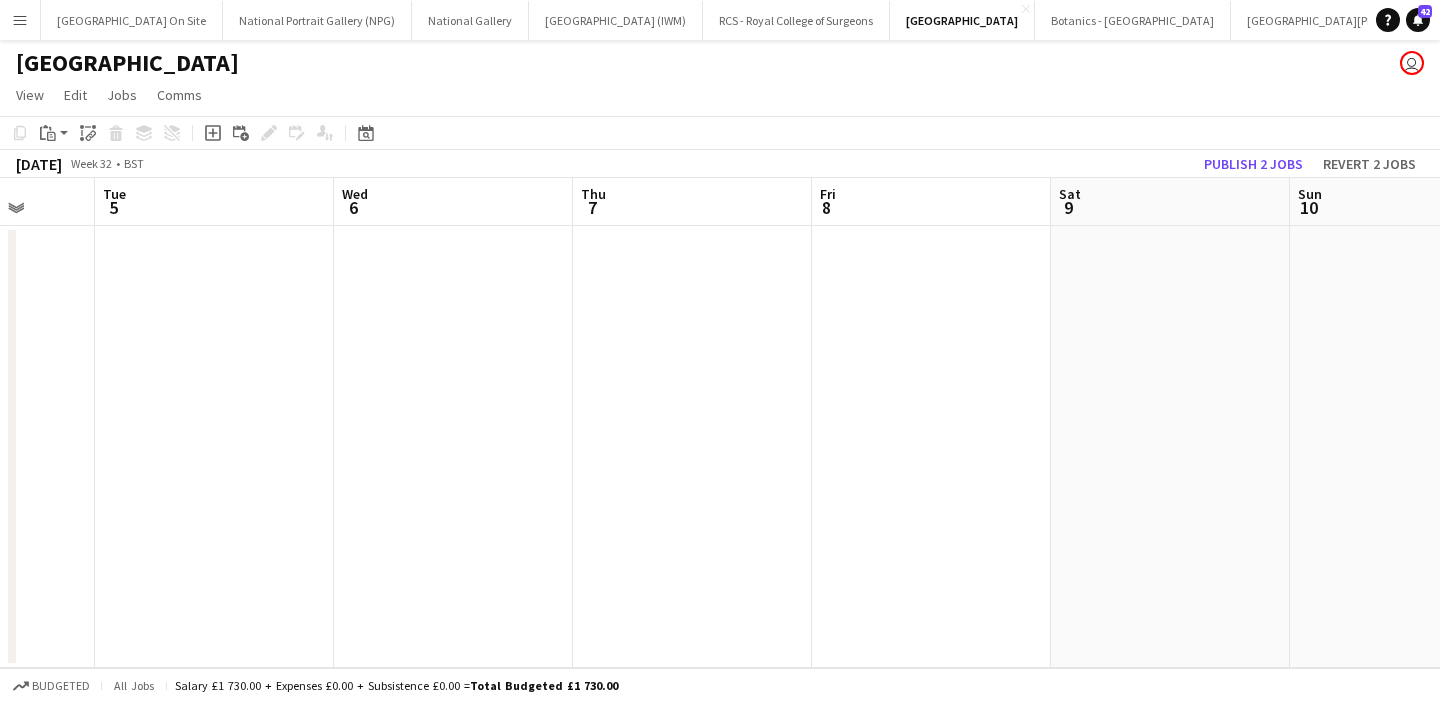 scroll, scrollTop: 0, scrollLeft: 871, axis: horizontal 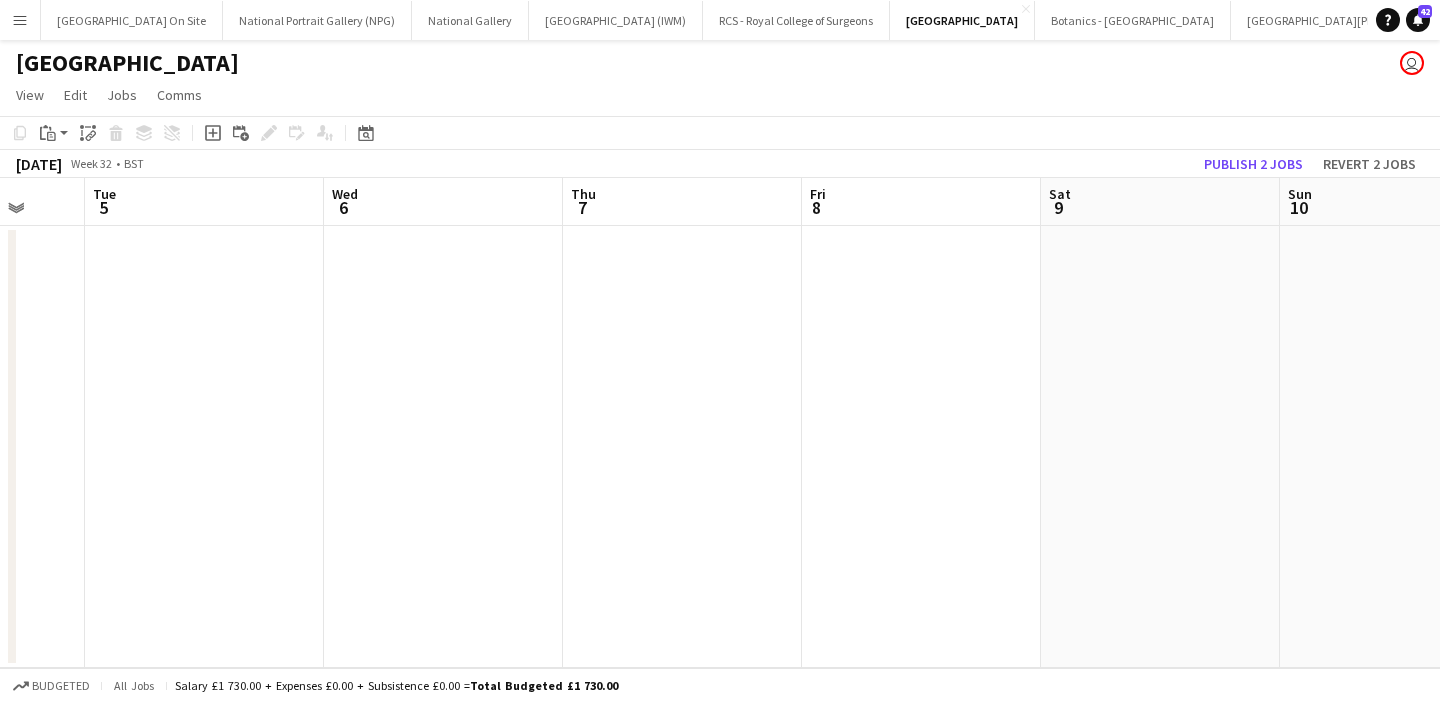 click at bounding box center [1160, 447] 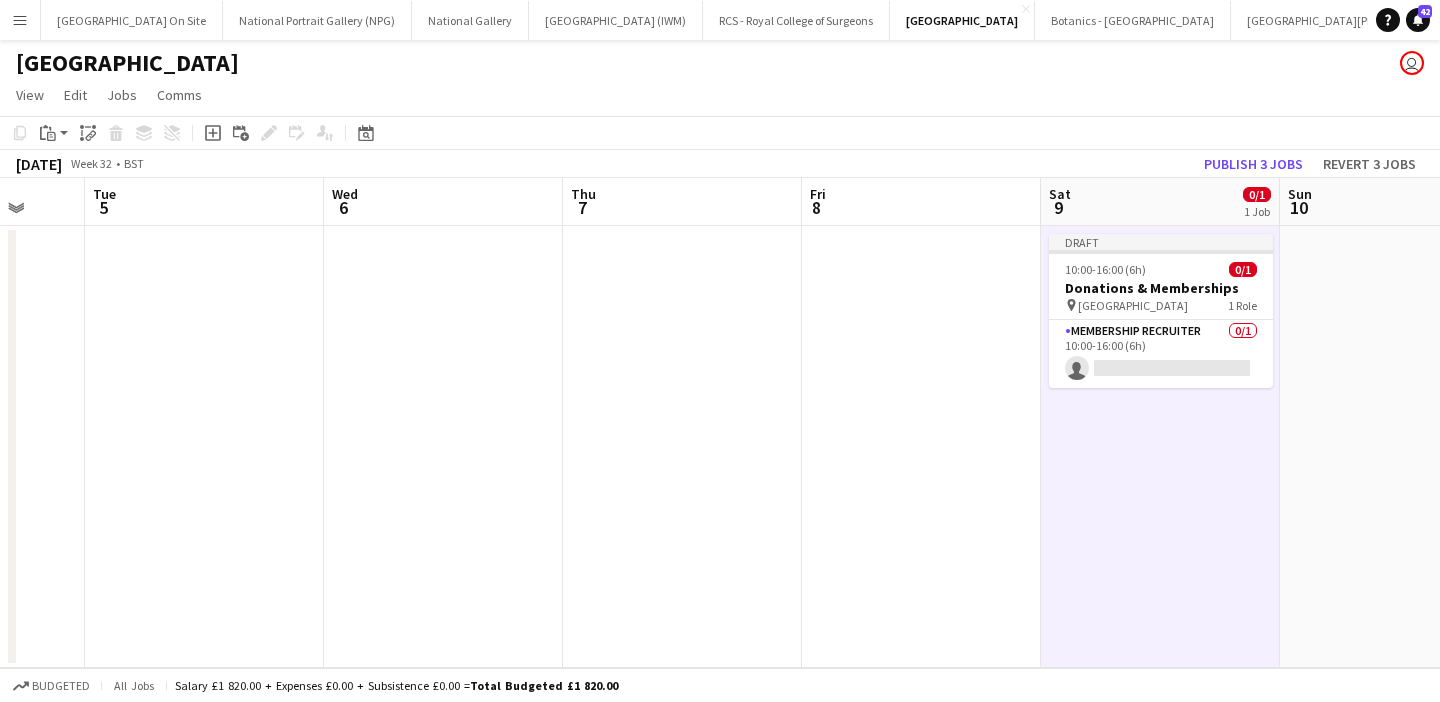 click at bounding box center [1399, 447] 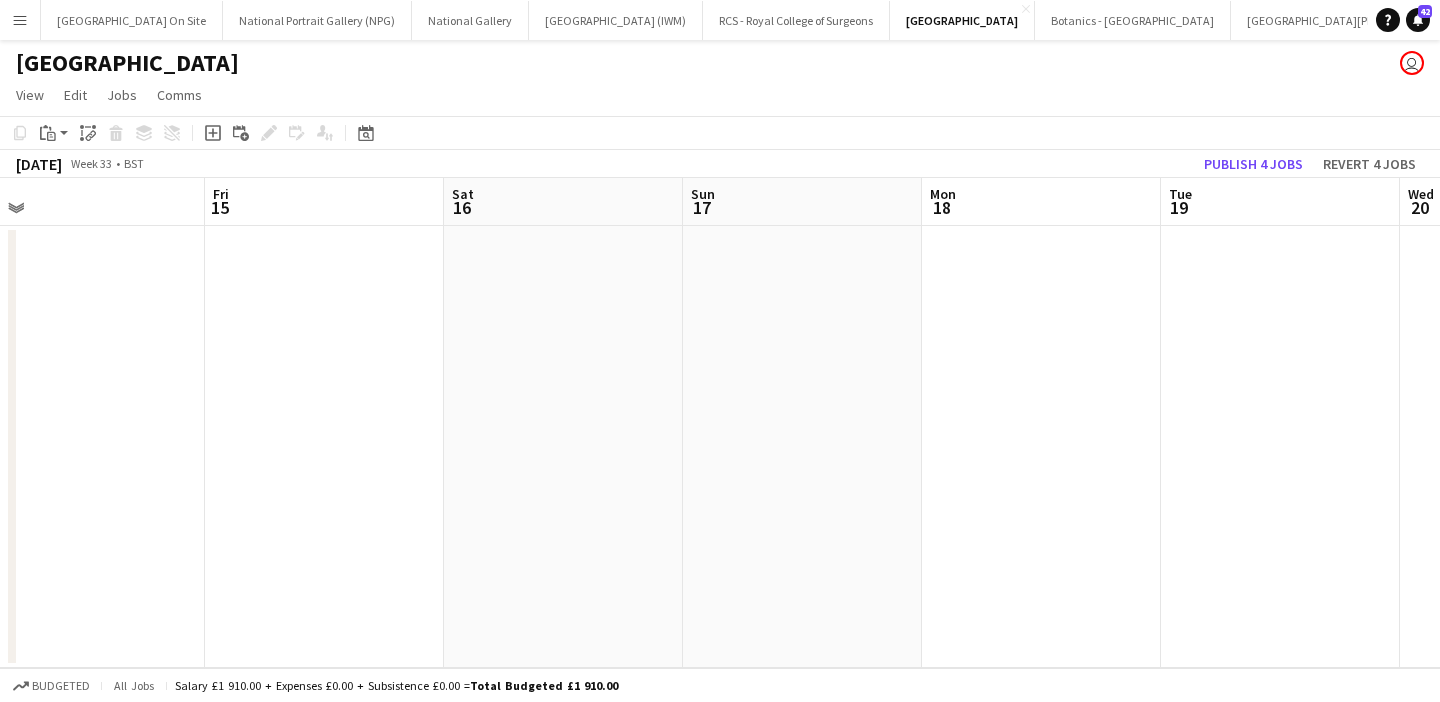 scroll, scrollTop: 0, scrollLeft: 759, axis: horizontal 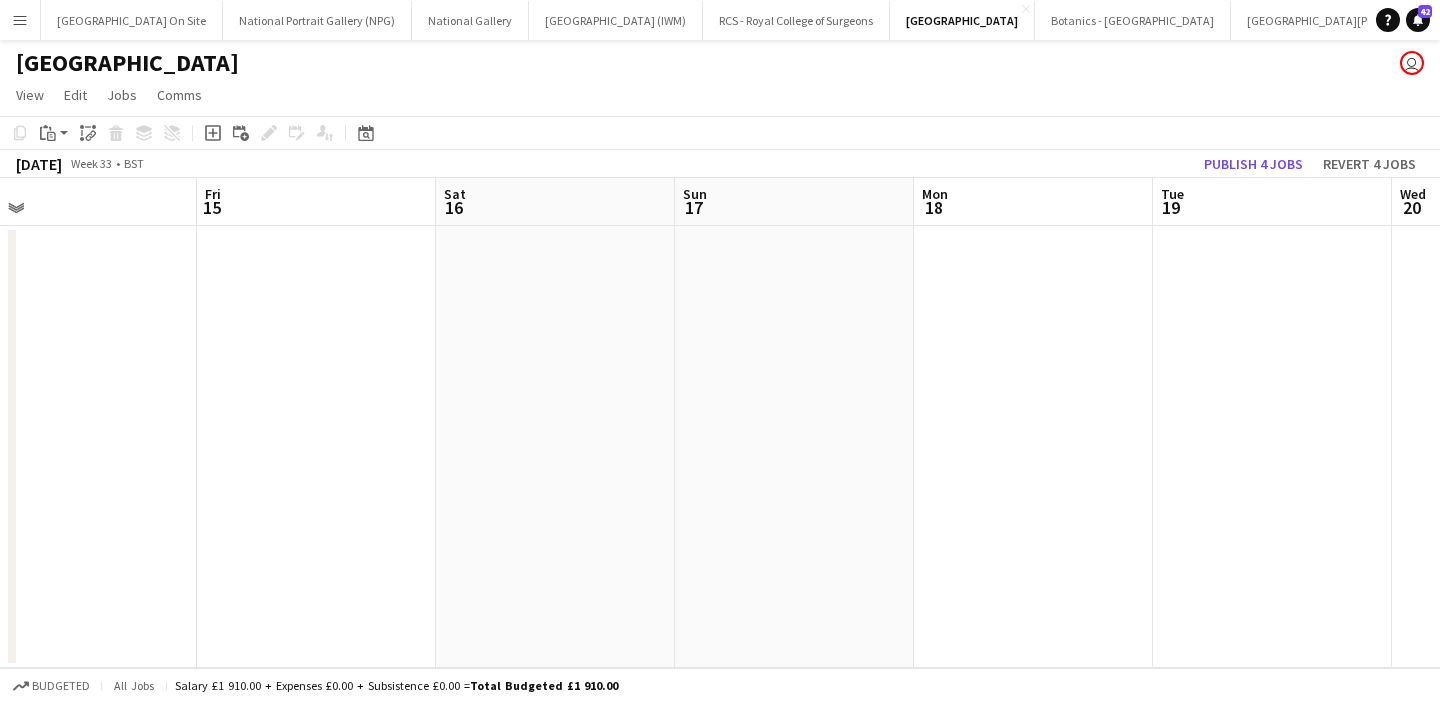 click at bounding box center [555, 447] 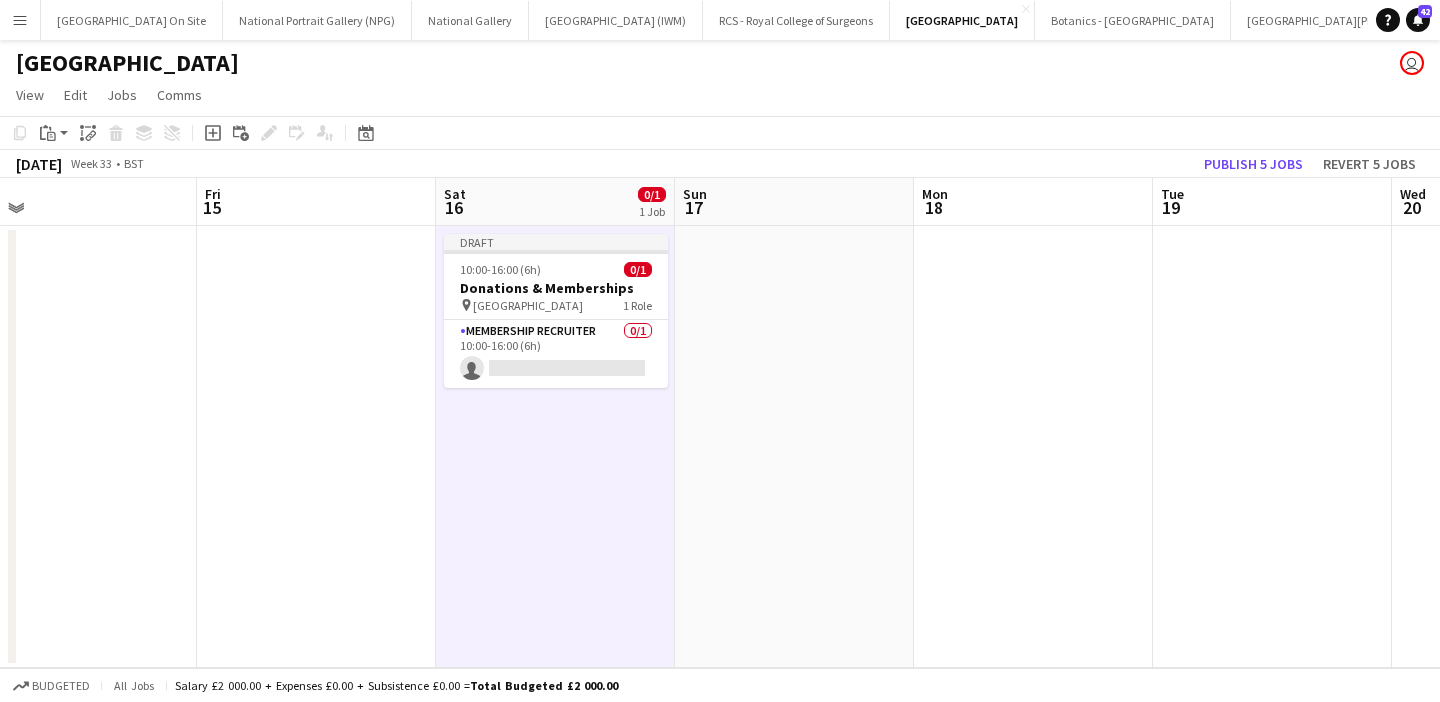 click at bounding box center [794, 447] 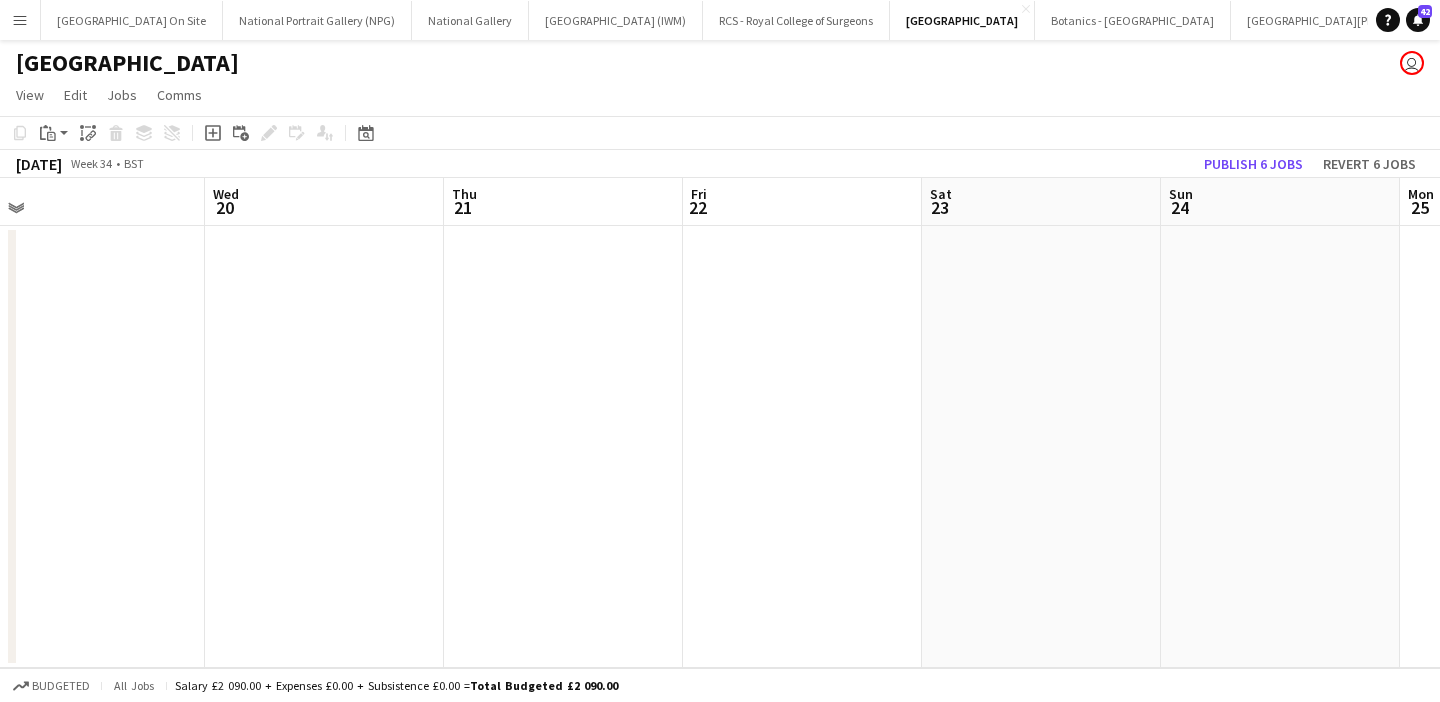 scroll, scrollTop: 0, scrollLeft: 981, axis: horizontal 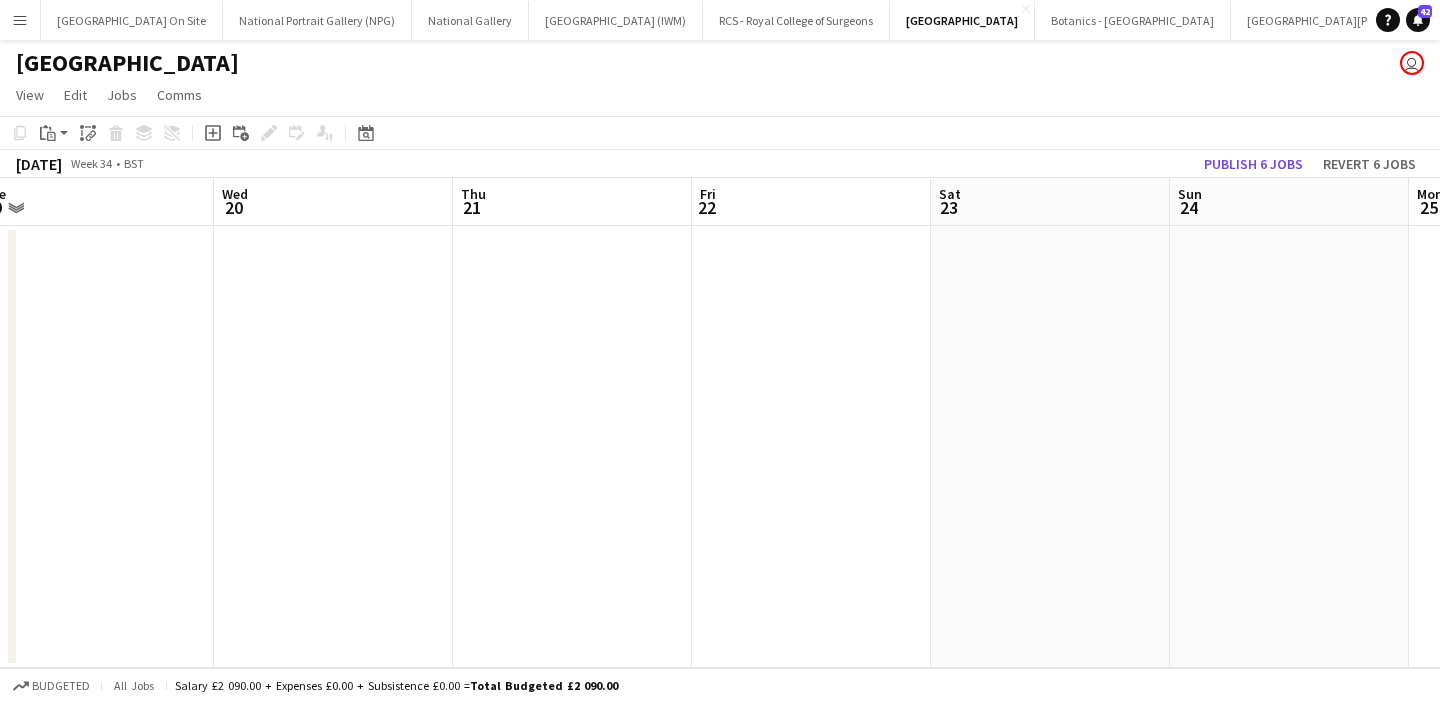 click at bounding box center [1050, 447] 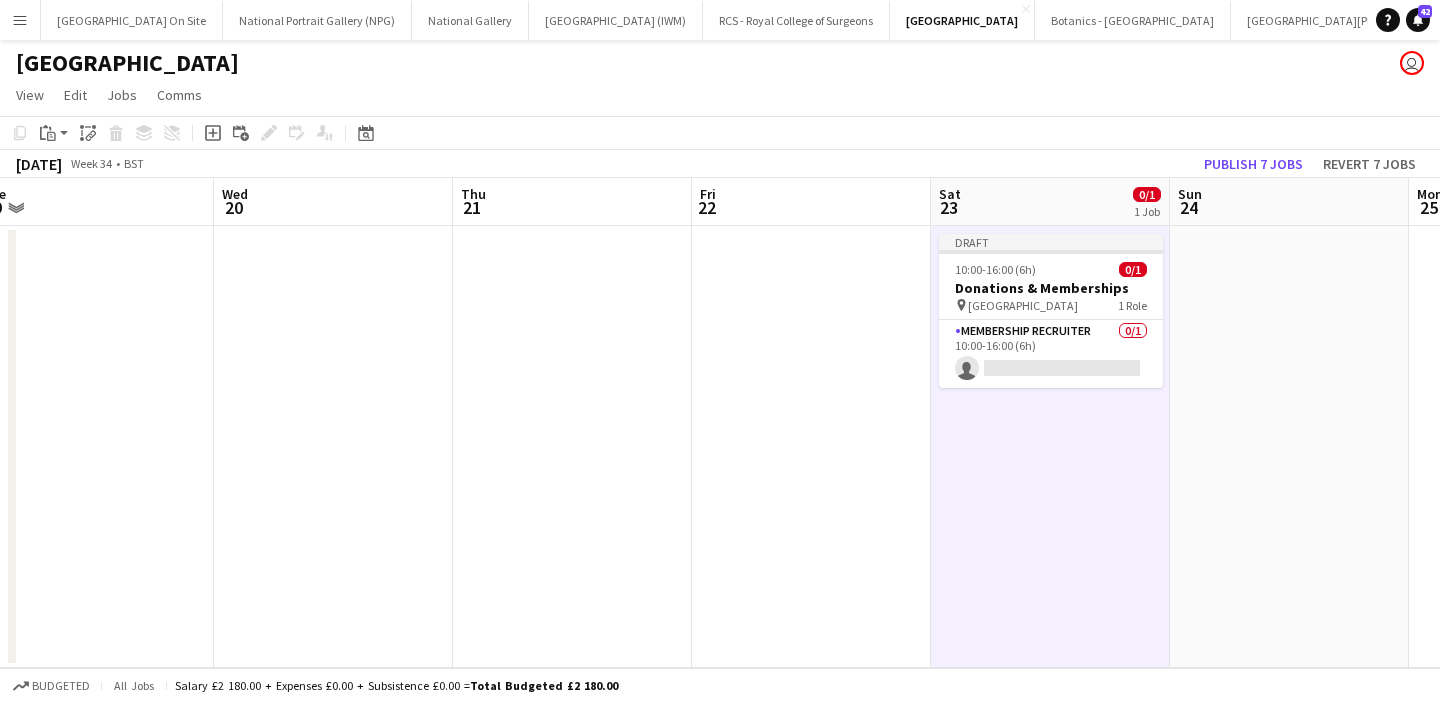 click at bounding box center (1289, 447) 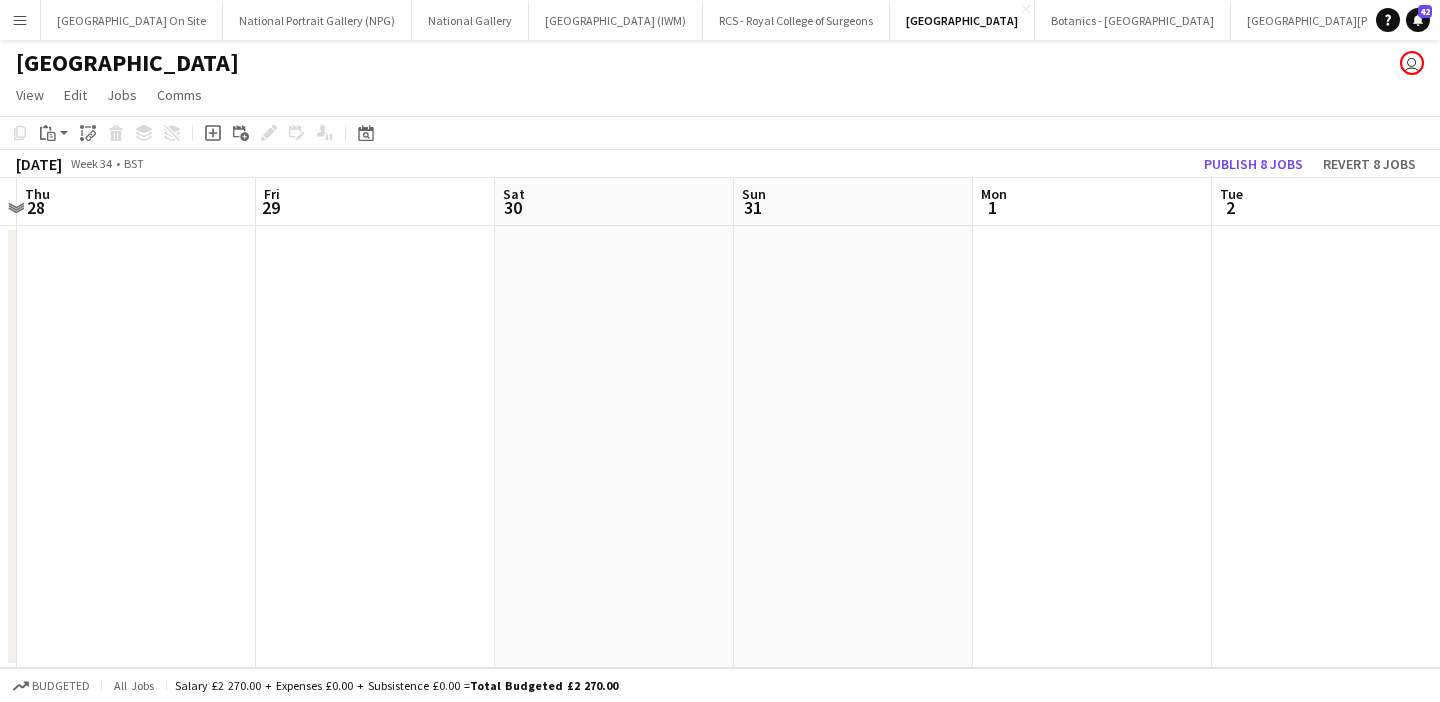scroll, scrollTop: 0, scrollLeft: 715, axis: horizontal 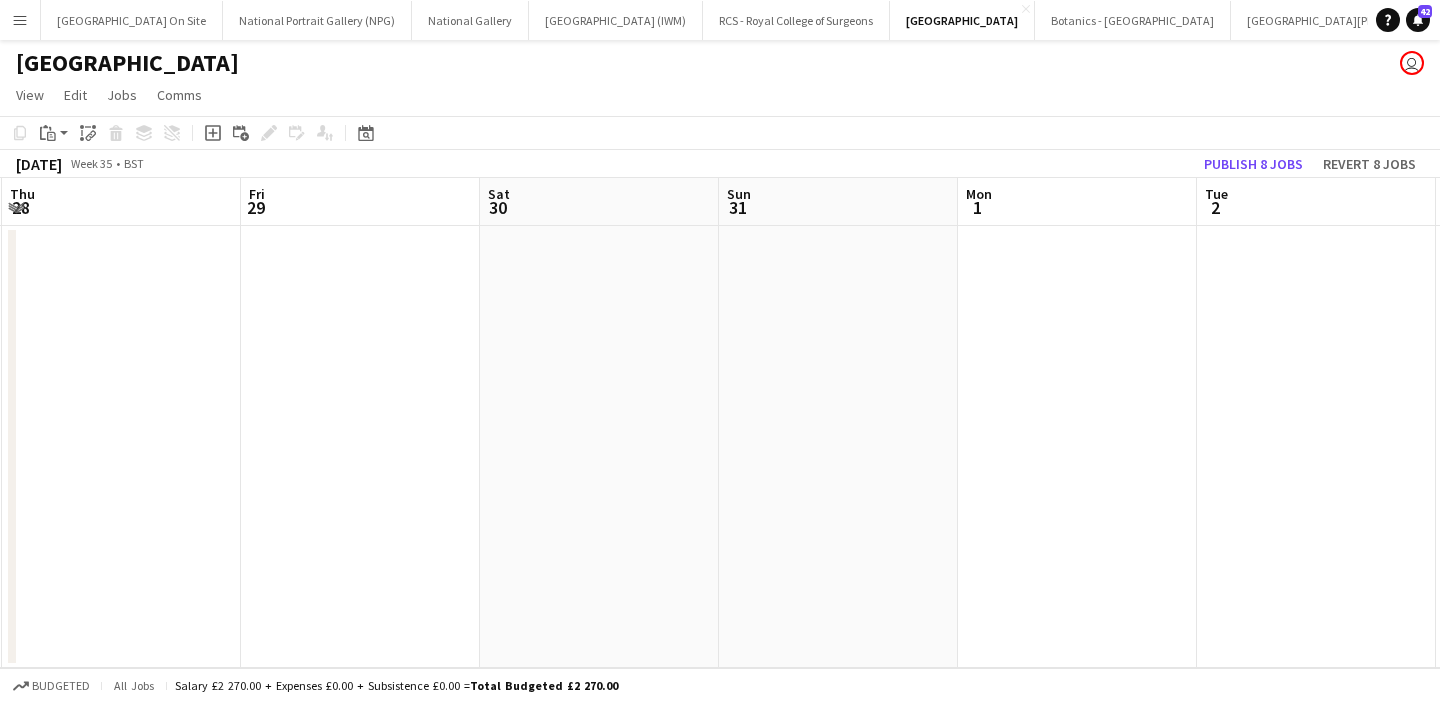 click at bounding box center [599, 447] 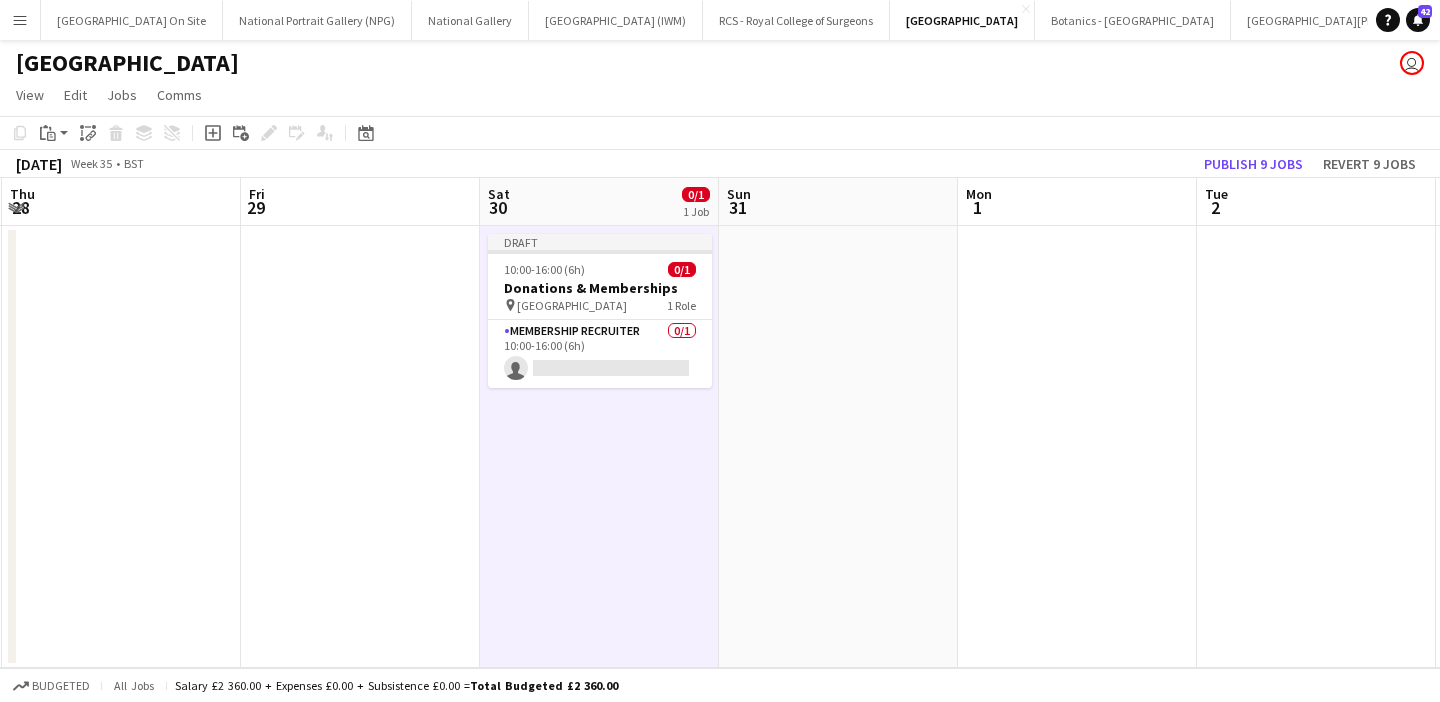 click at bounding box center [838, 447] 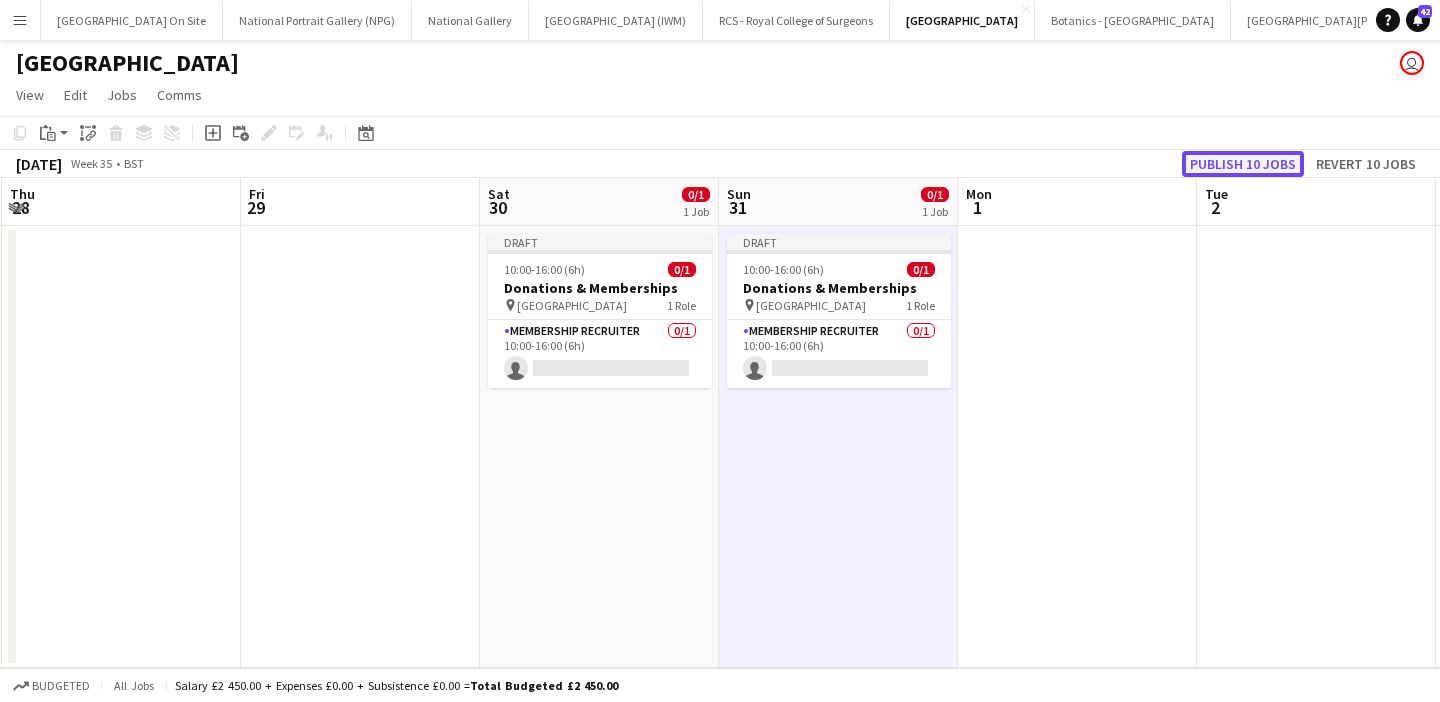click on "Publish 10 jobs" 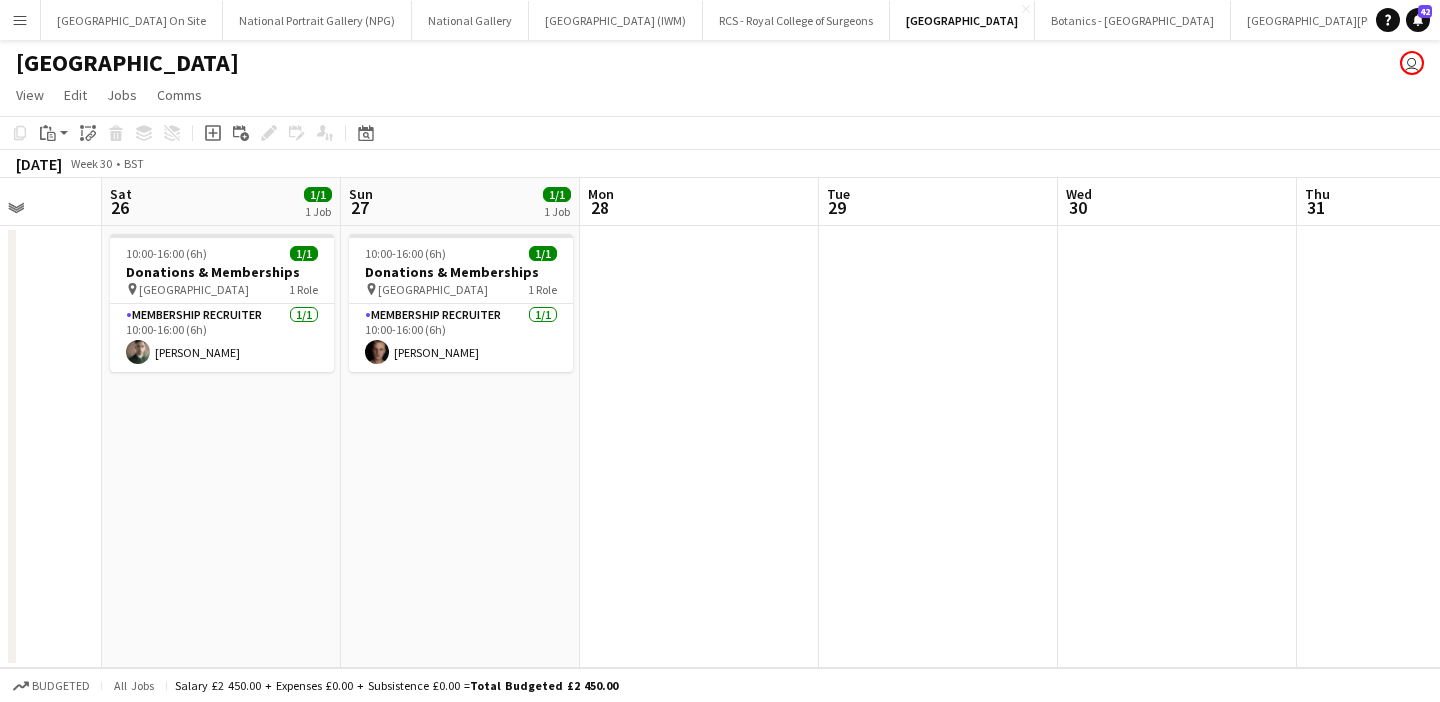 scroll, scrollTop: 0, scrollLeft: 606, axis: horizontal 